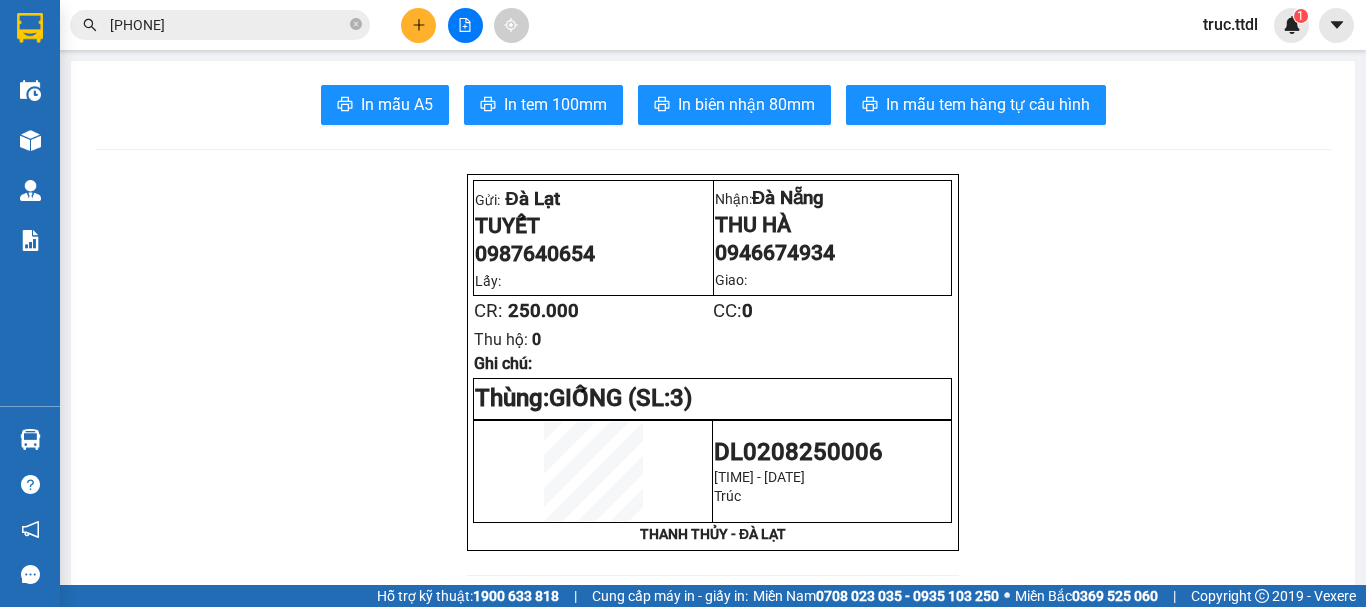 click at bounding box center [465, 25] 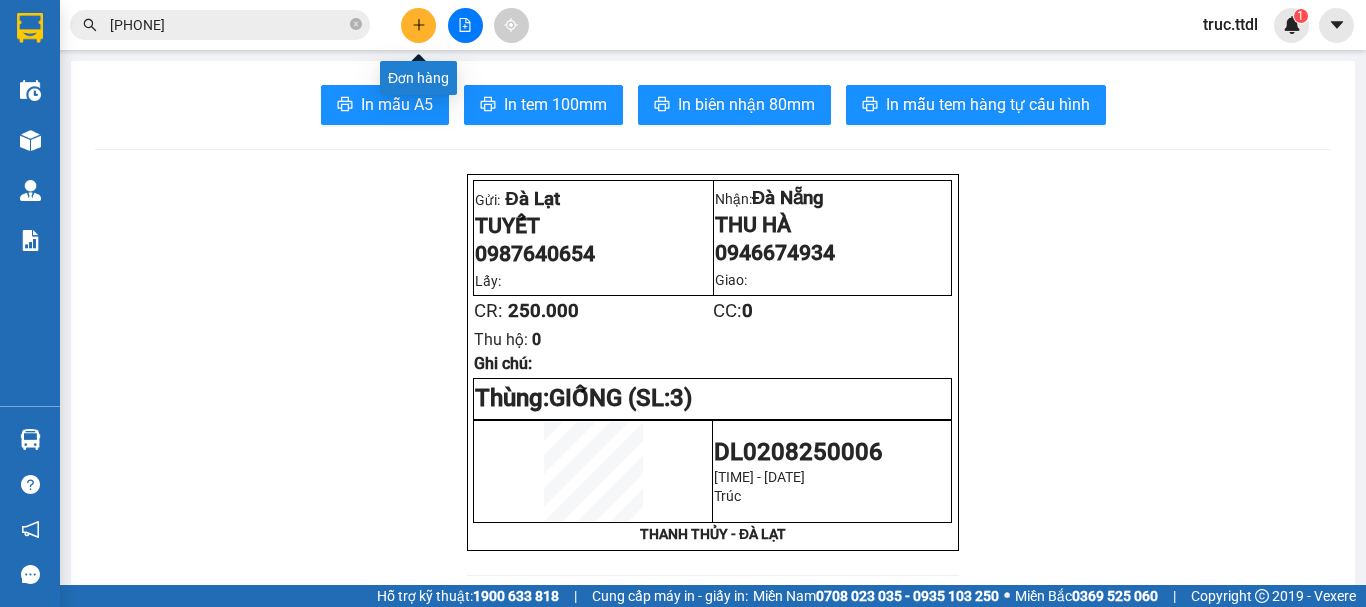 click at bounding box center [418, 25] 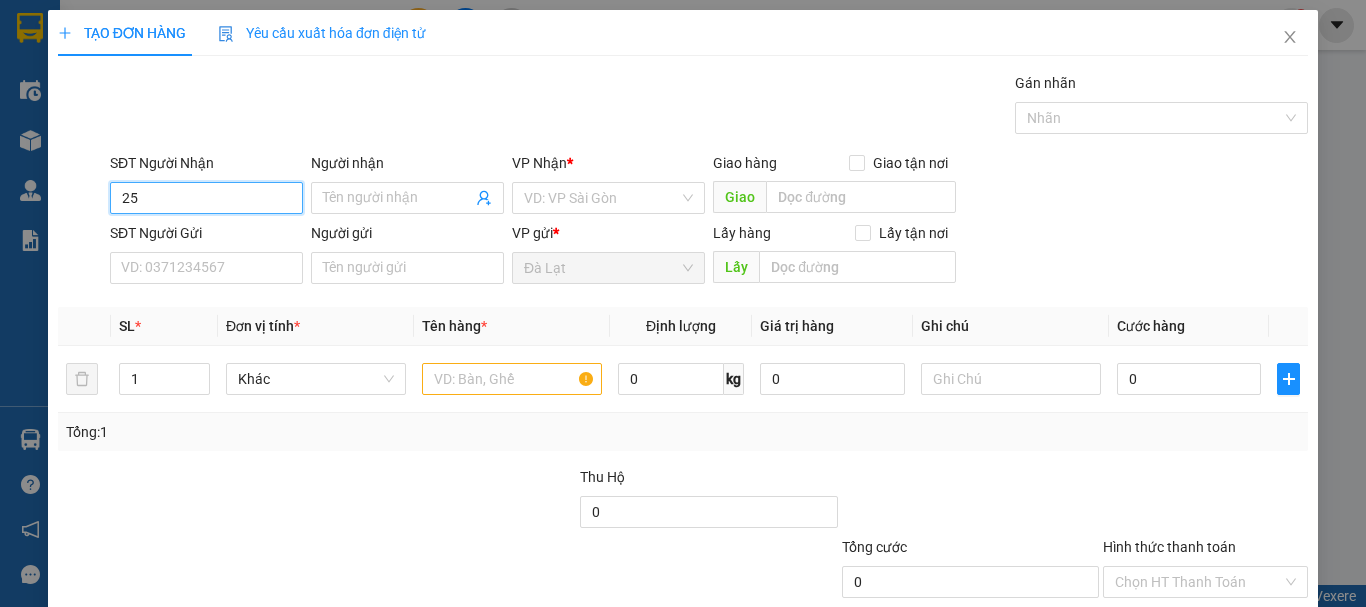 type on "2" 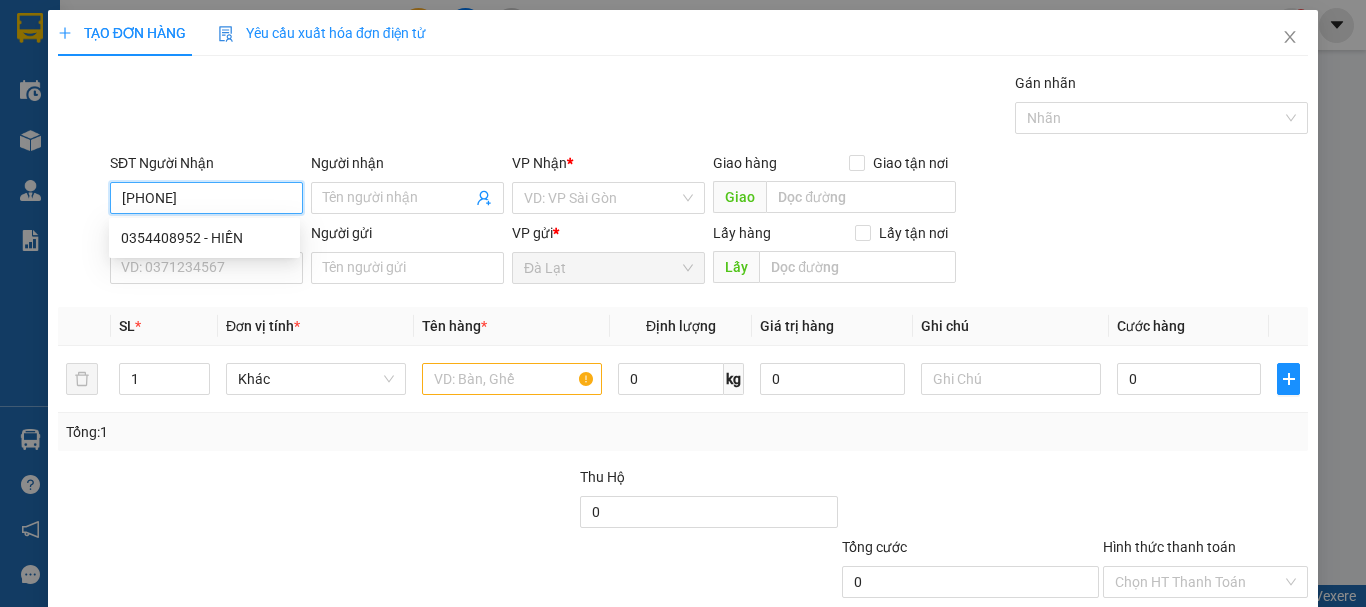 type on "0354408952" 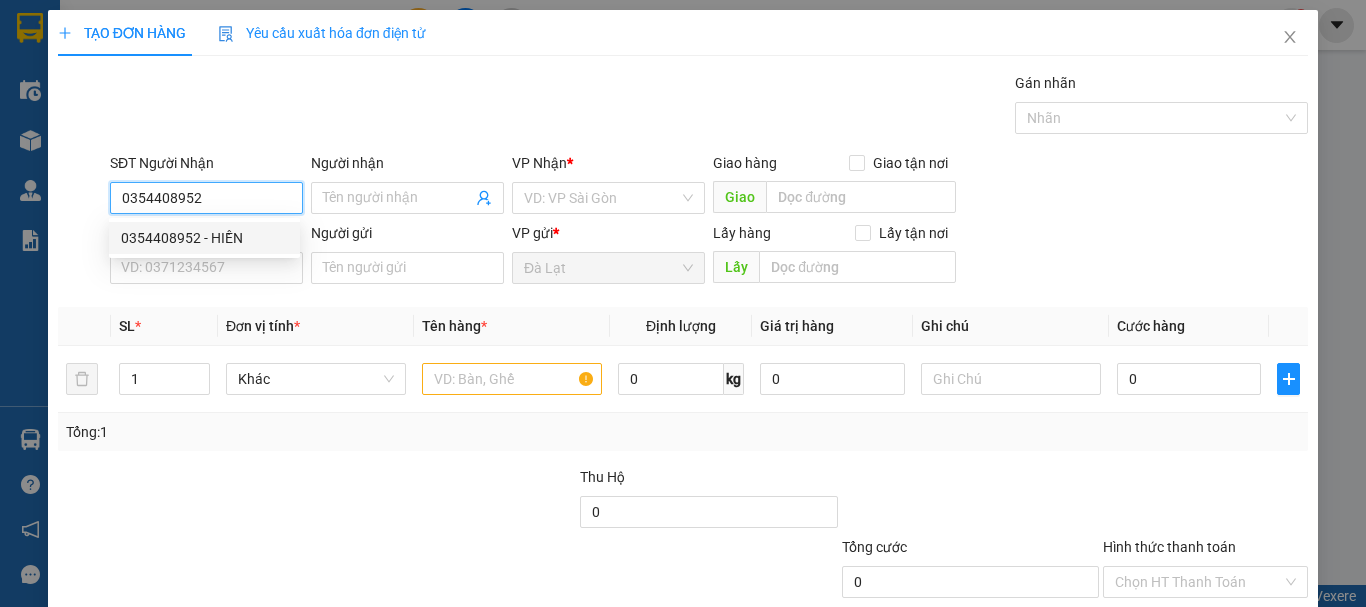 click on "0354408952 - HIỀN" at bounding box center (204, 238) 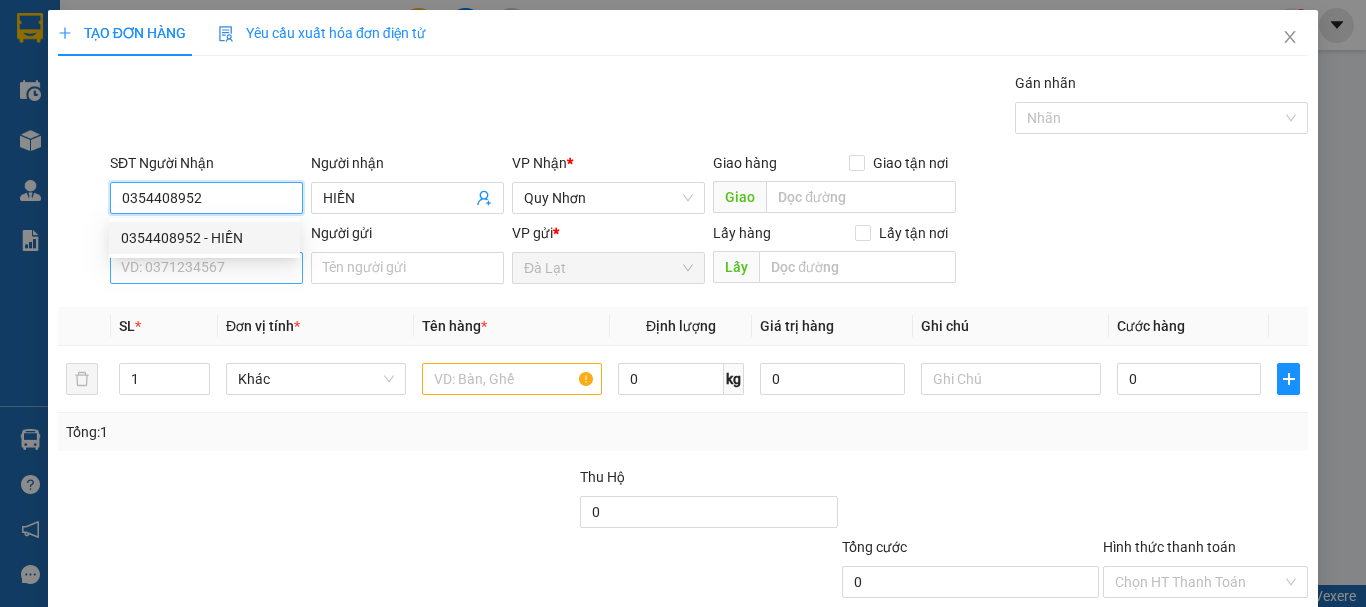 type on "0354408952" 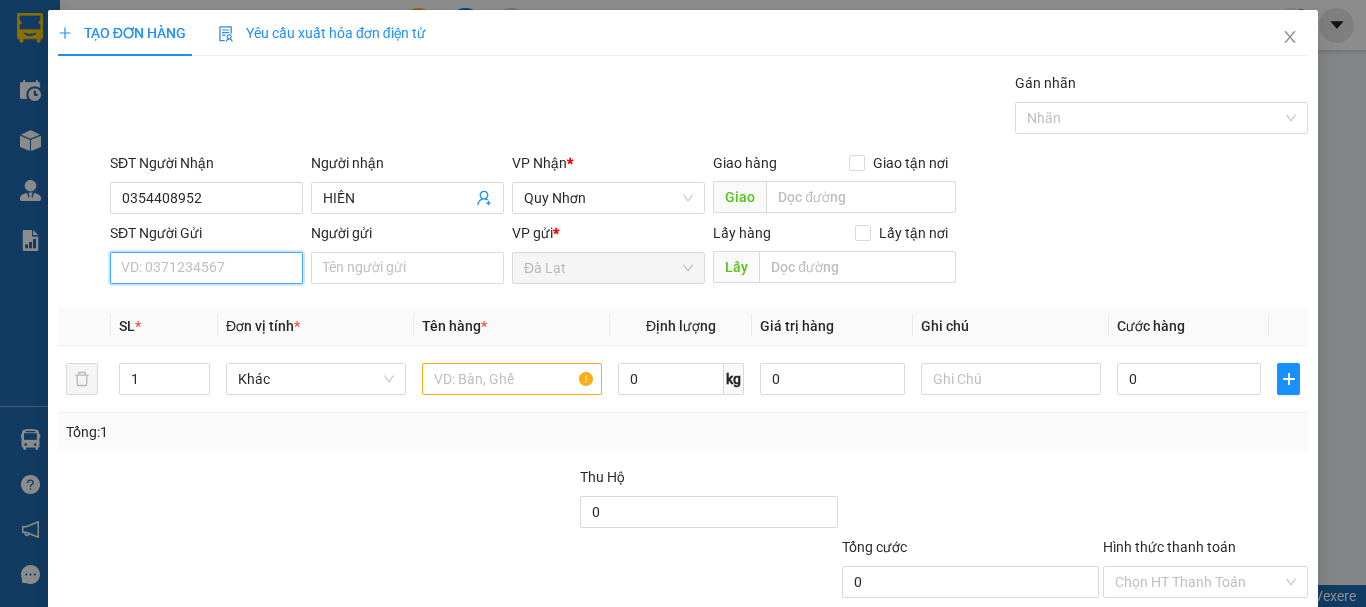 click on "SĐT Người Gửi" at bounding box center (206, 268) 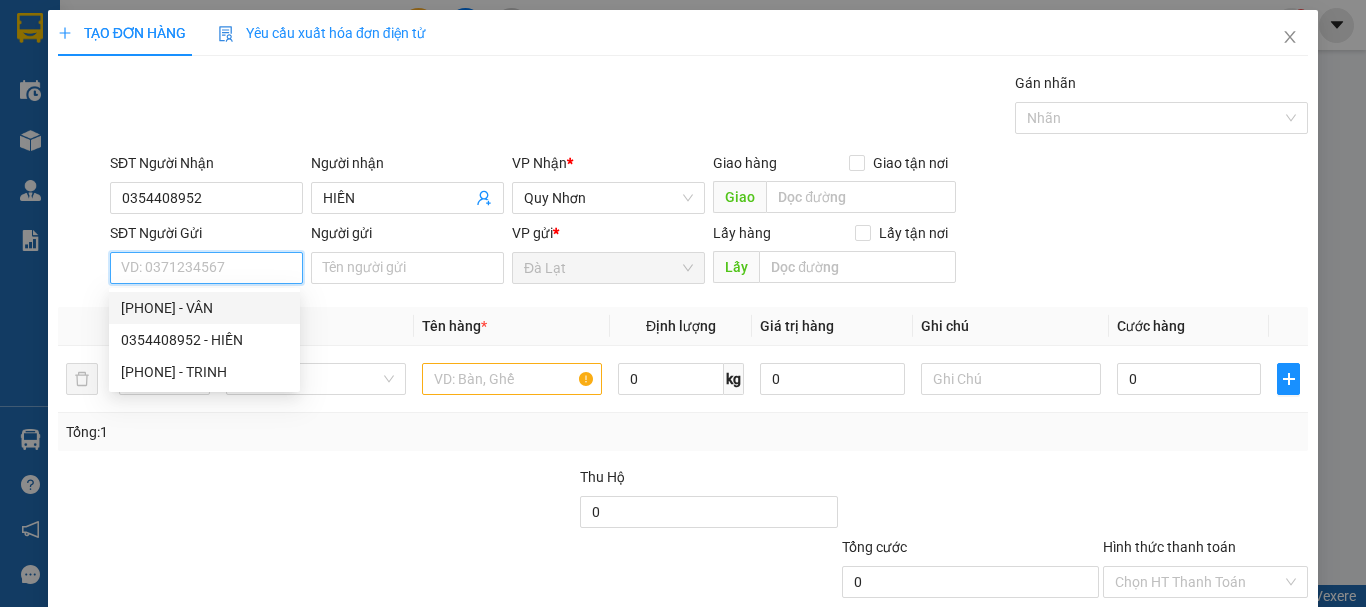 click on "[PHONE] - VÂN" at bounding box center [204, 308] 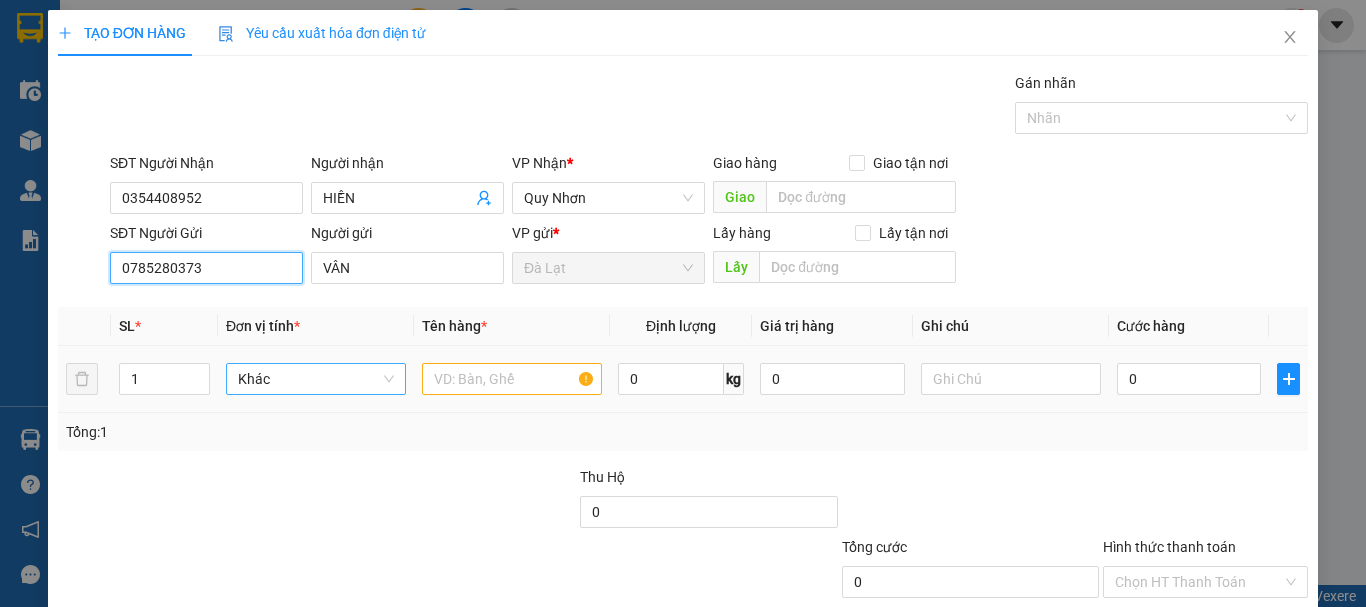 click on "Khác" at bounding box center [316, 379] 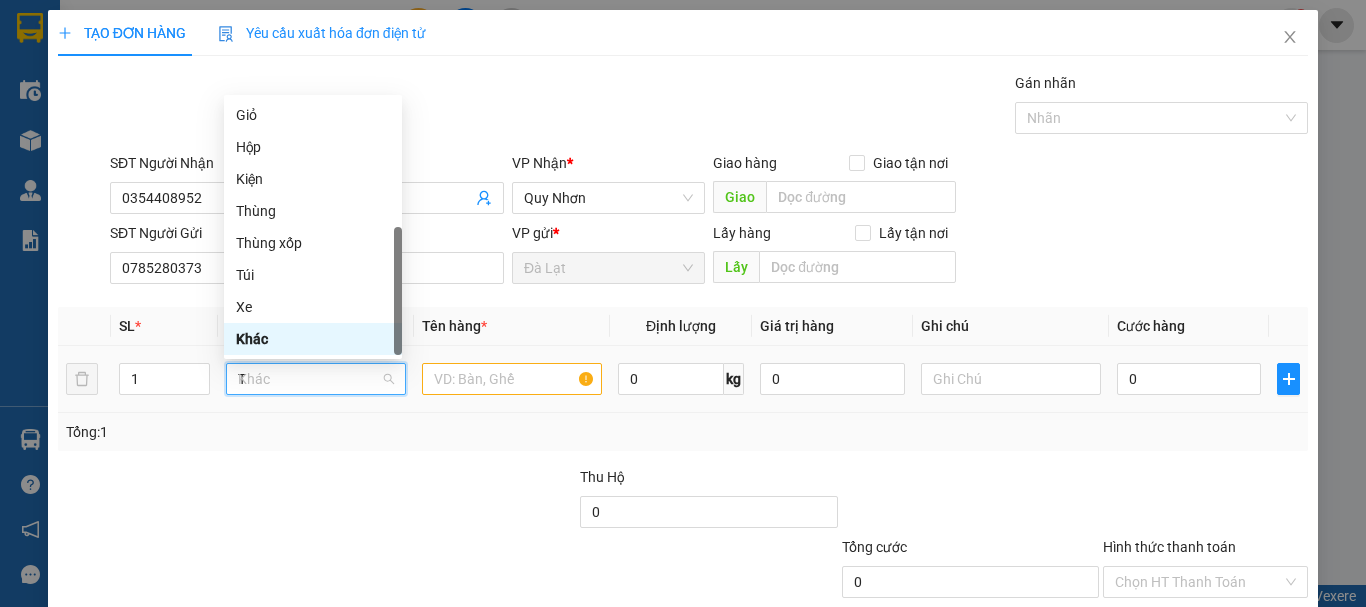 scroll, scrollTop: 0, scrollLeft: 0, axis: both 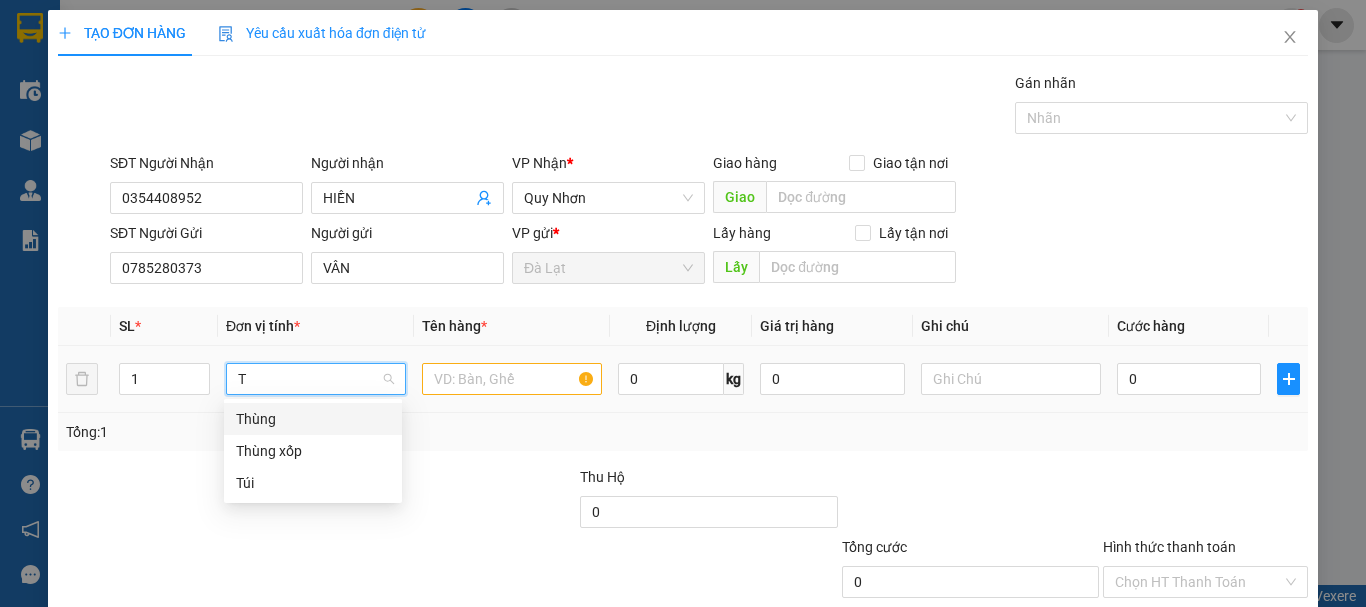 click on "1 T 0 kg 0 0" at bounding box center (683, 379) 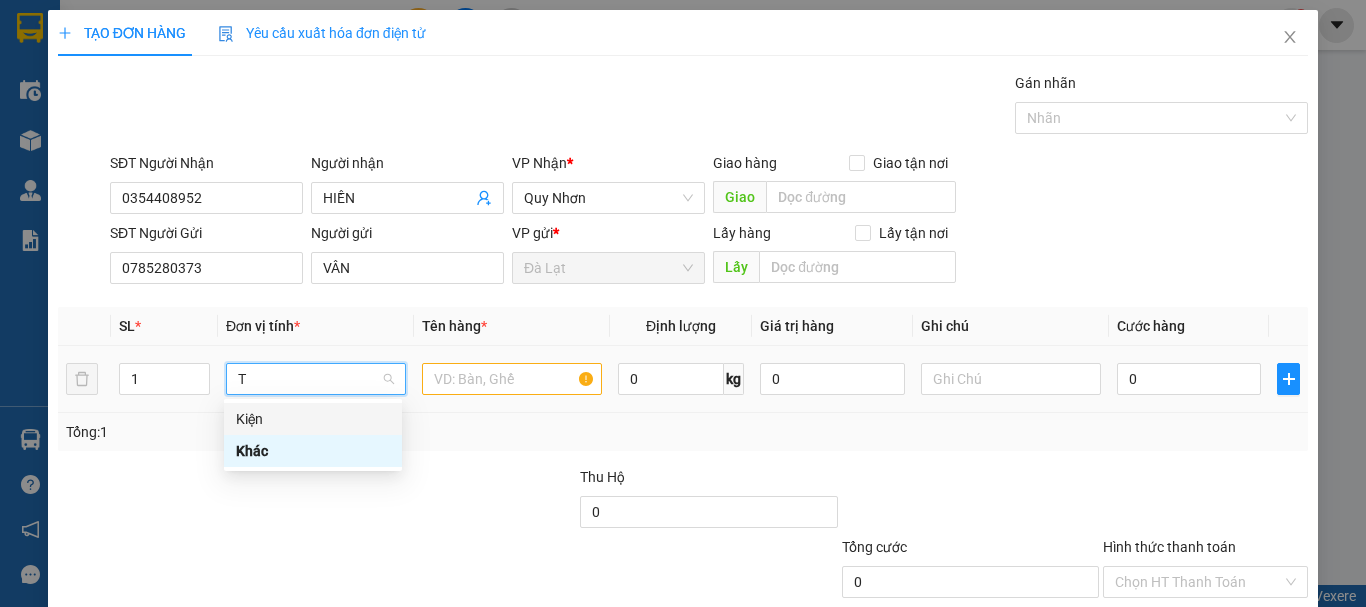 type on "K" 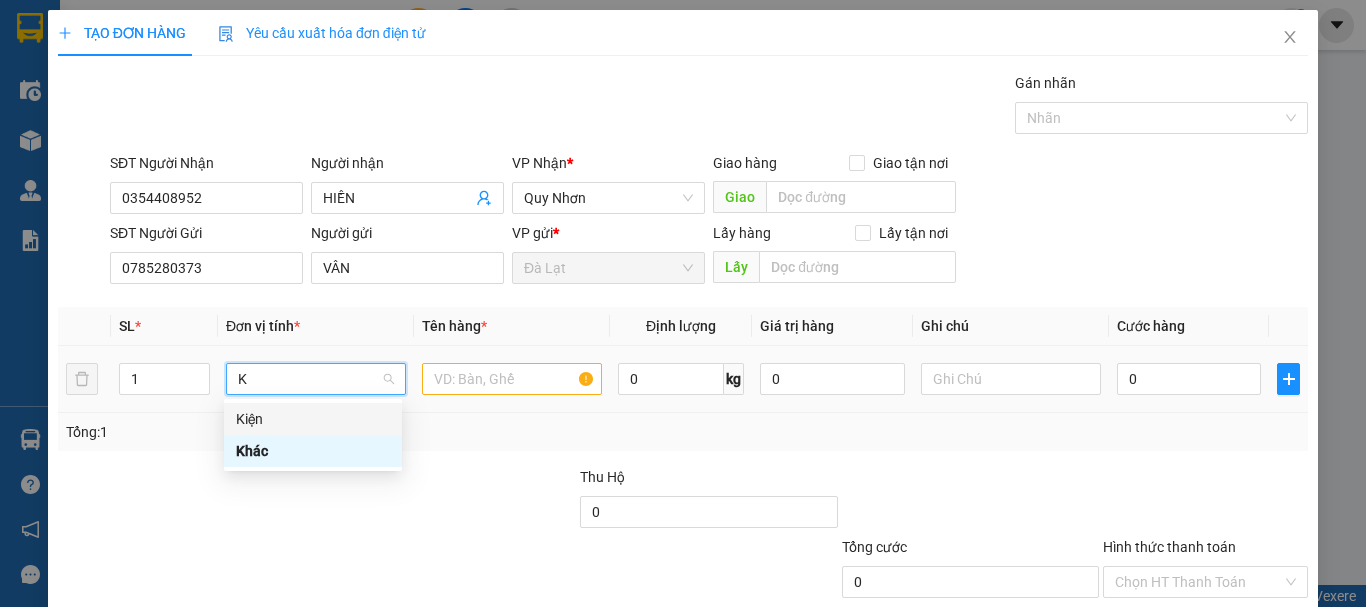 click on "Kiện" at bounding box center [313, 419] 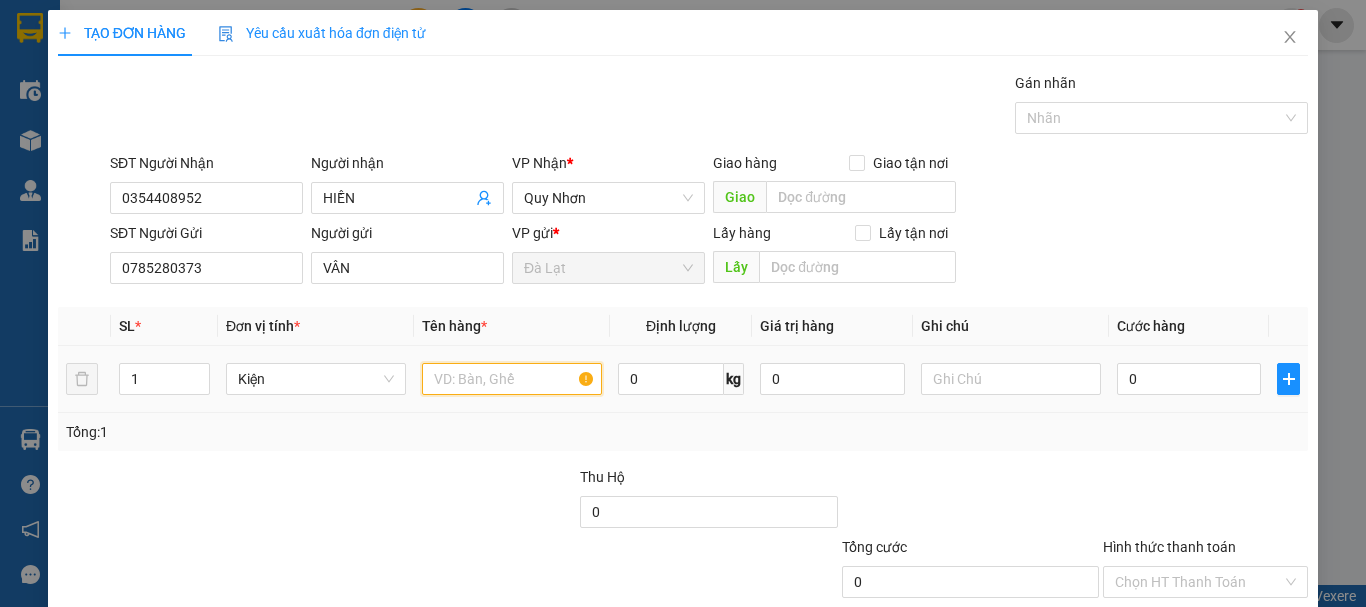 click at bounding box center (512, 379) 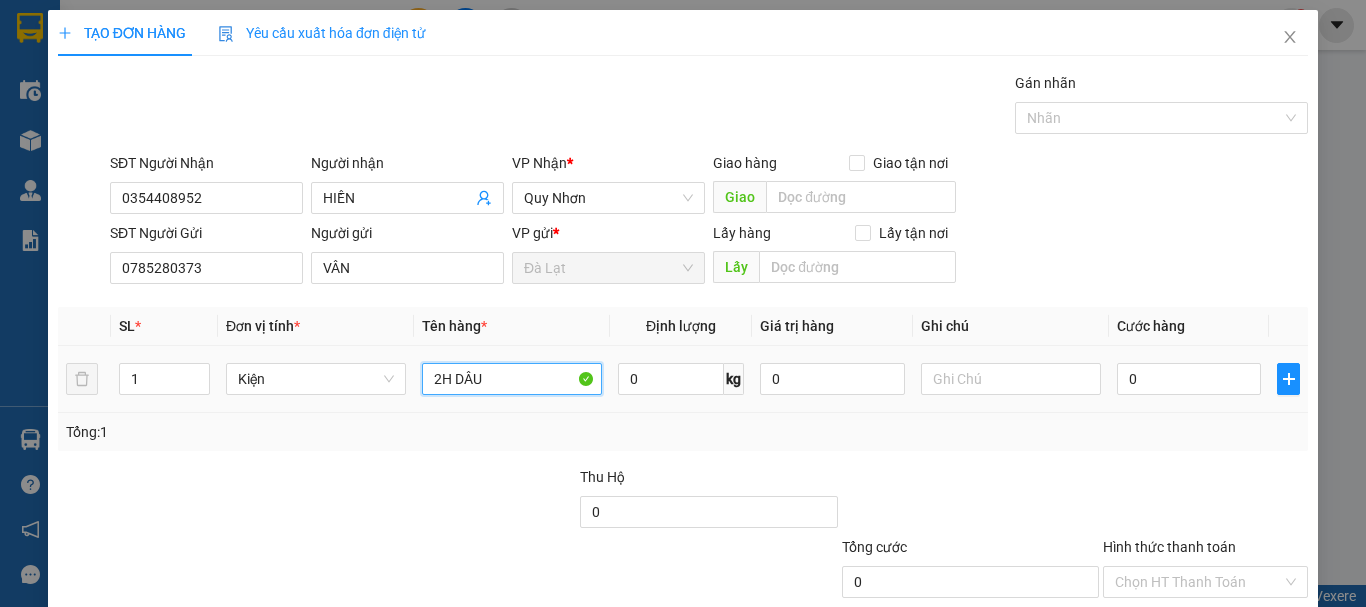 type on "2H DÂU" 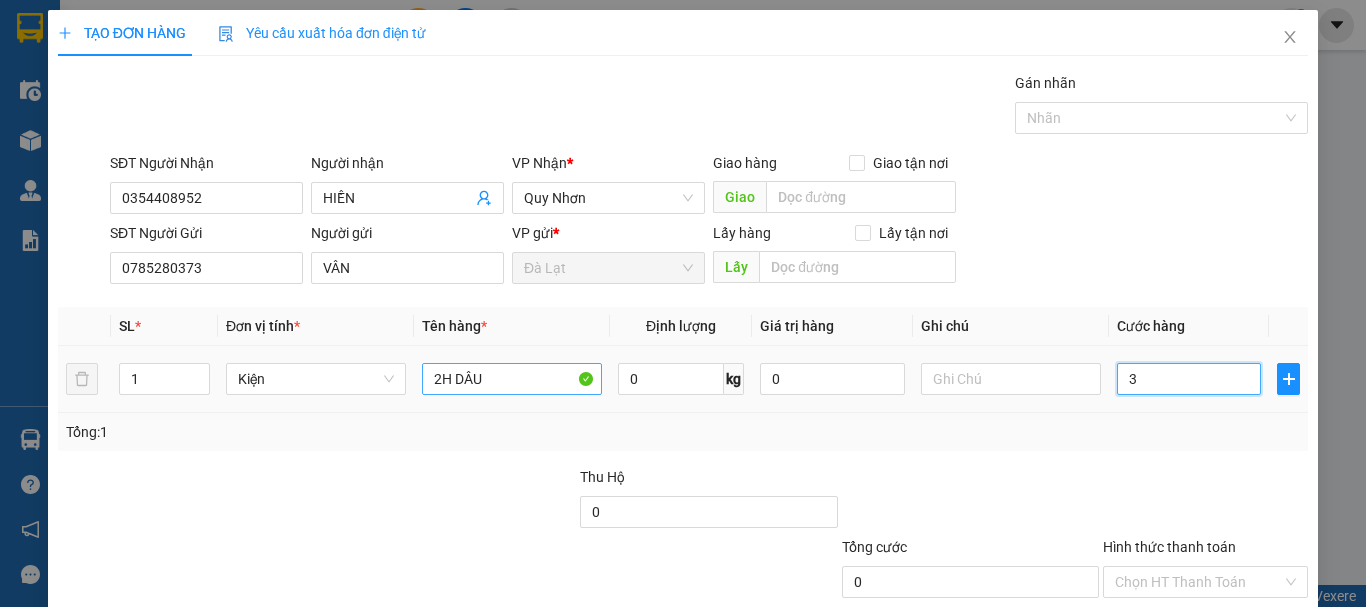 type on "30" 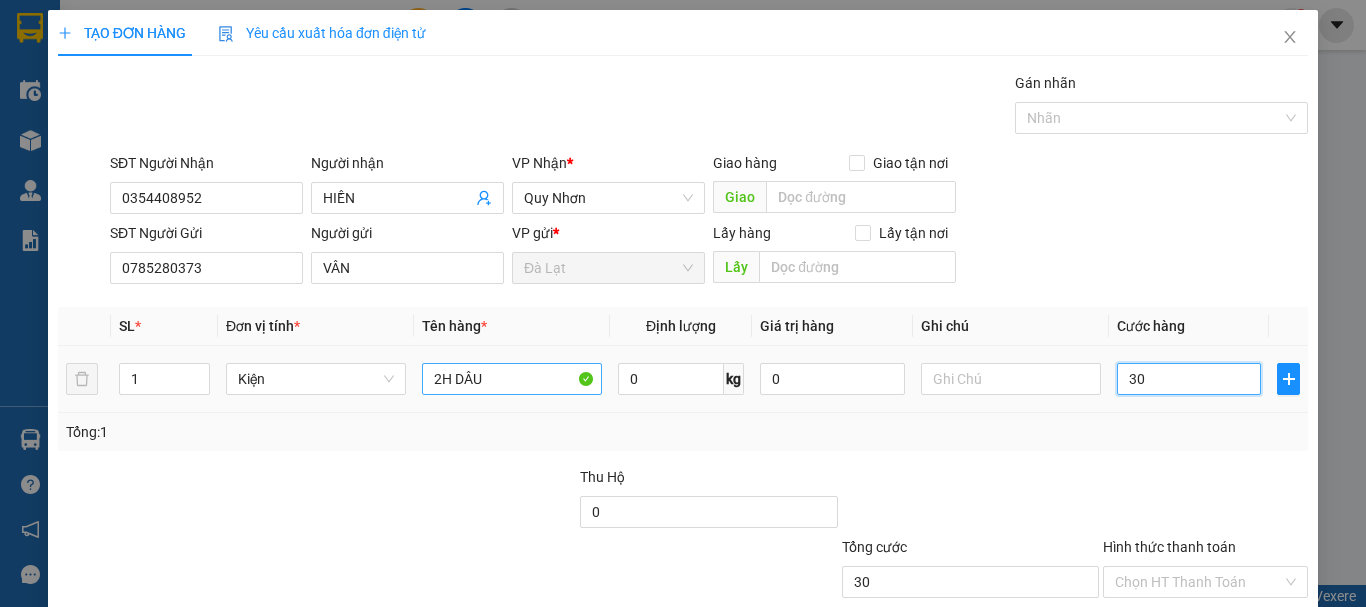 type on "30" 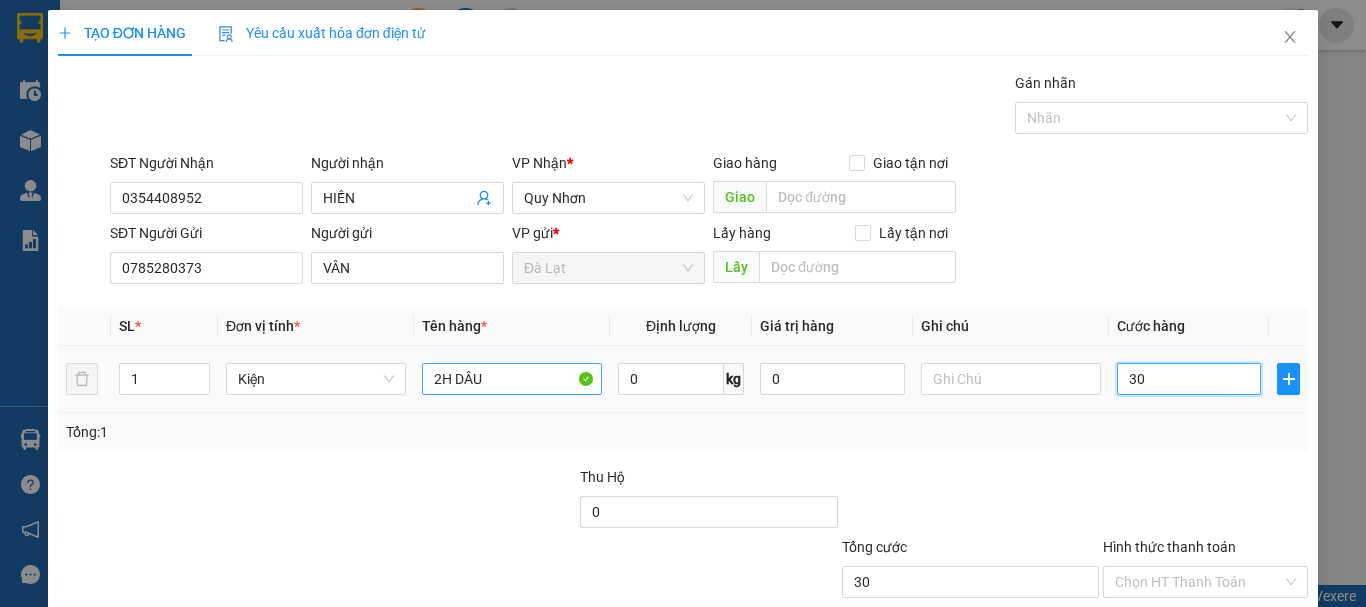 type on "30" 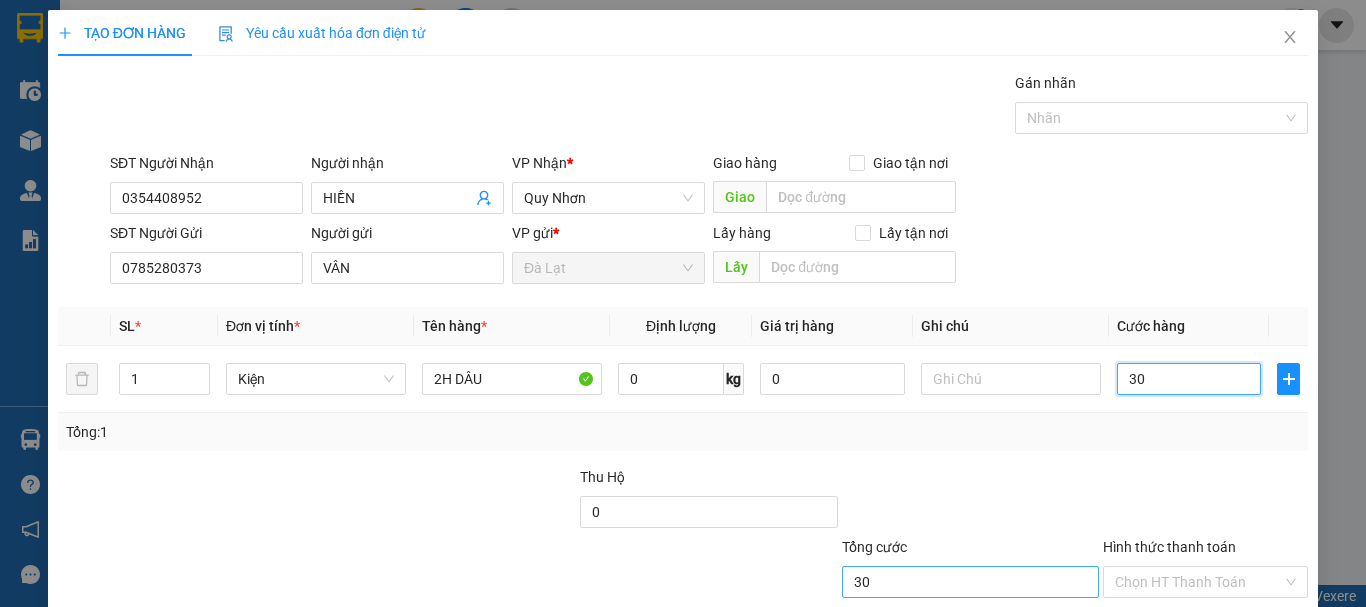 scroll, scrollTop: 125, scrollLeft: 0, axis: vertical 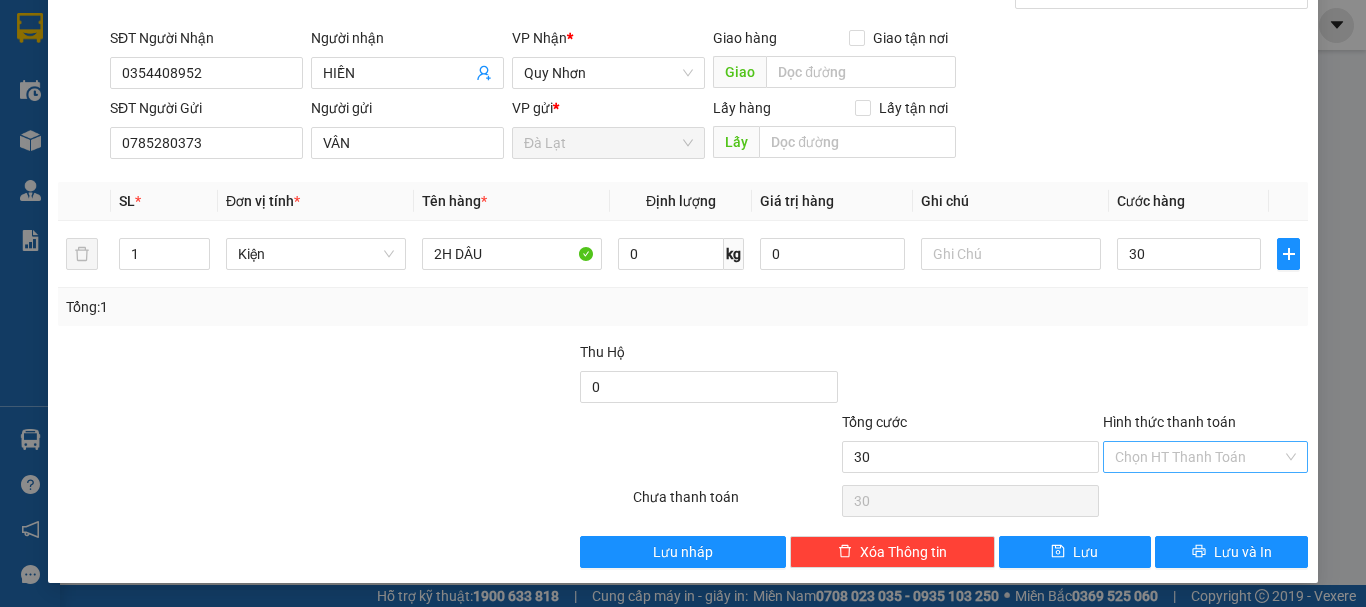 type on "30.000" 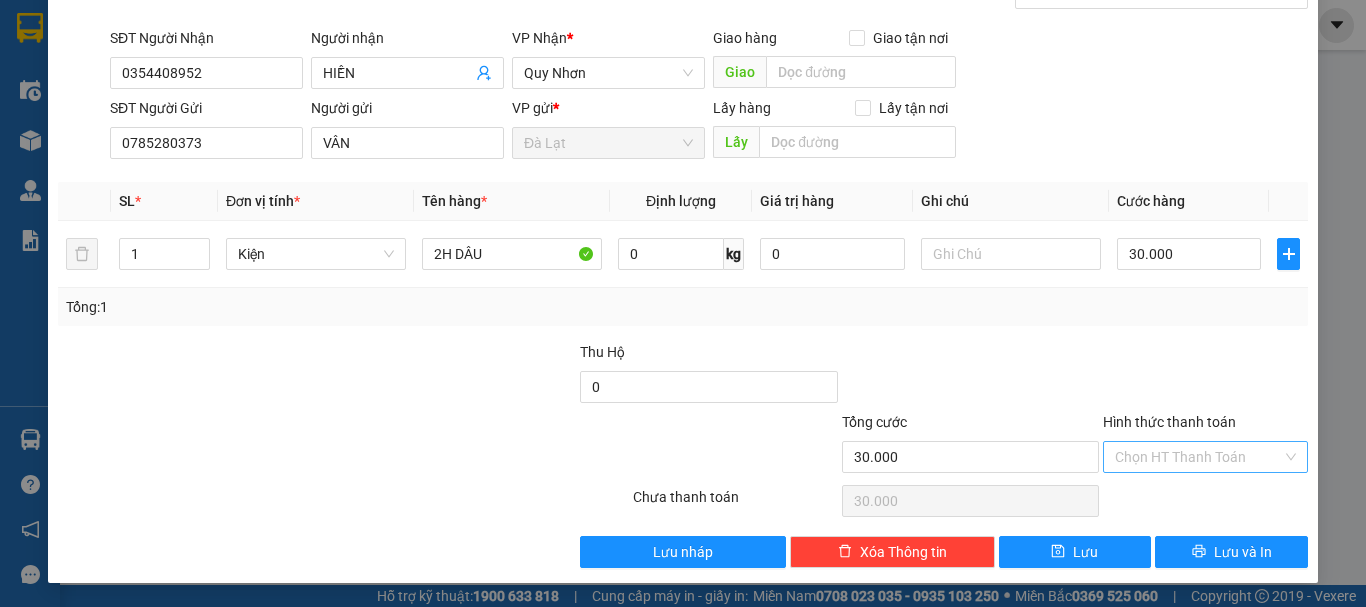 click on "Hình thức thanh toán" at bounding box center [1198, 457] 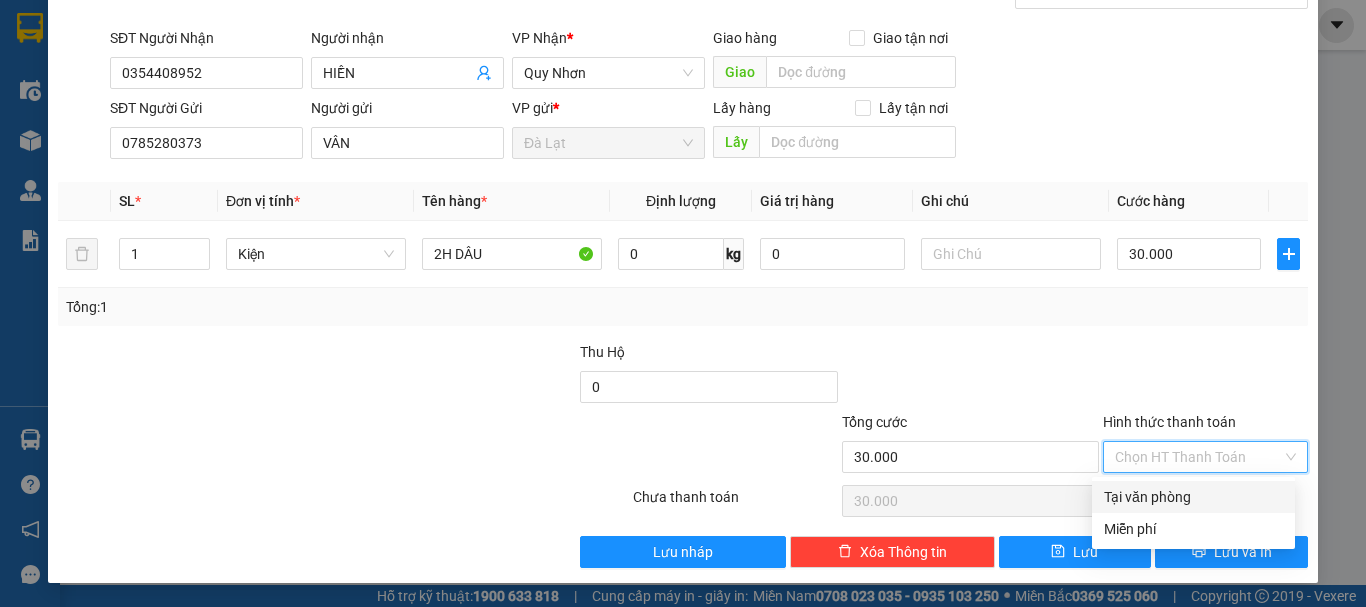 click on "Tại văn phòng" at bounding box center (1193, 497) 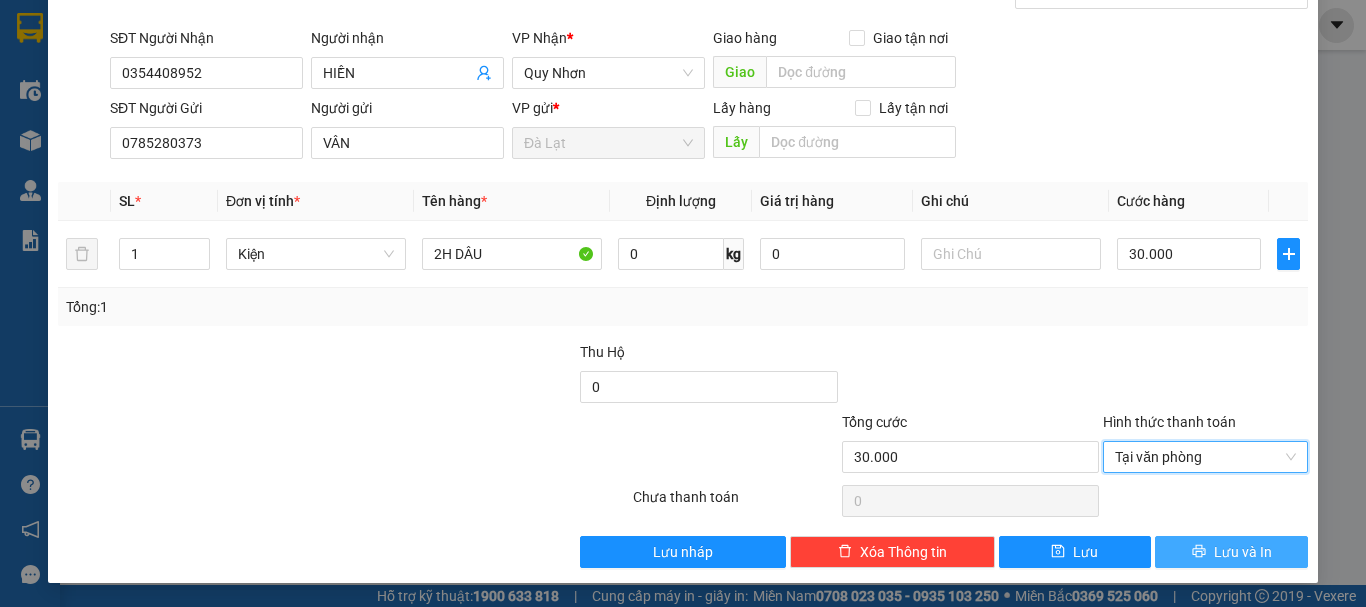 click on "Lưu và In" at bounding box center [1243, 552] 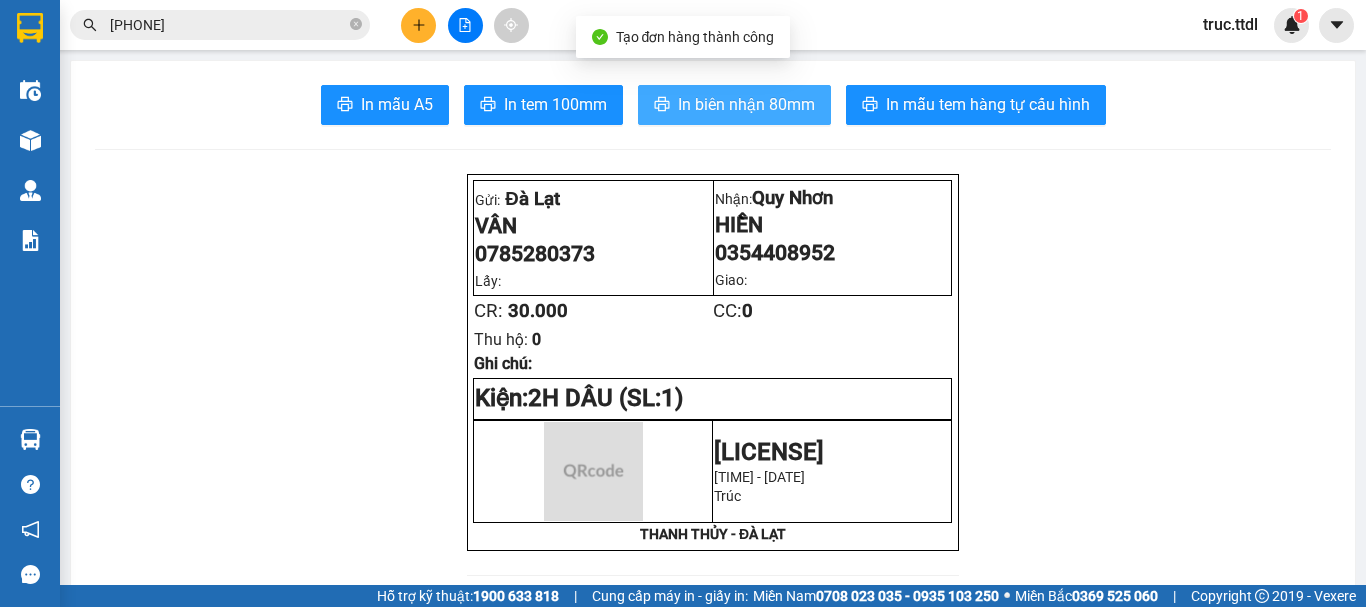 click on "In biên nhận 80mm" at bounding box center [746, 104] 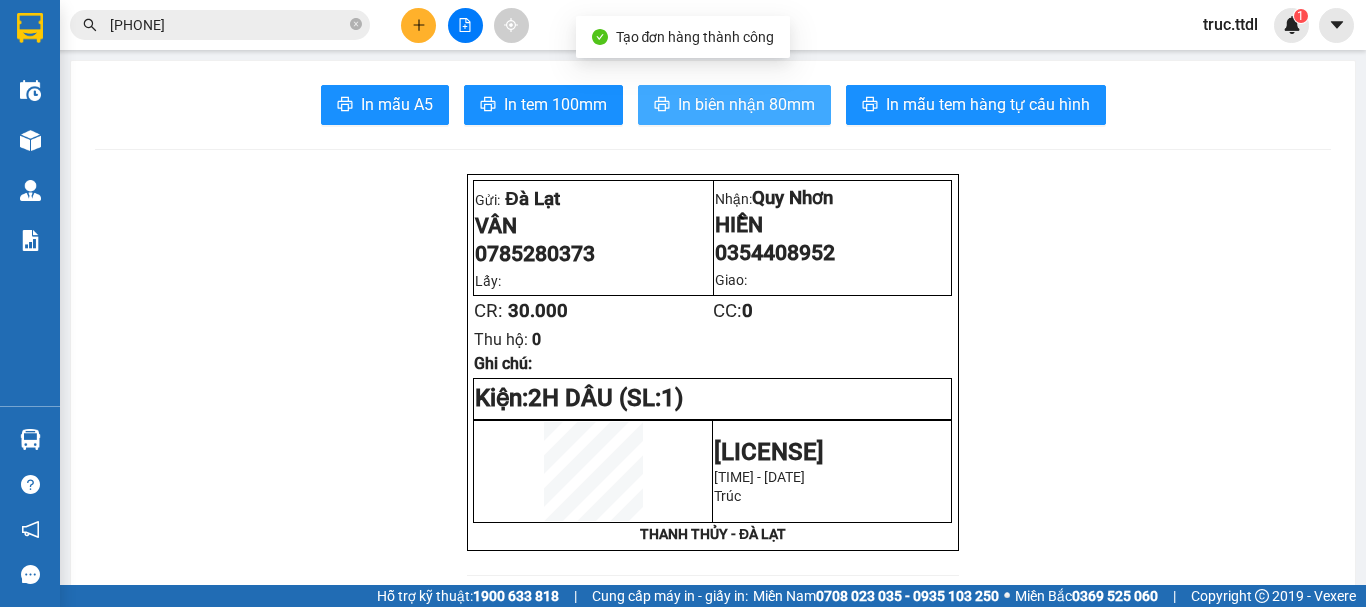 scroll, scrollTop: 0, scrollLeft: 0, axis: both 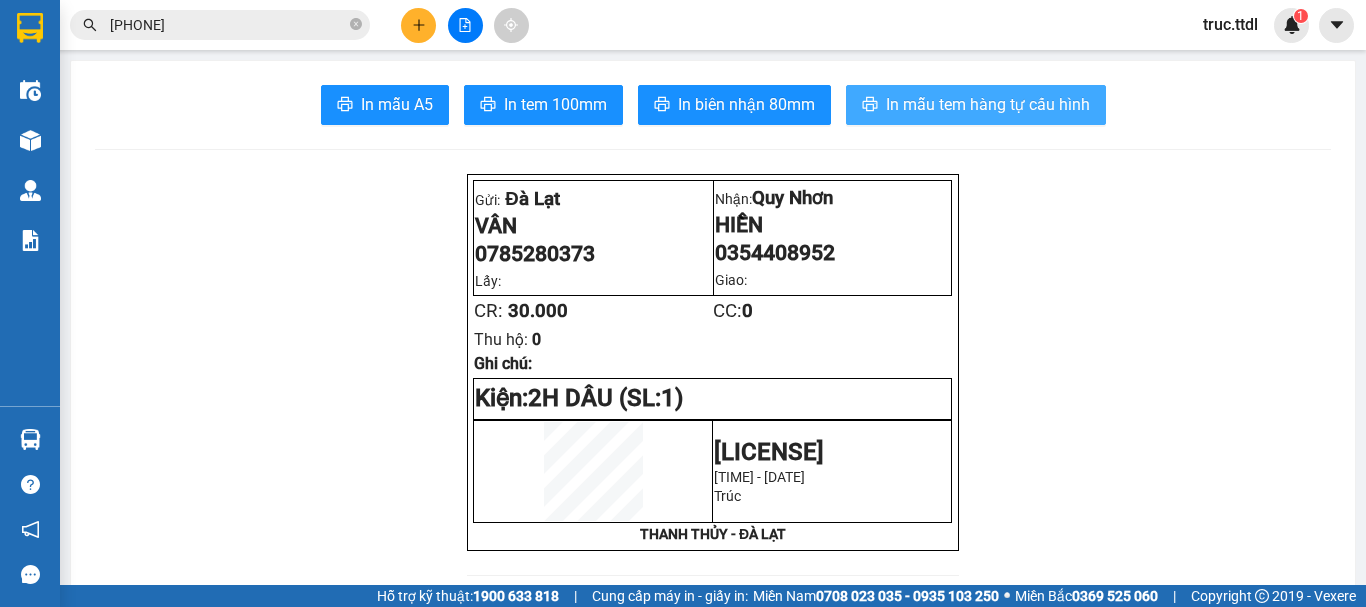 click on "In mẫu tem hàng tự cấu hình" at bounding box center [988, 104] 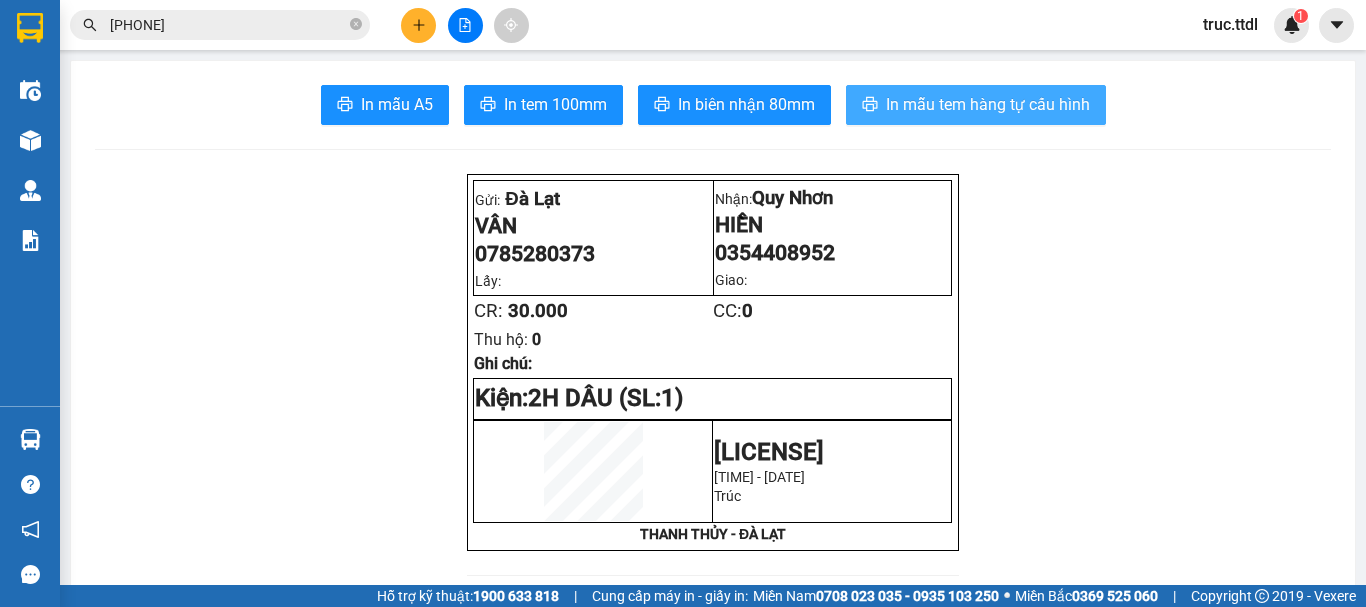scroll, scrollTop: 0, scrollLeft: 0, axis: both 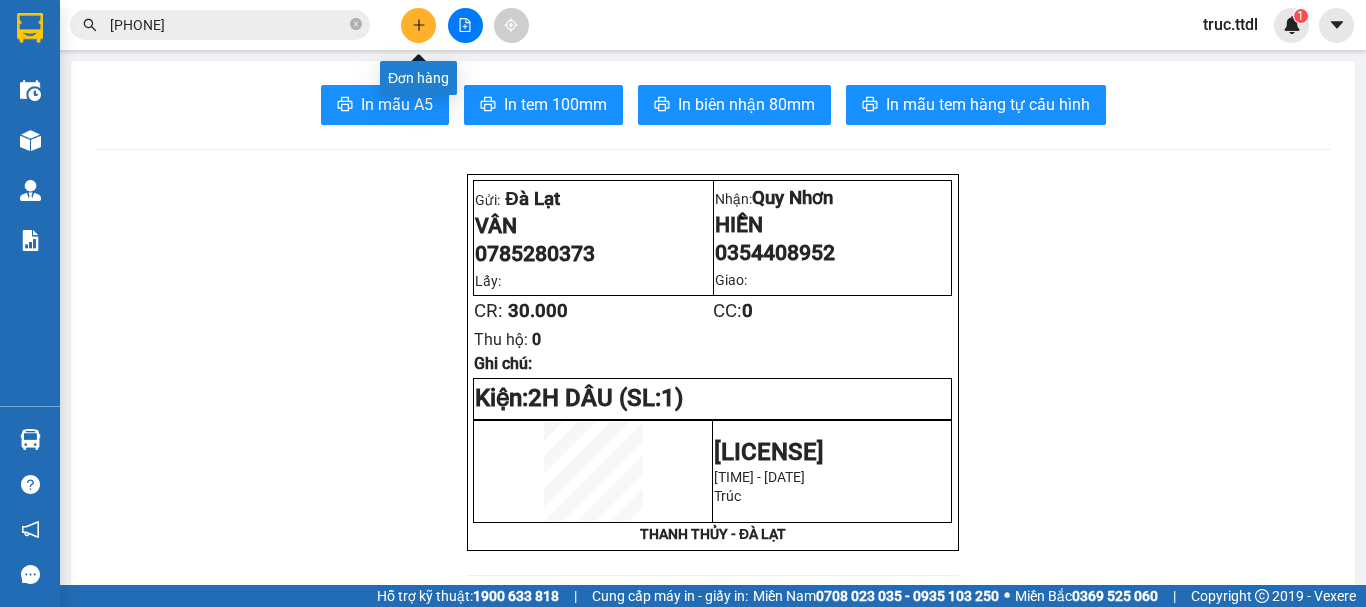 click at bounding box center [418, 25] 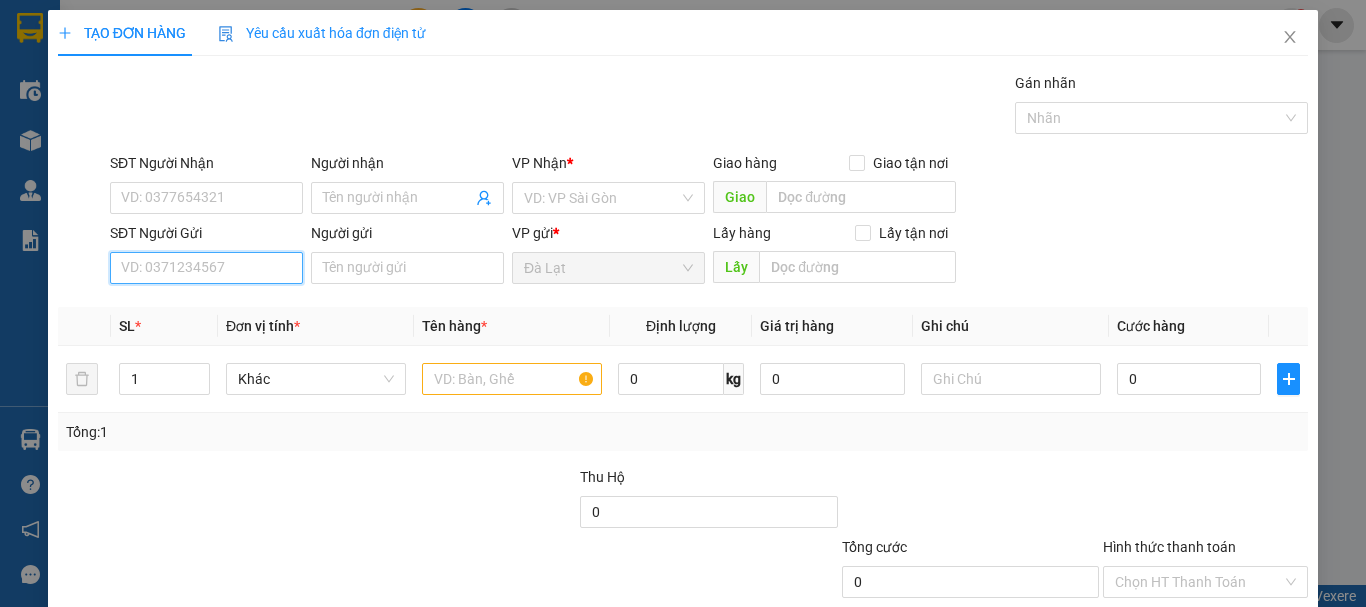 click on "SĐT Người Gửi" at bounding box center [206, 268] 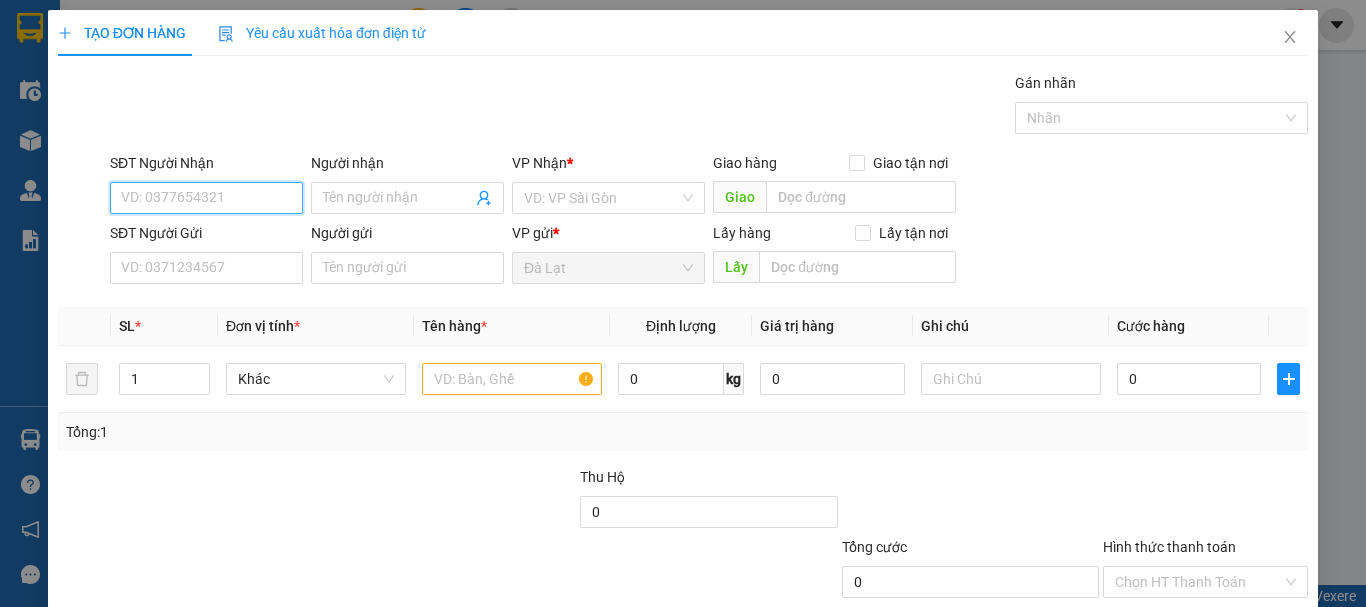 click on "SĐT Người Nhận" at bounding box center [206, 198] 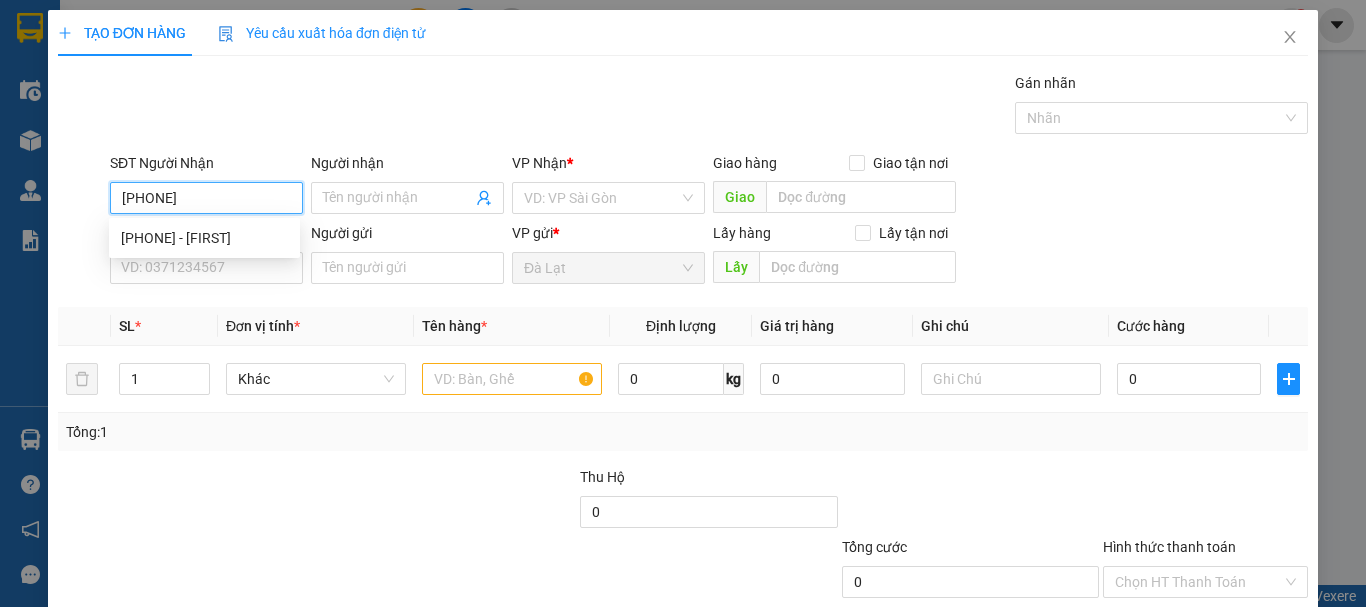 type on "0799722398" 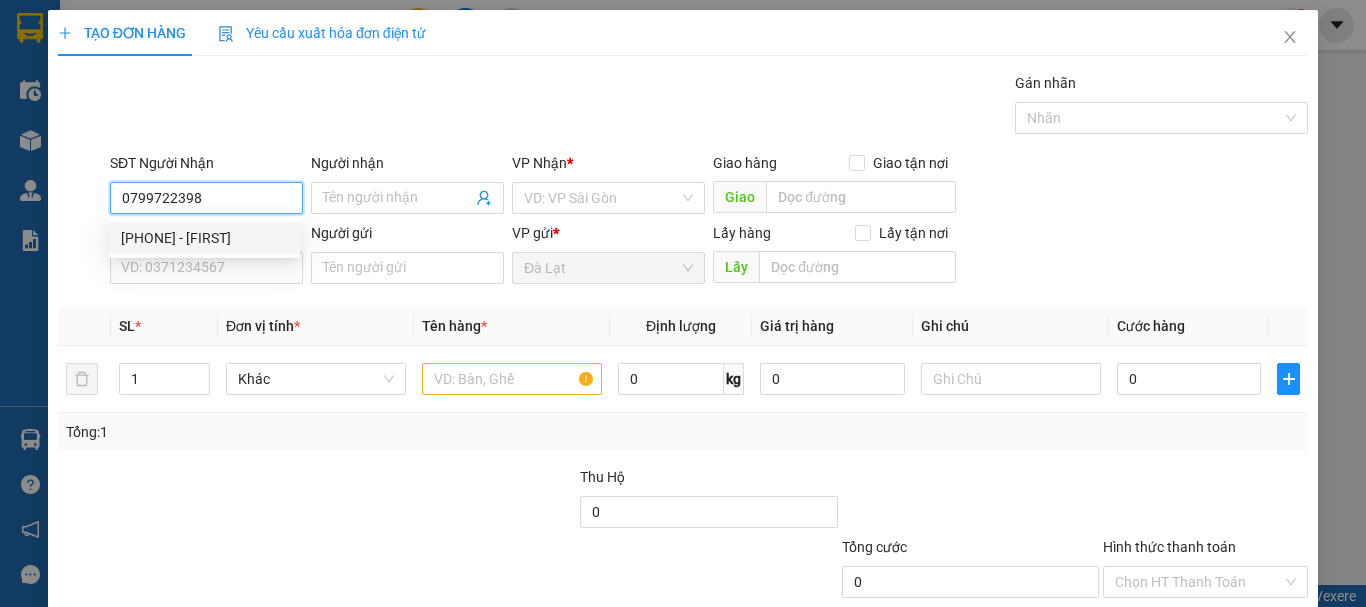 type on "PHƯƠNG ANH" 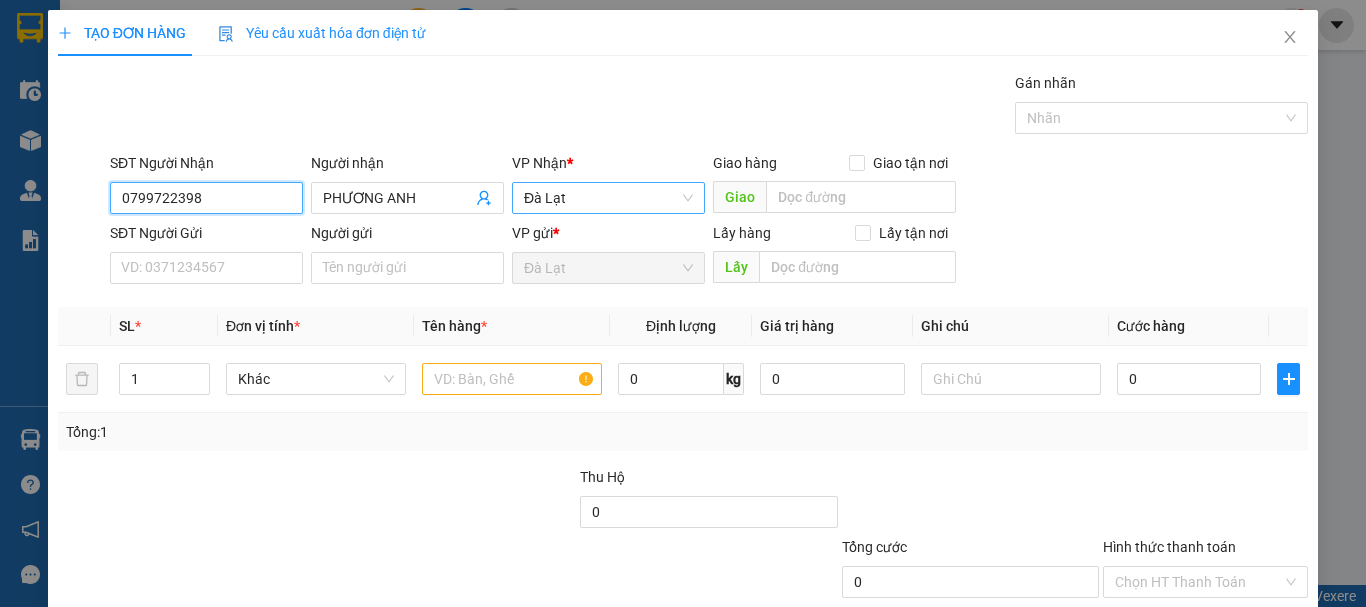 click on "Đà Lạt" at bounding box center [608, 198] 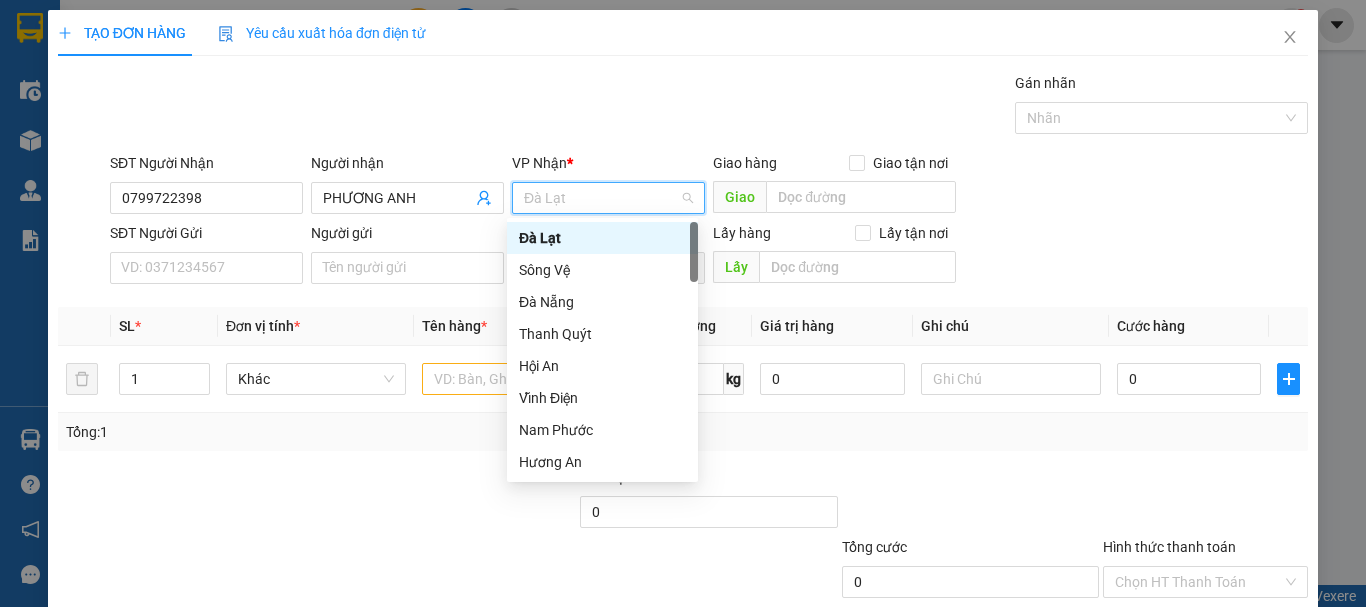 click on "Đà Lạt" at bounding box center [608, 198] 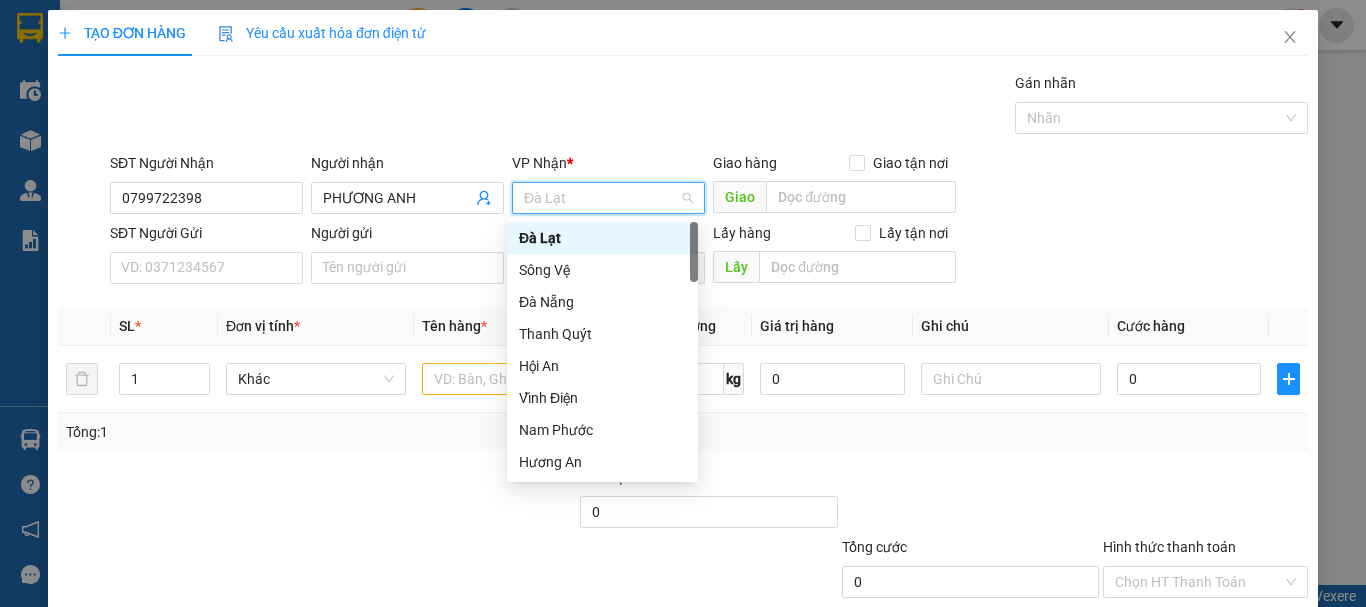 type on "D" 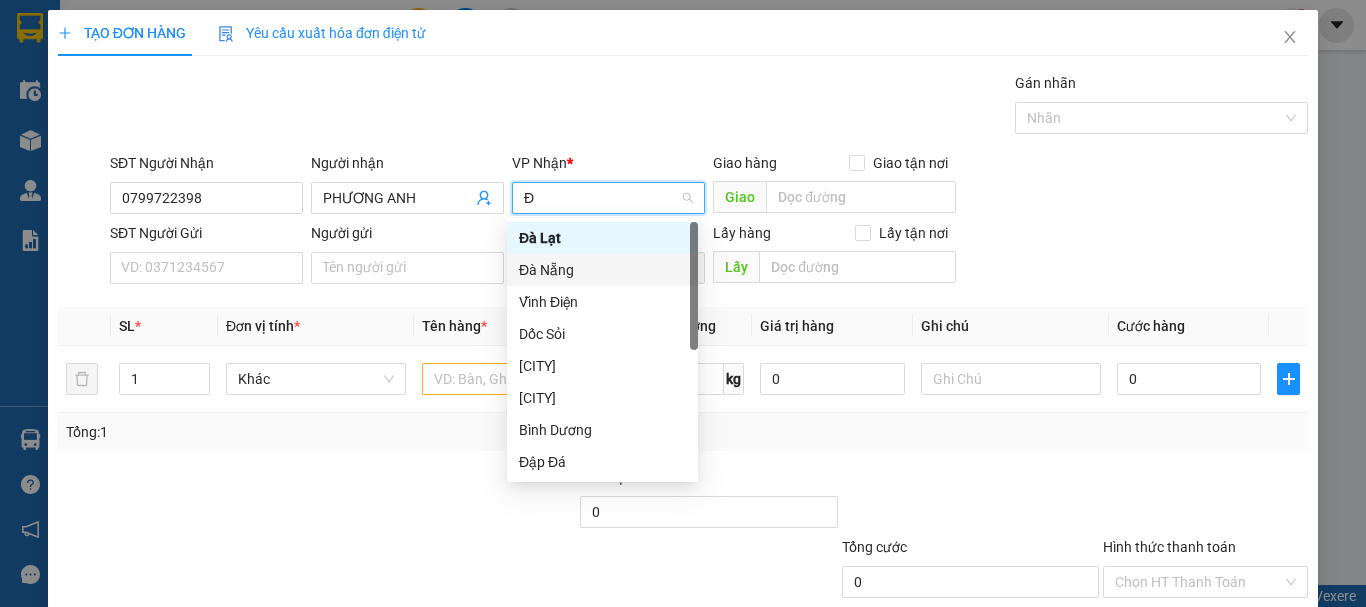 drag, startPoint x: 585, startPoint y: 275, endPoint x: 531, endPoint y: 276, distance: 54.00926 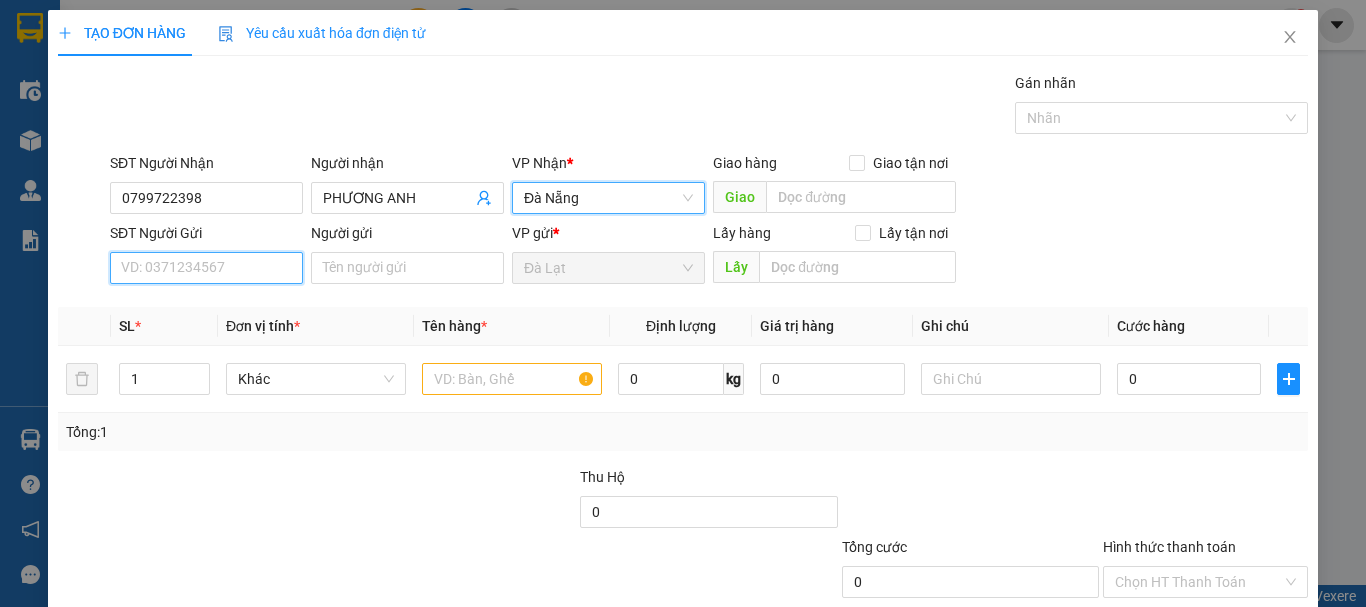 click on "SĐT Người Gửi" at bounding box center [206, 268] 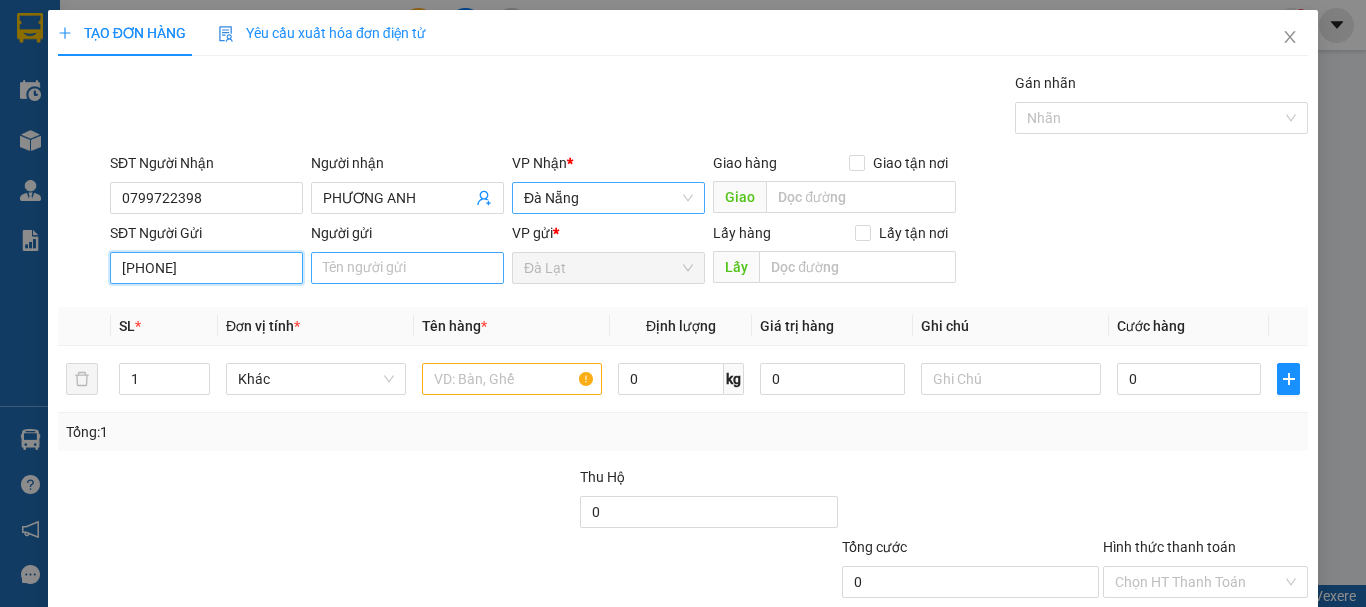type on "[PHONE]" 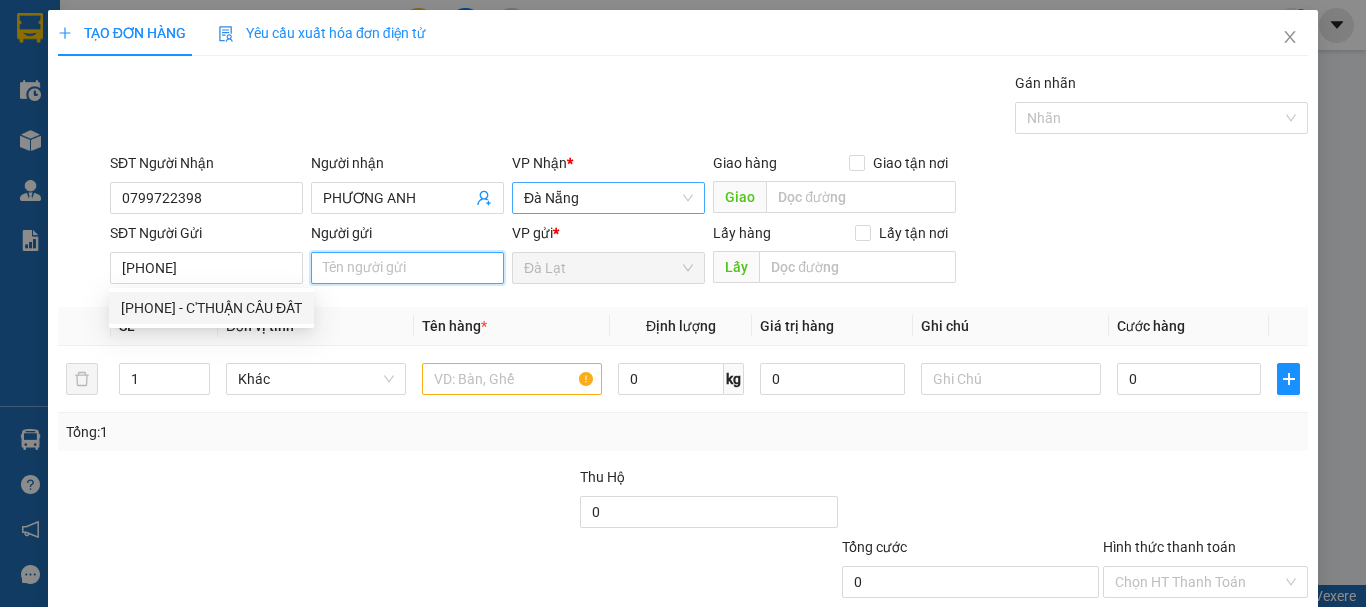 click on "Người gửi" at bounding box center [407, 268] 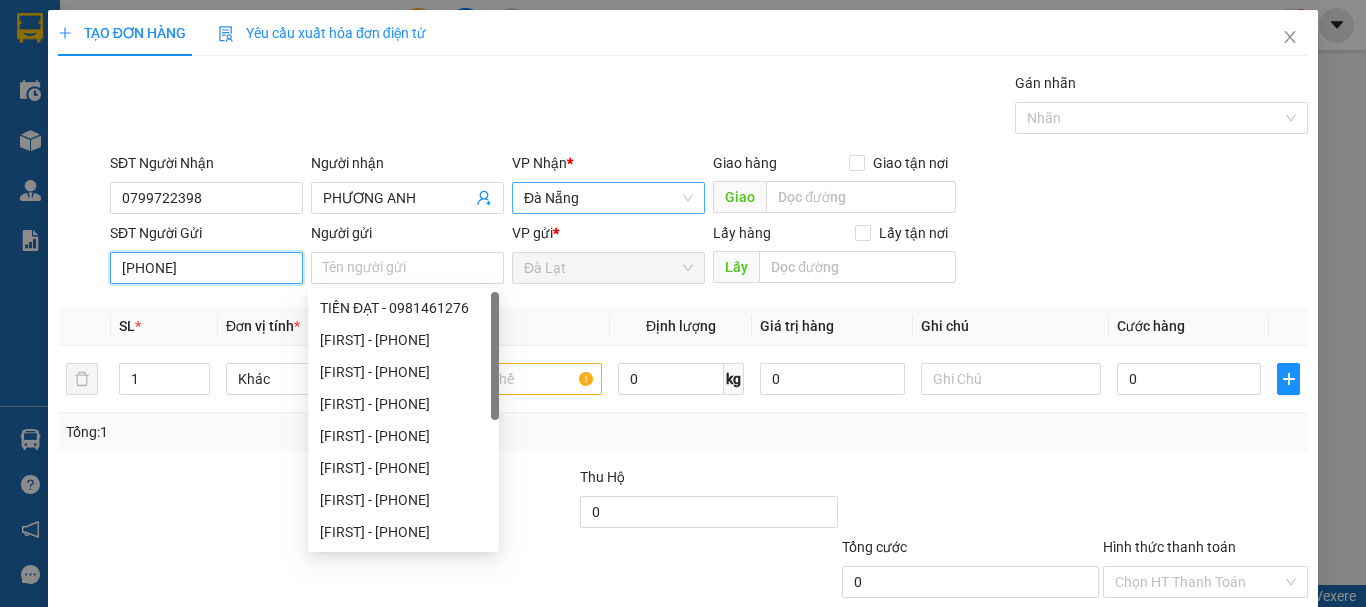click on "[PHONE]" at bounding box center (206, 268) 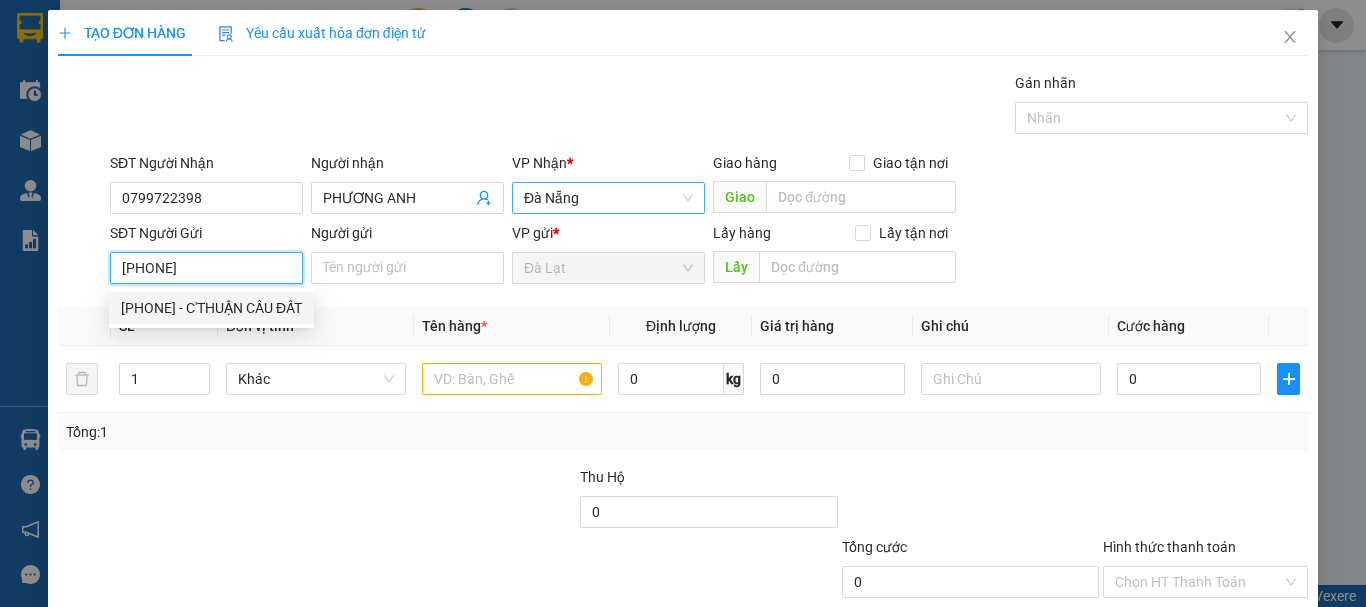 click on "[PHONE] - C'THUẬN CẦU ĐẤT" at bounding box center [211, 308] 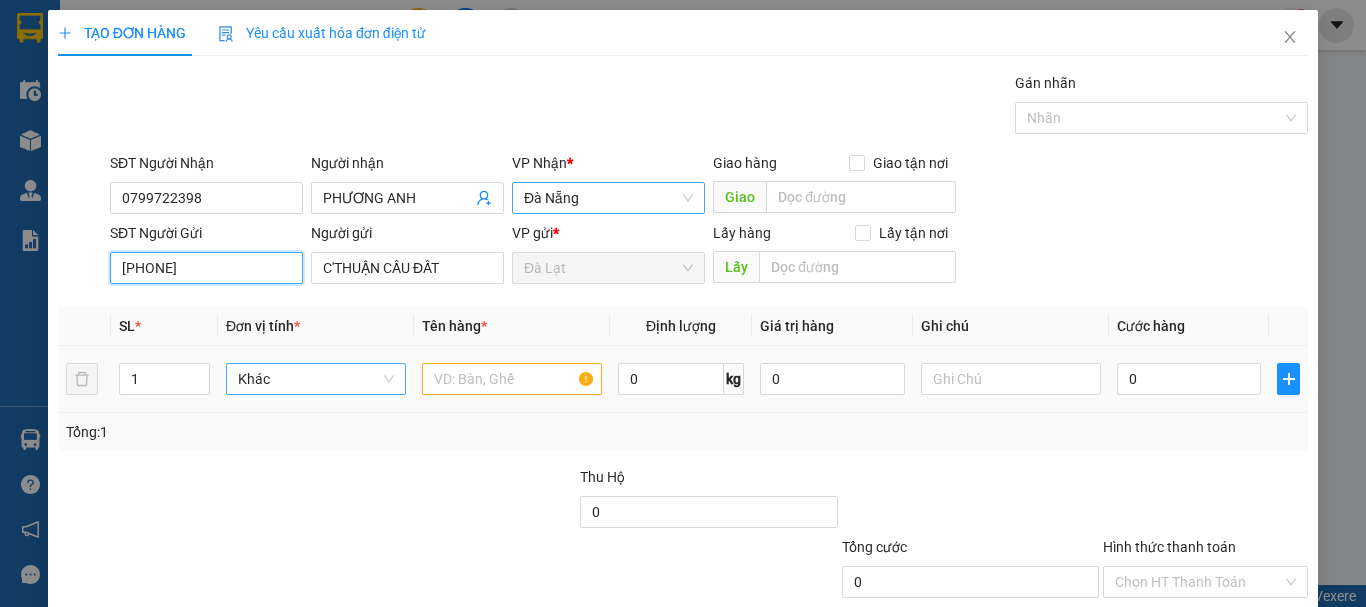 click on "Khác" at bounding box center (316, 379) 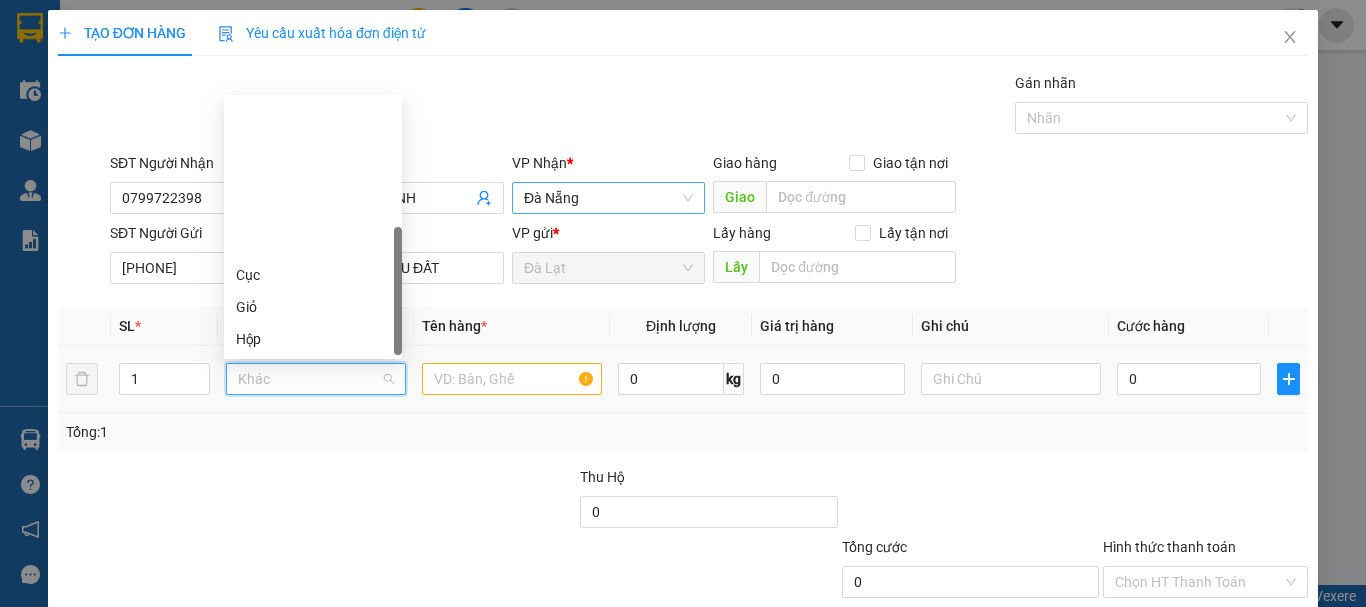scroll, scrollTop: 192, scrollLeft: 0, axis: vertical 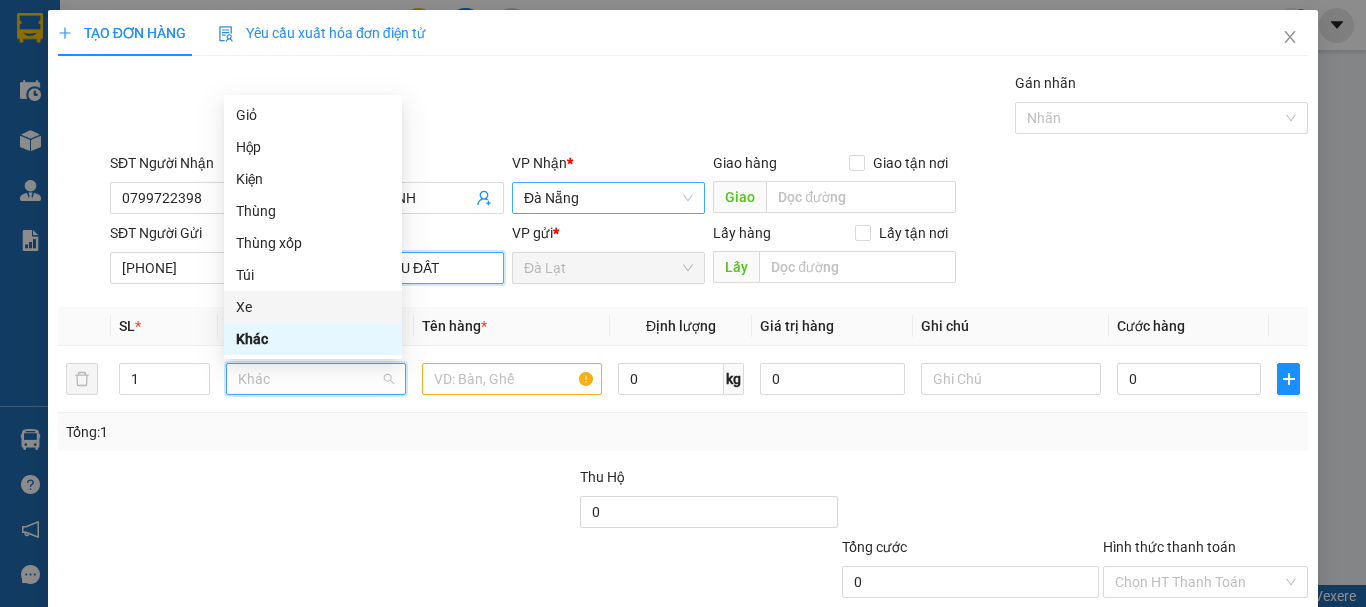 click on "C'THUẬN CẦU ĐẤT" at bounding box center [407, 268] 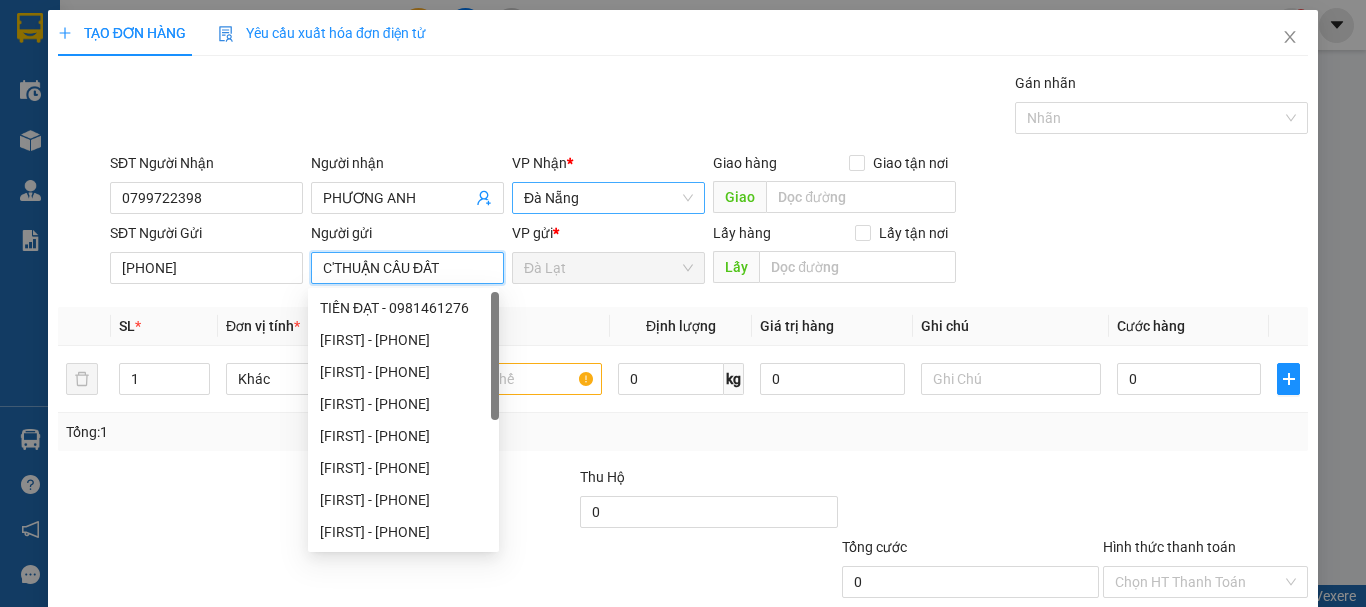 drag, startPoint x: 375, startPoint y: 266, endPoint x: 178, endPoint y: 290, distance: 198.45654 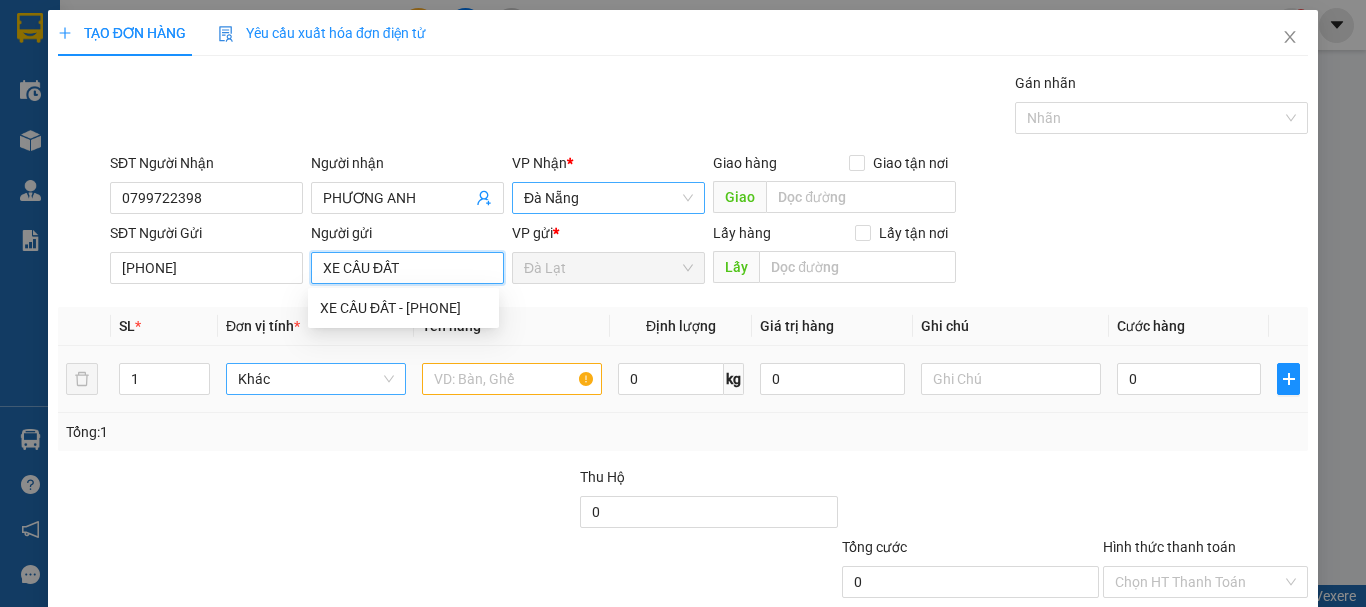 click on "Khác" at bounding box center (316, 379) 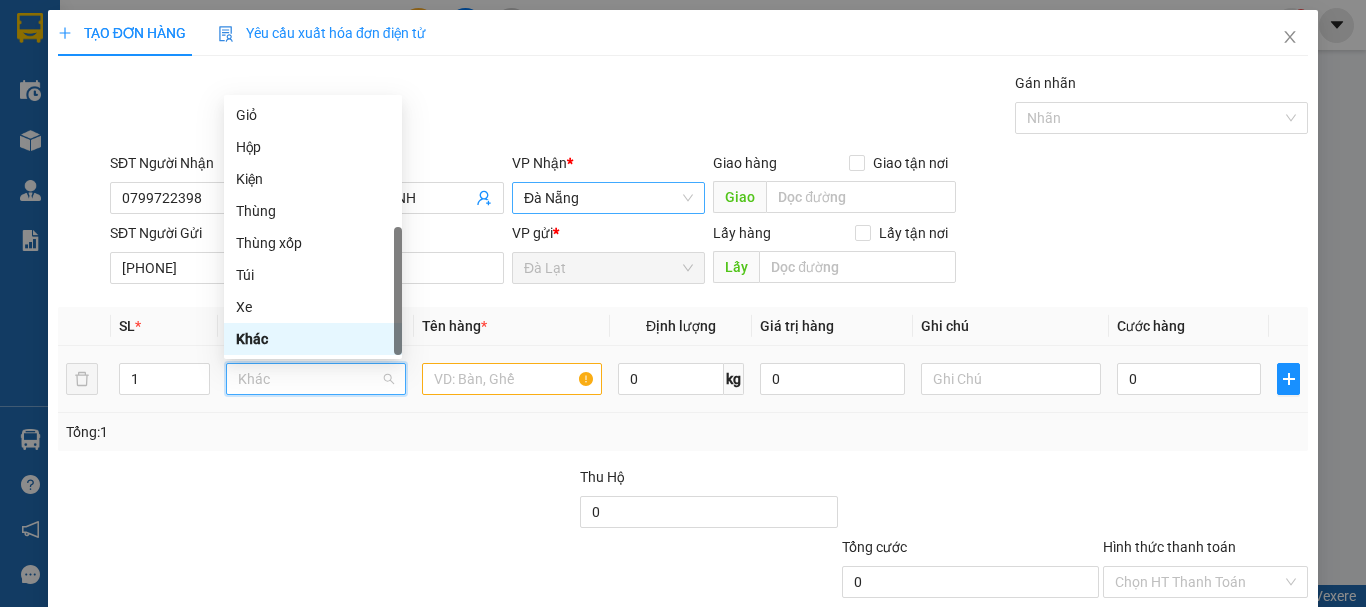 type on "T" 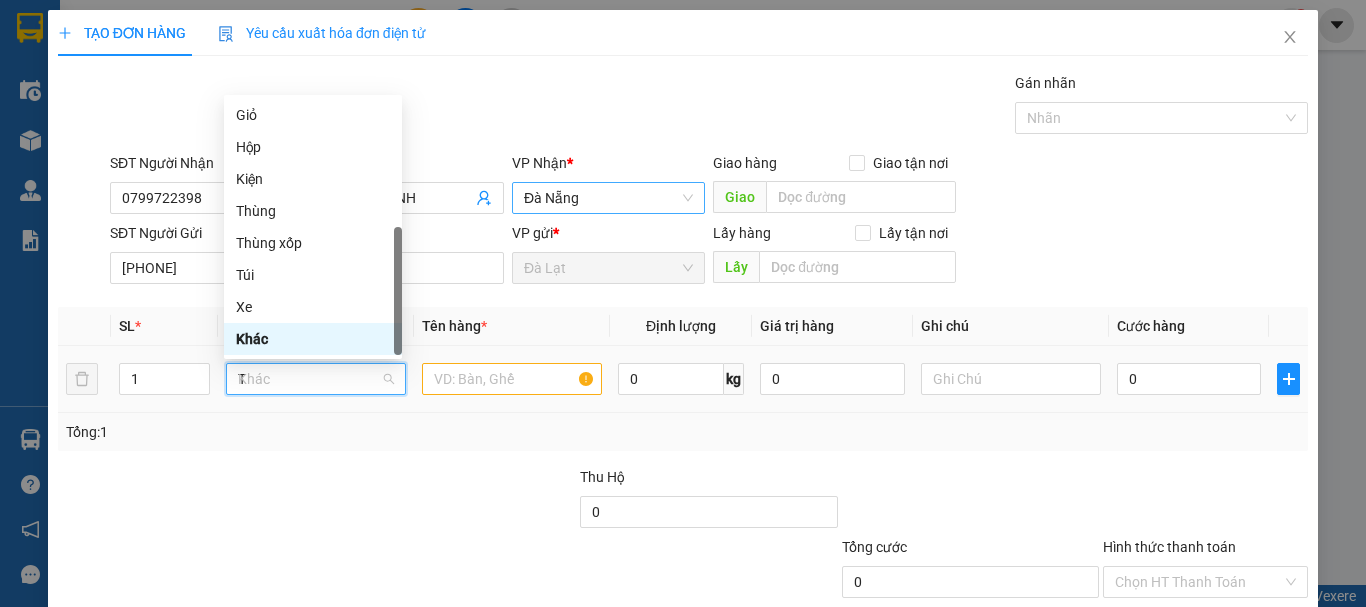 scroll, scrollTop: 0, scrollLeft: 0, axis: both 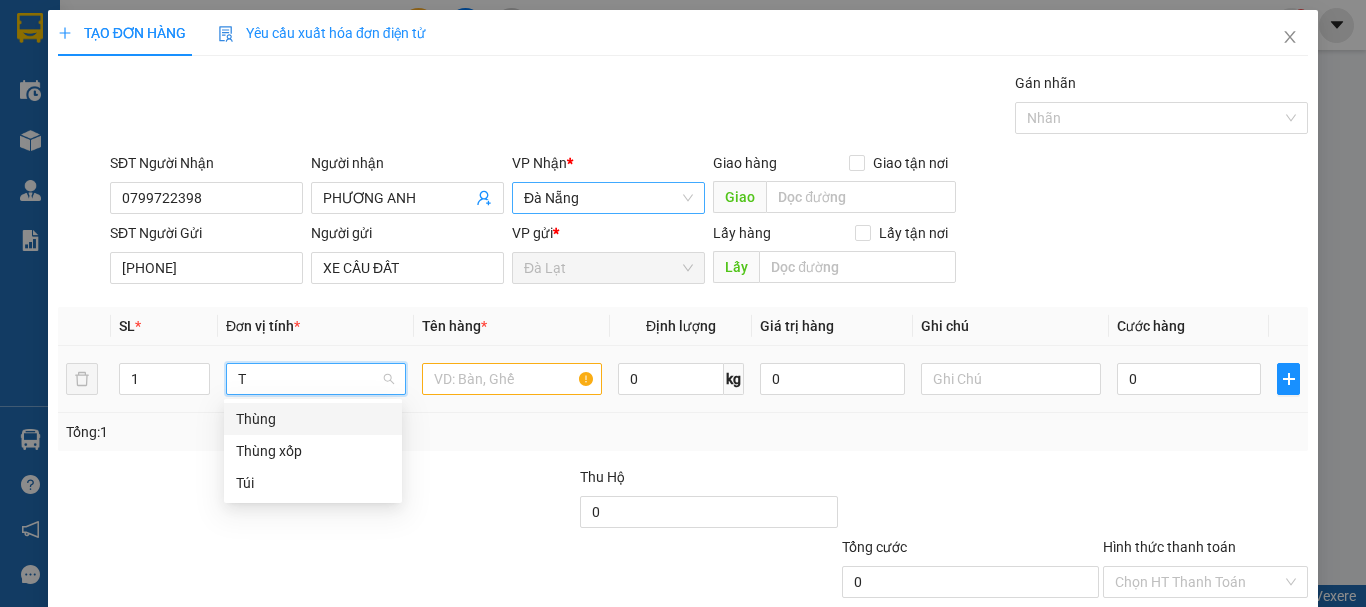 drag, startPoint x: 275, startPoint y: 415, endPoint x: 292, endPoint y: 417, distance: 17.117243 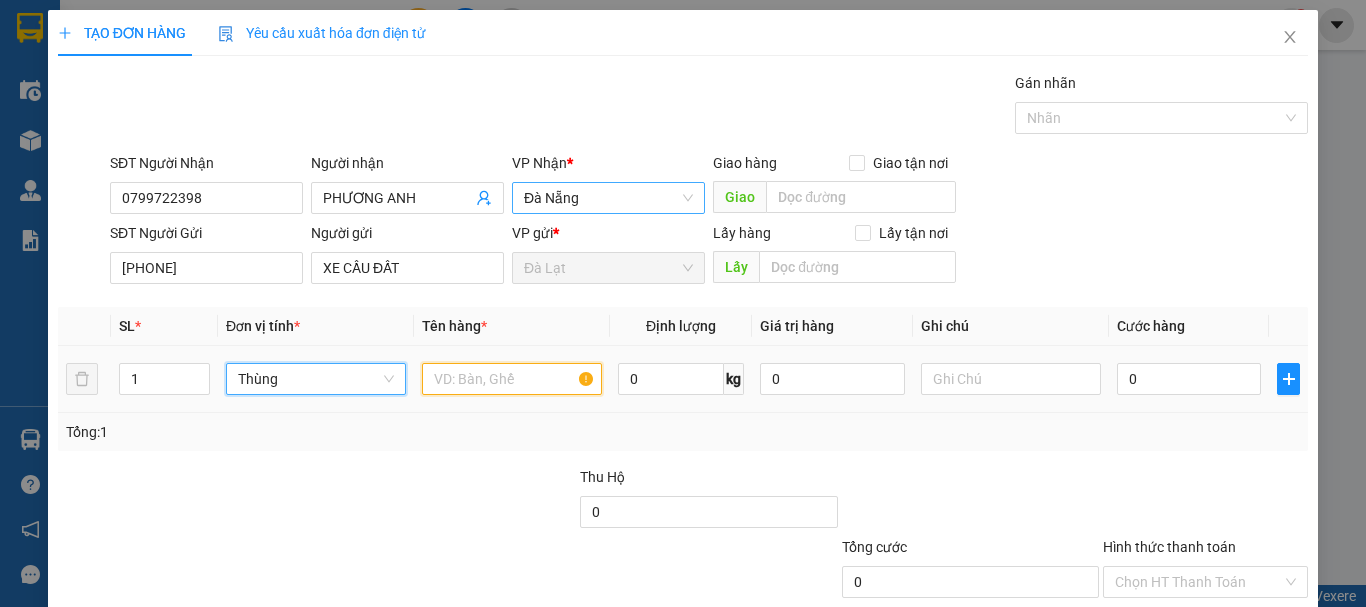 click at bounding box center [512, 379] 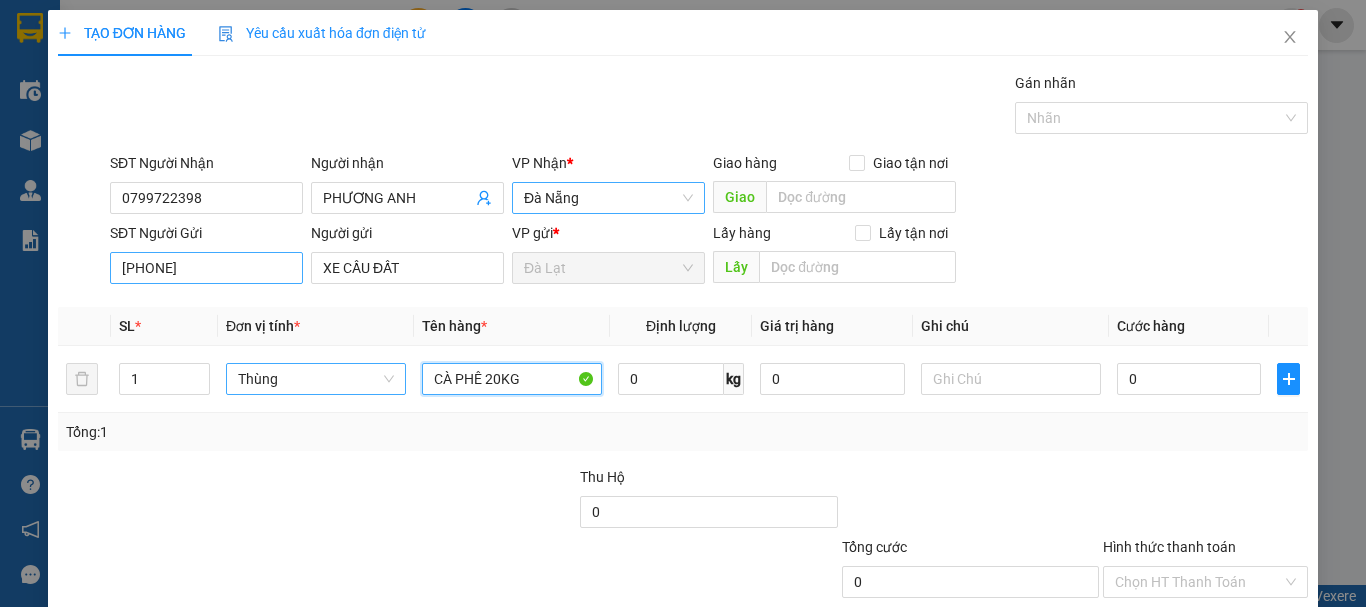 type on "CÀ PHÊ 20KG" 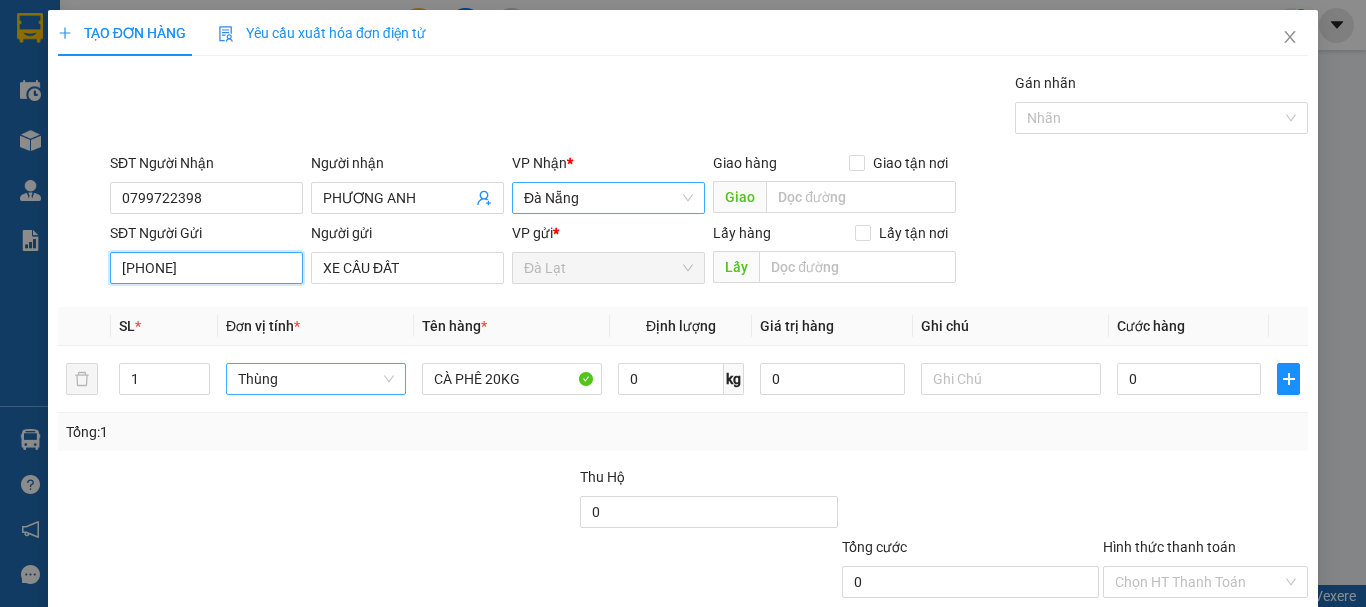 drag, startPoint x: 266, startPoint y: 273, endPoint x: 0, endPoint y: 304, distance: 267.8003 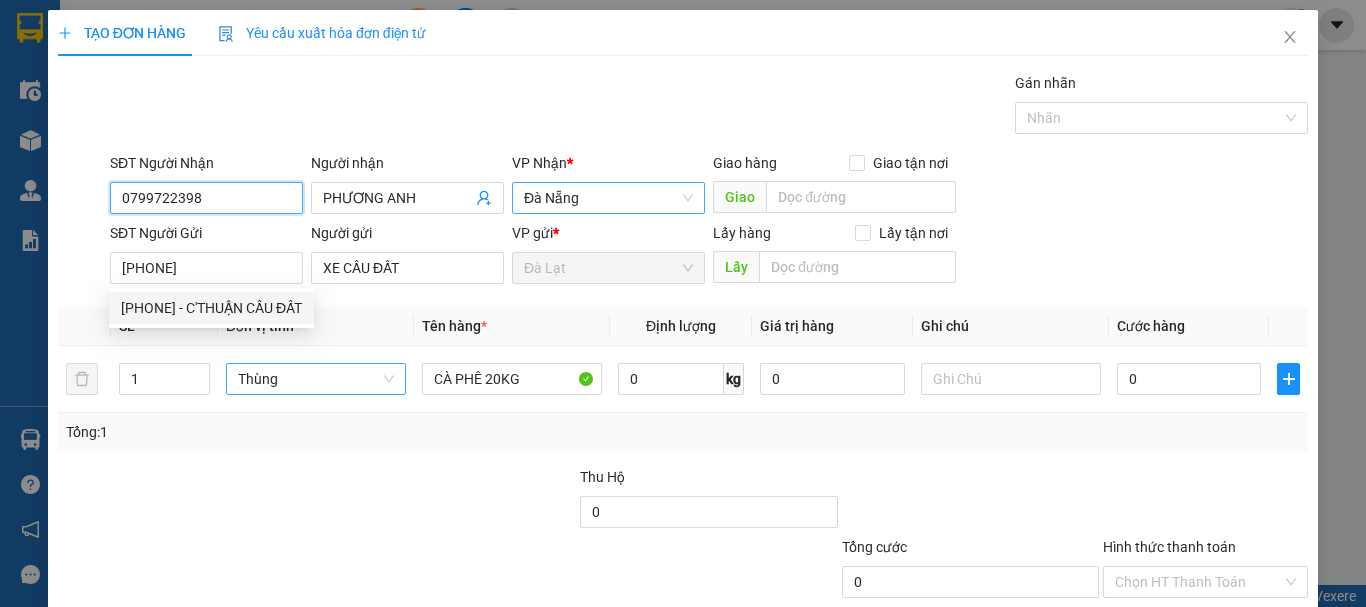drag, startPoint x: 261, startPoint y: 203, endPoint x: 0, endPoint y: 232, distance: 262.60617 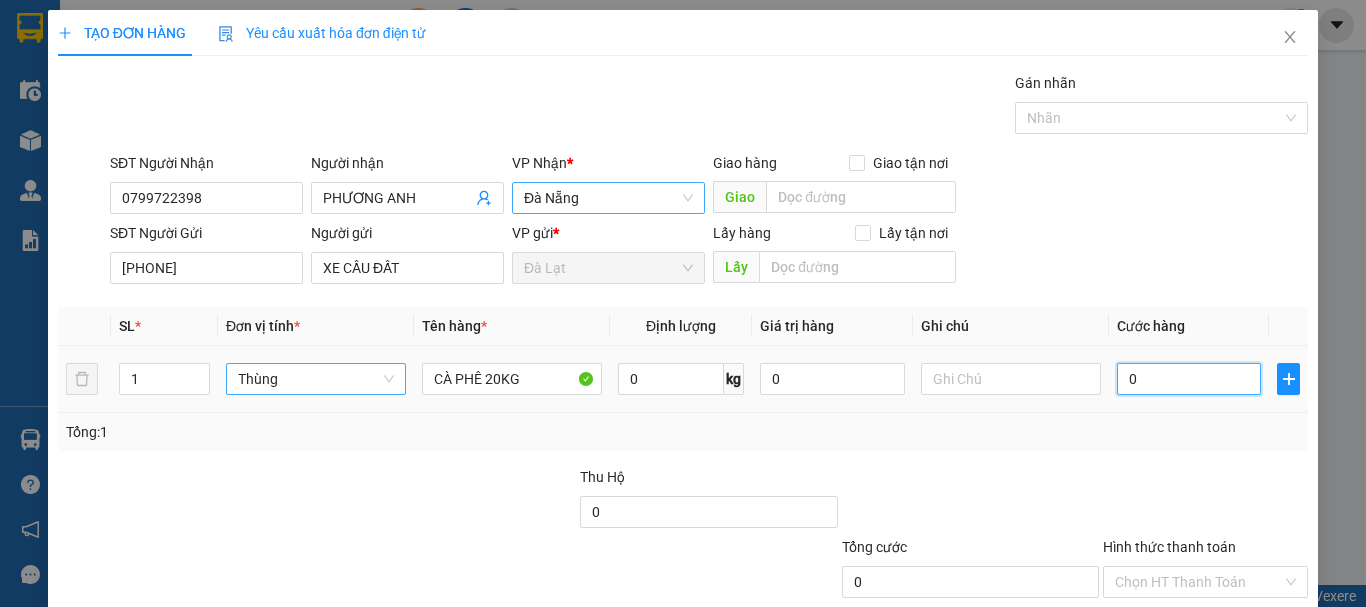 click on "0" at bounding box center (1189, 379) 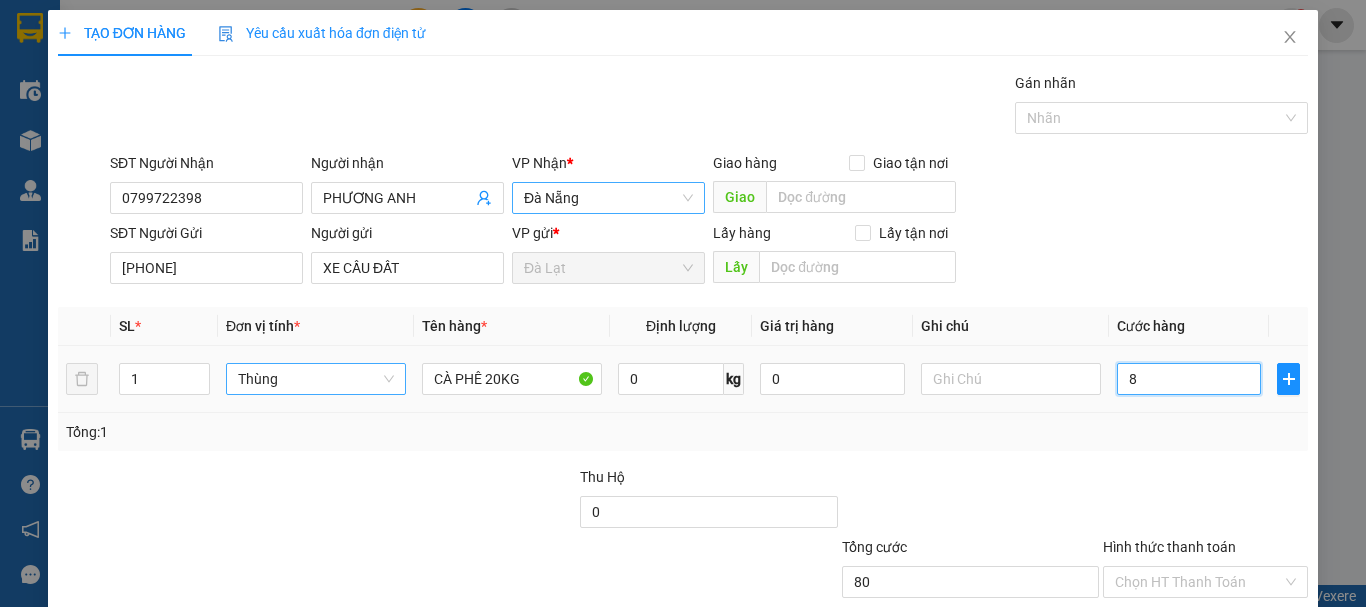 type on "80" 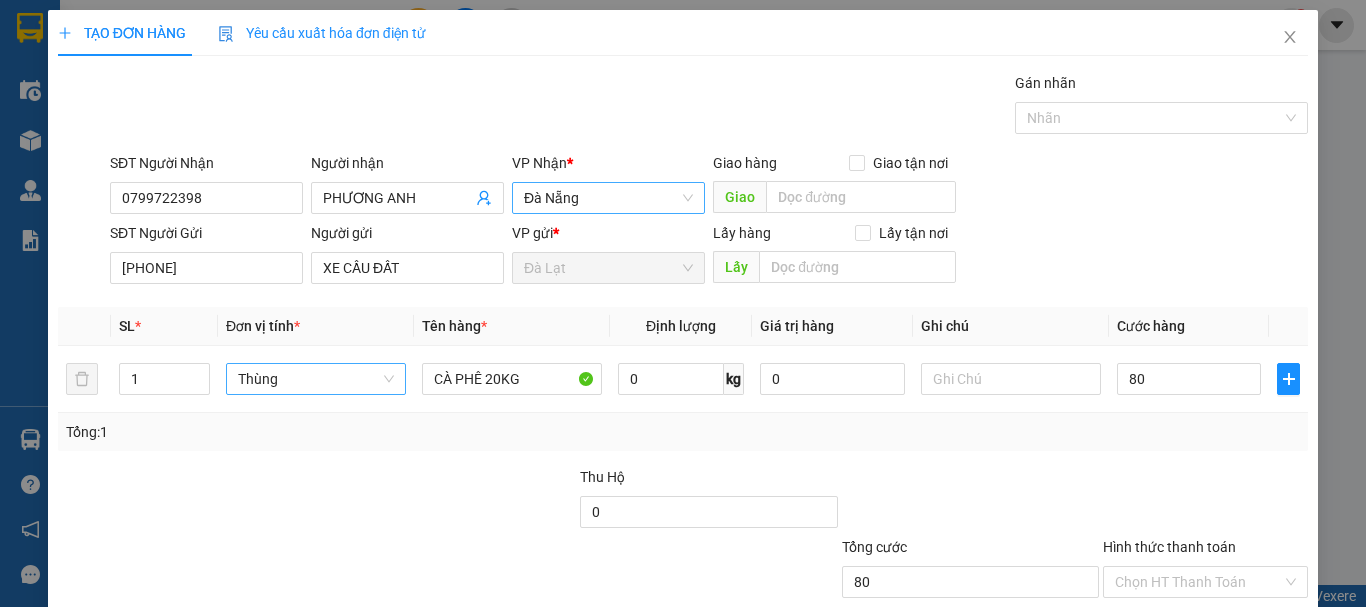 type on "80.000" 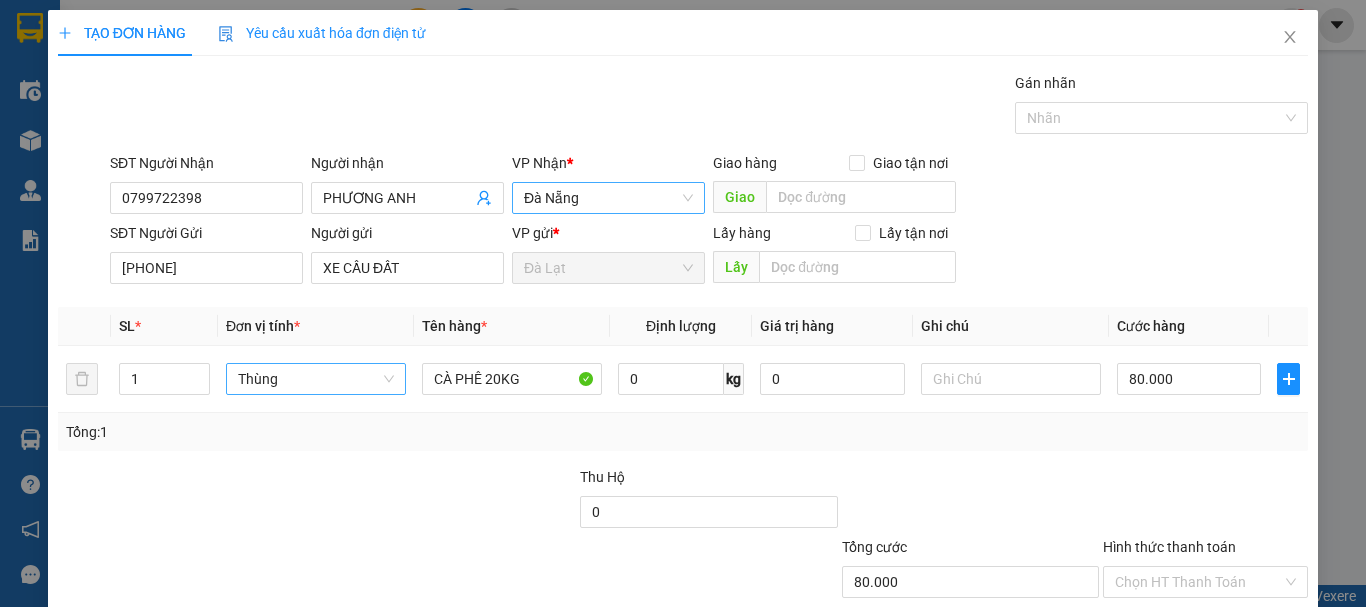 click at bounding box center (1205, 501) 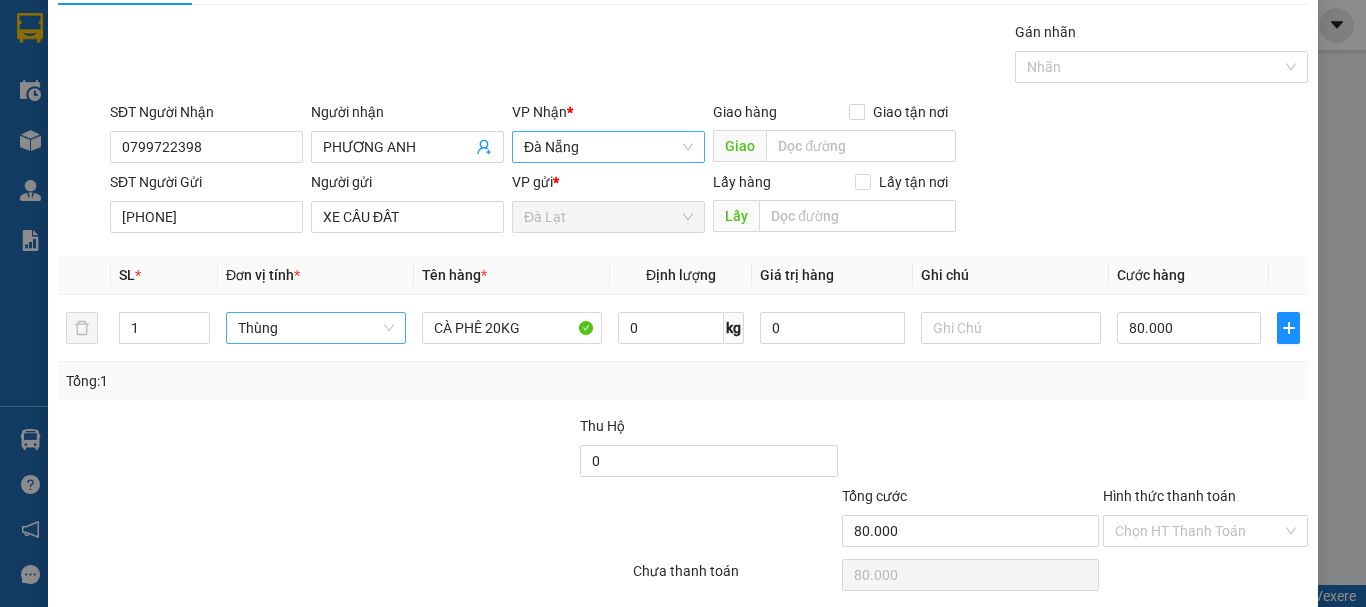 scroll, scrollTop: 125, scrollLeft: 0, axis: vertical 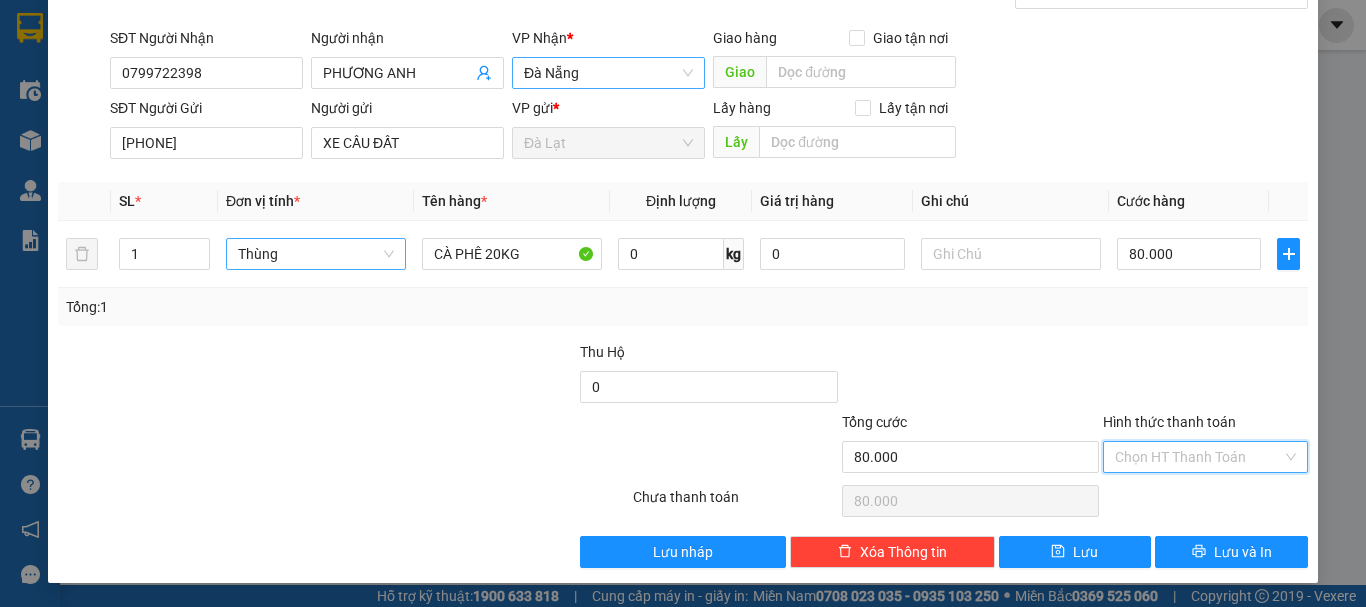 click on "Hình thức thanh toán" at bounding box center [1198, 457] 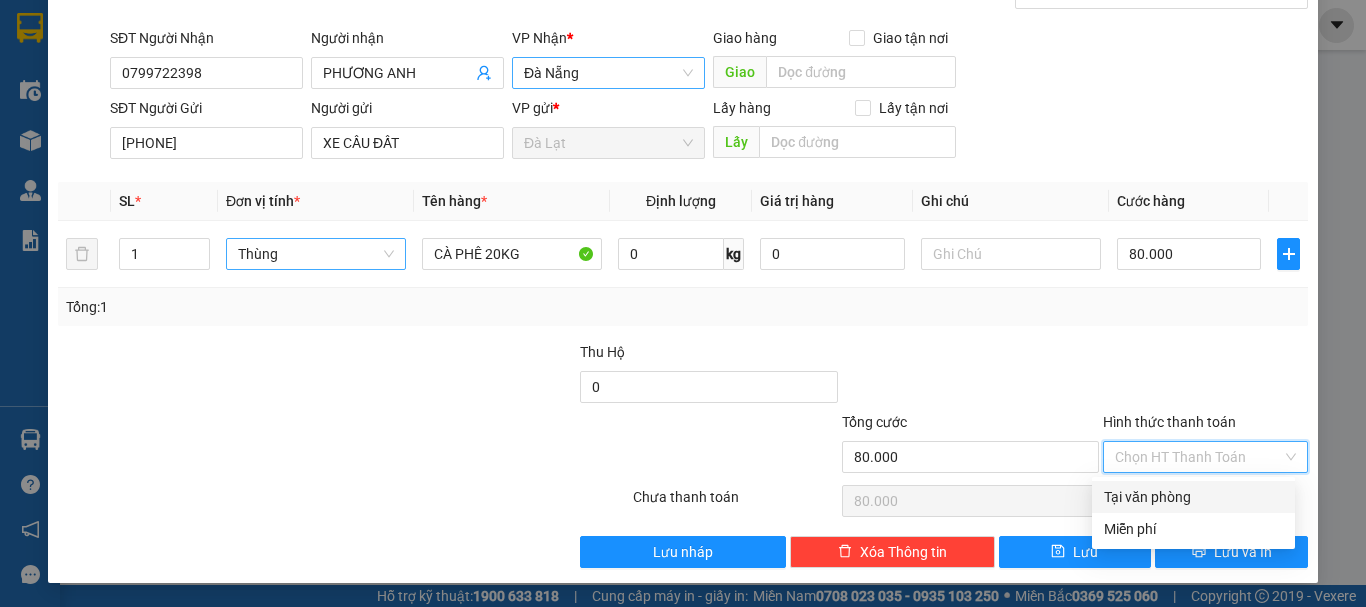 click on "Tại văn phòng" at bounding box center (1193, 497) 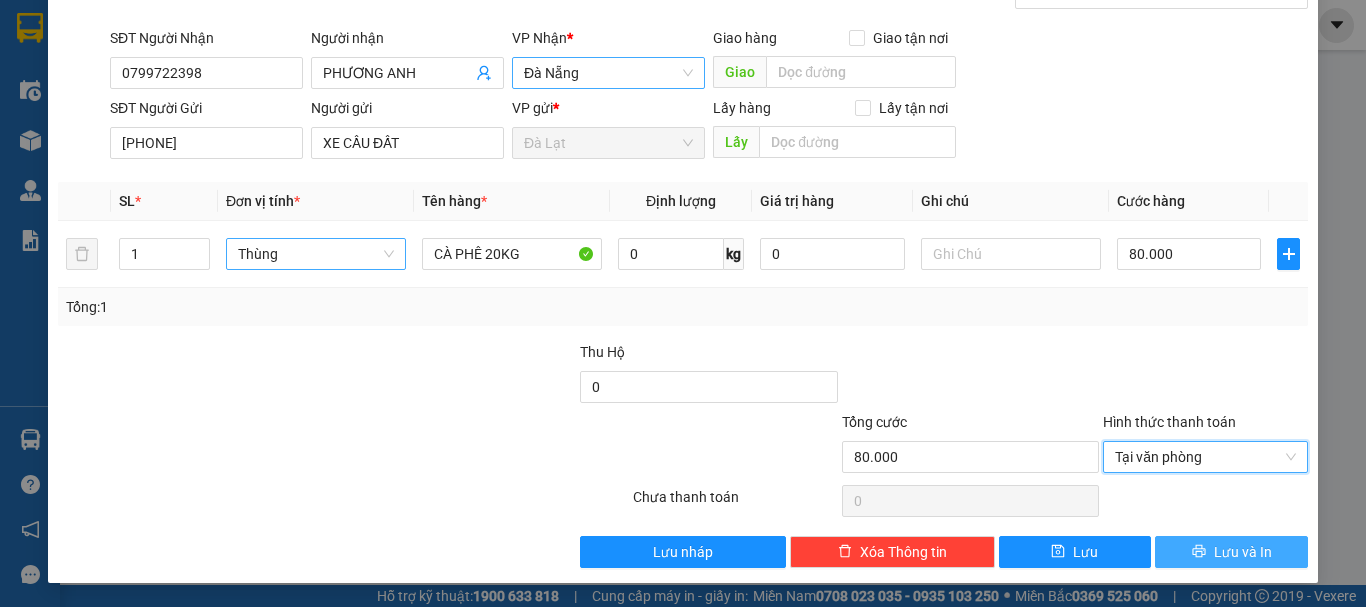 click on "Lưu và In" at bounding box center [1231, 552] 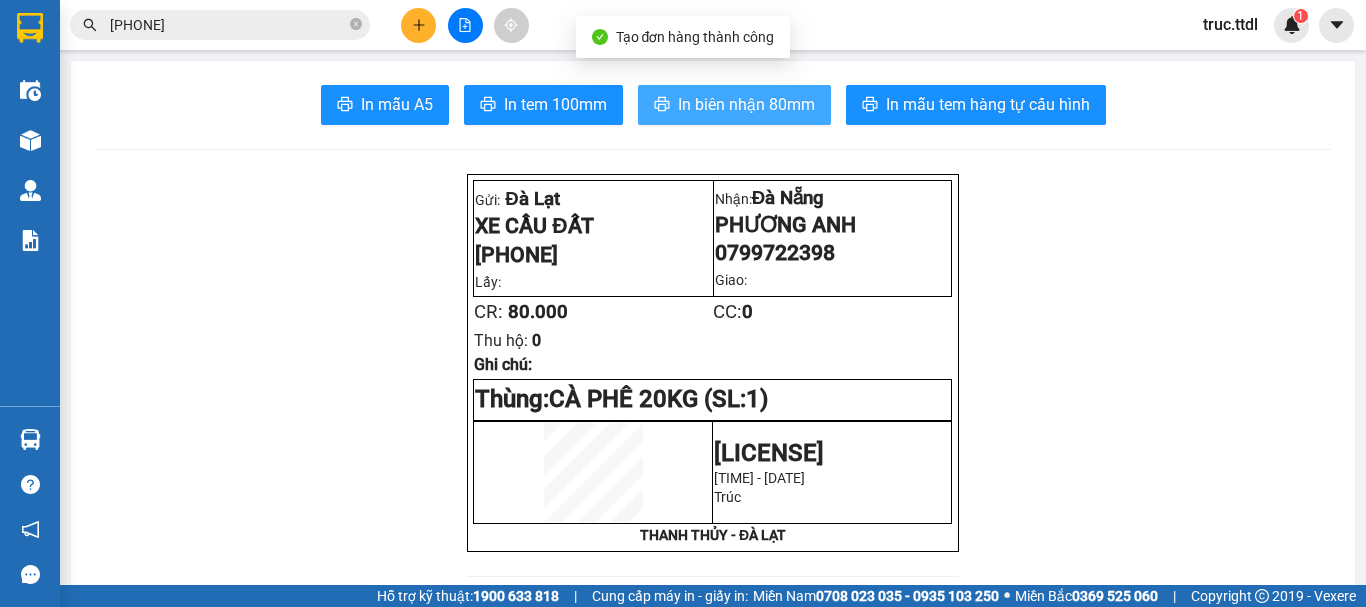 click on "In biên nhận 80mm" at bounding box center [746, 104] 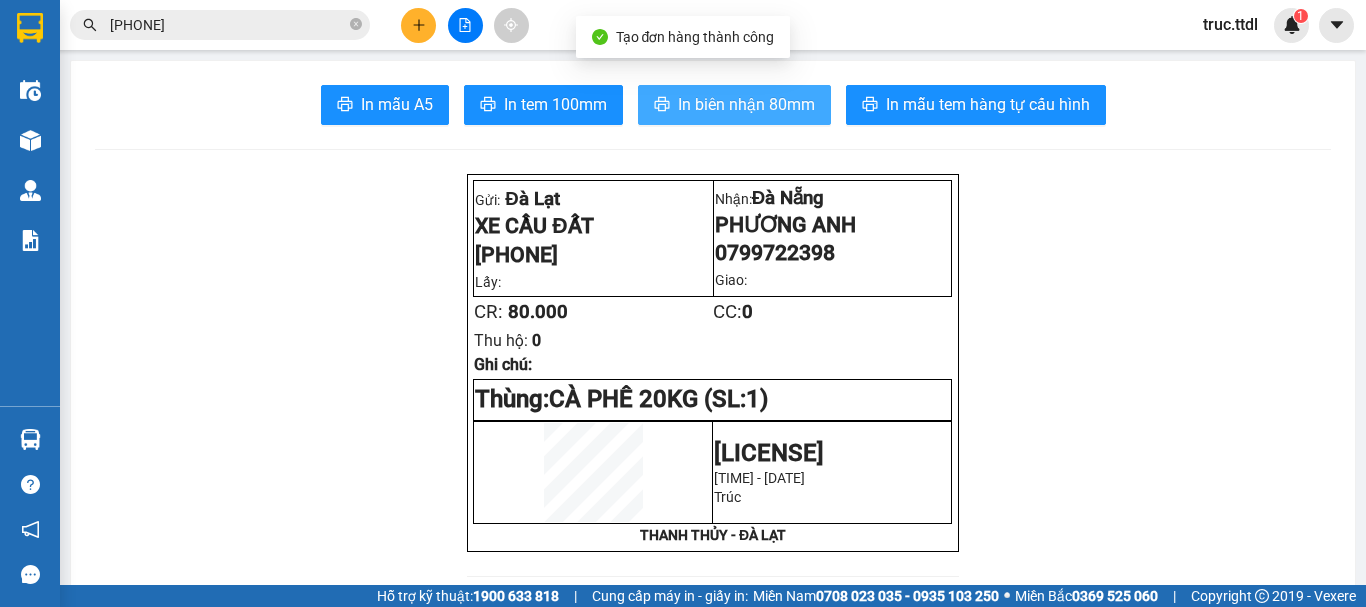 scroll, scrollTop: 0, scrollLeft: 0, axis: both 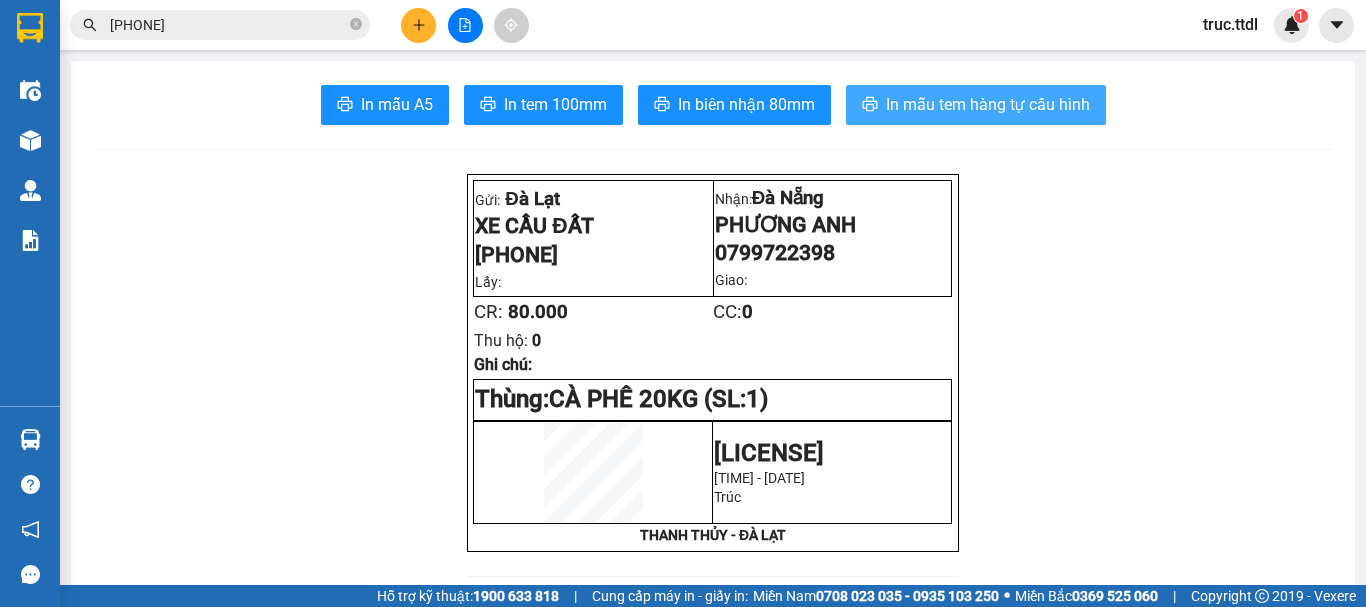 click on "In mẫu tem hàng tự cấu hình" at bounding box center [988, 104] 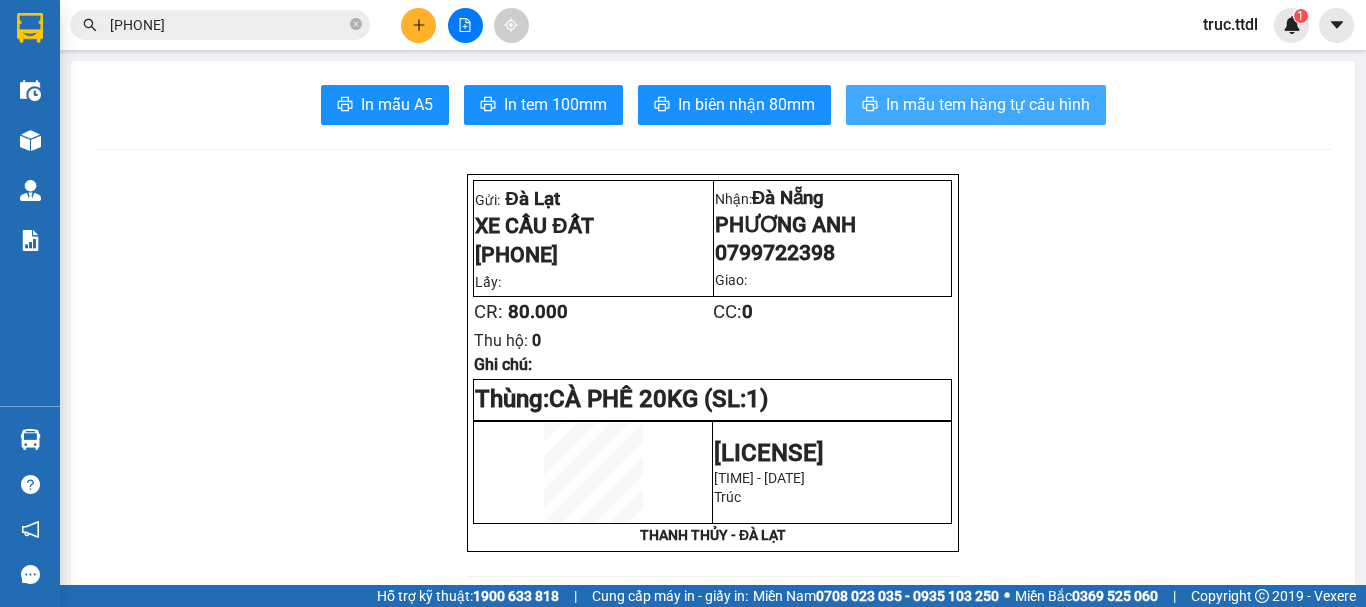 scroll, scrollTop: 0, scrollLeft: 0, axis: both 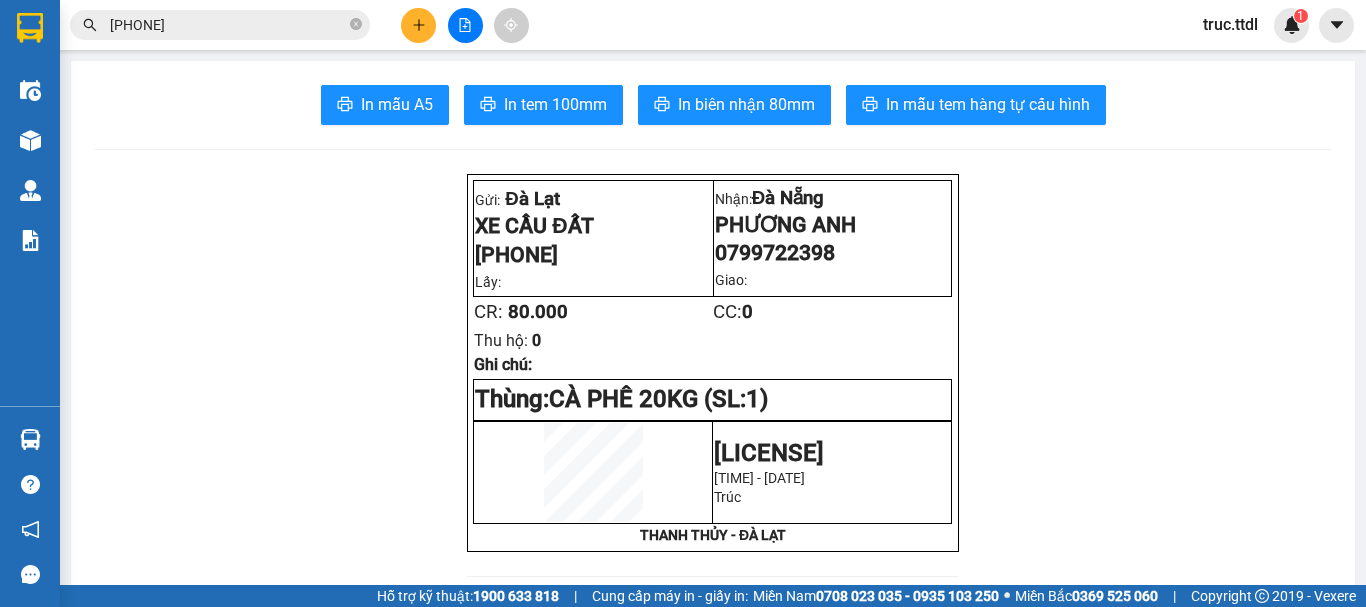click 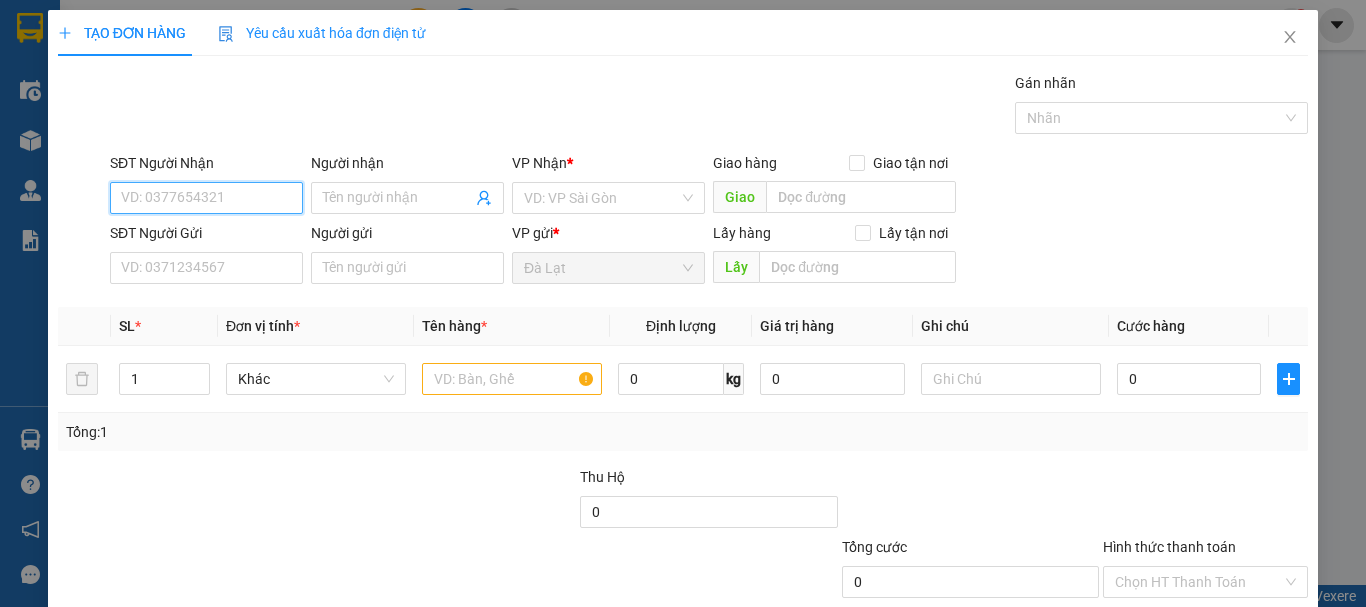 drag, startPoint x: 177, startPoint y: 203, endPoint x: 734, endPoint y: 157, distance: 558.89624 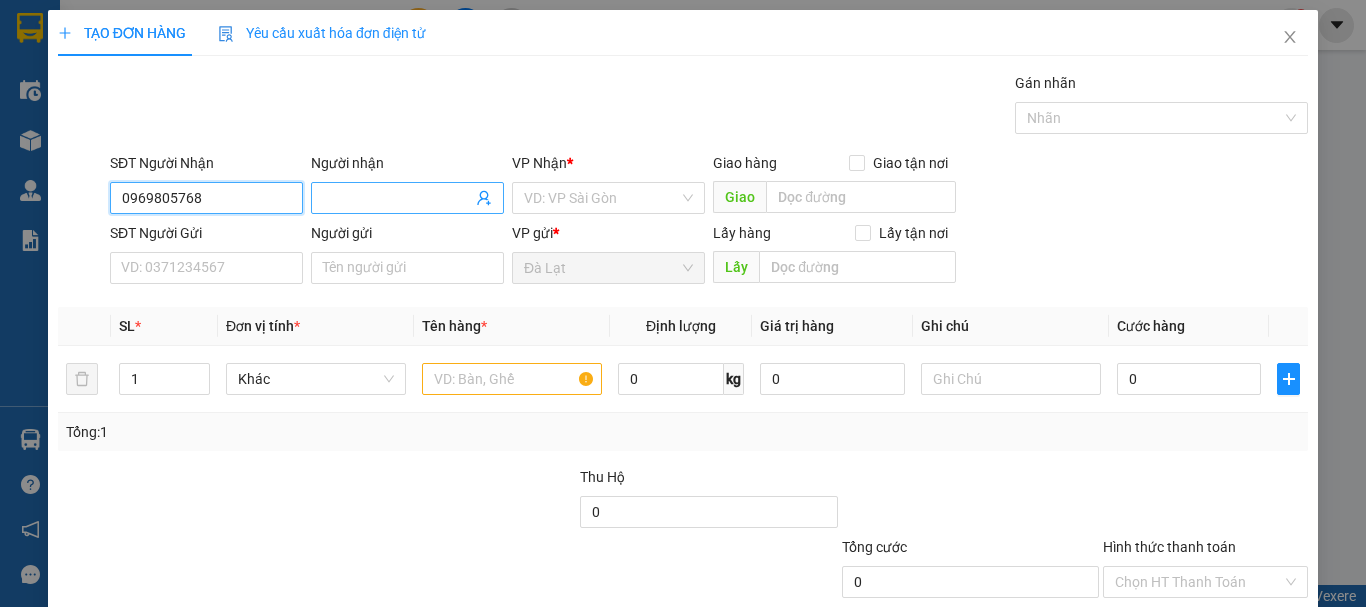 type on "0969805768" 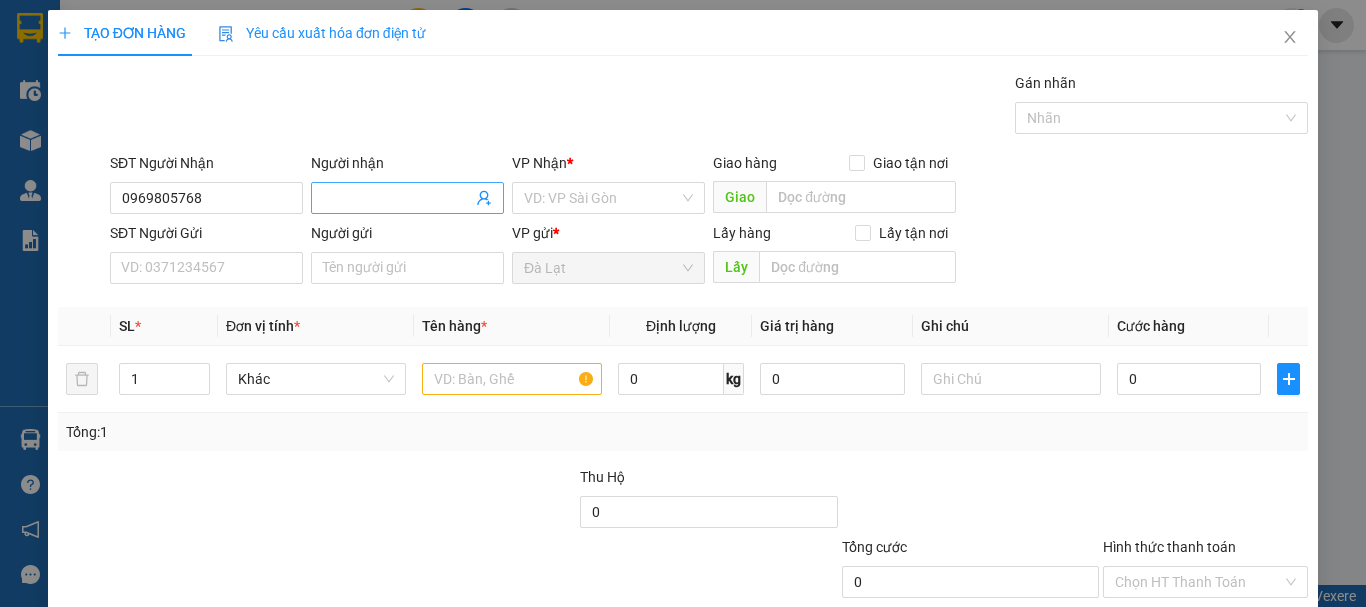 click on "Người nhận" at bounding box center (397, 198) 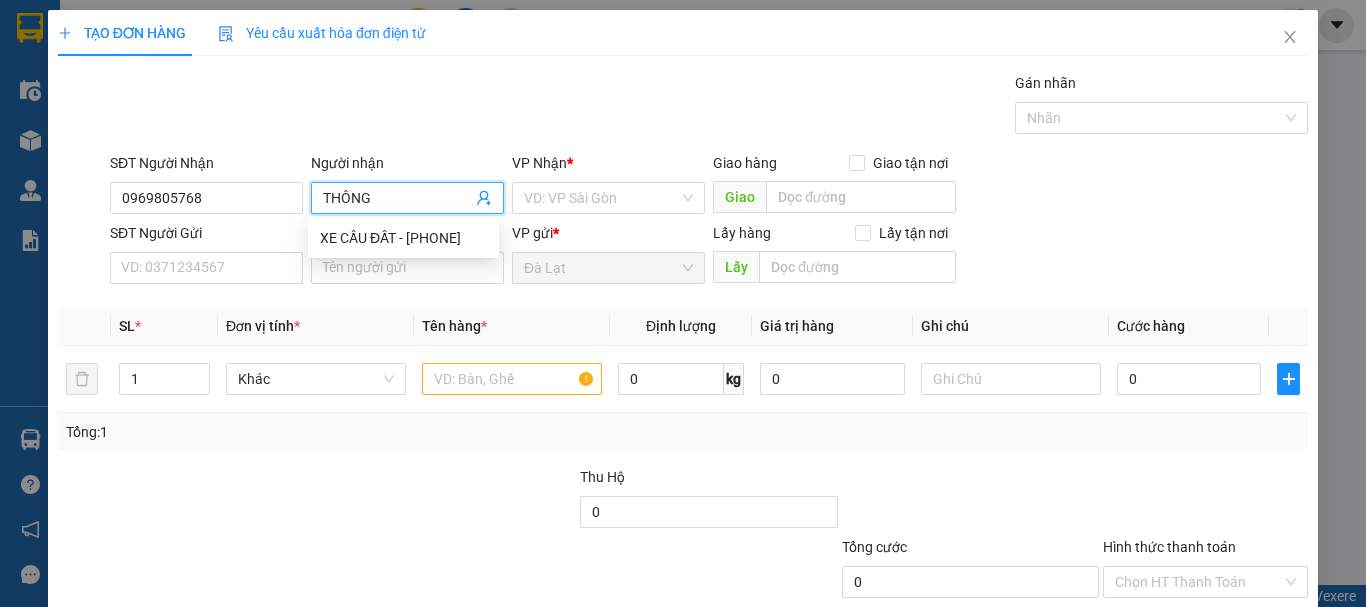 type on "THÔNG" 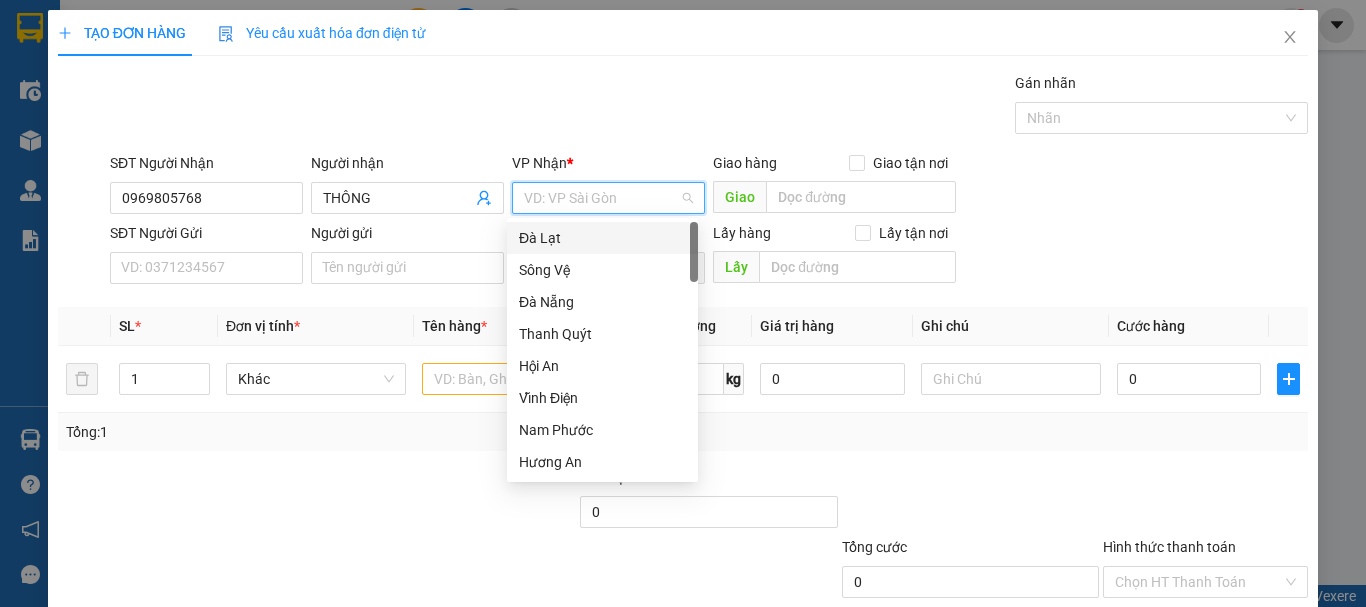 type on "D" 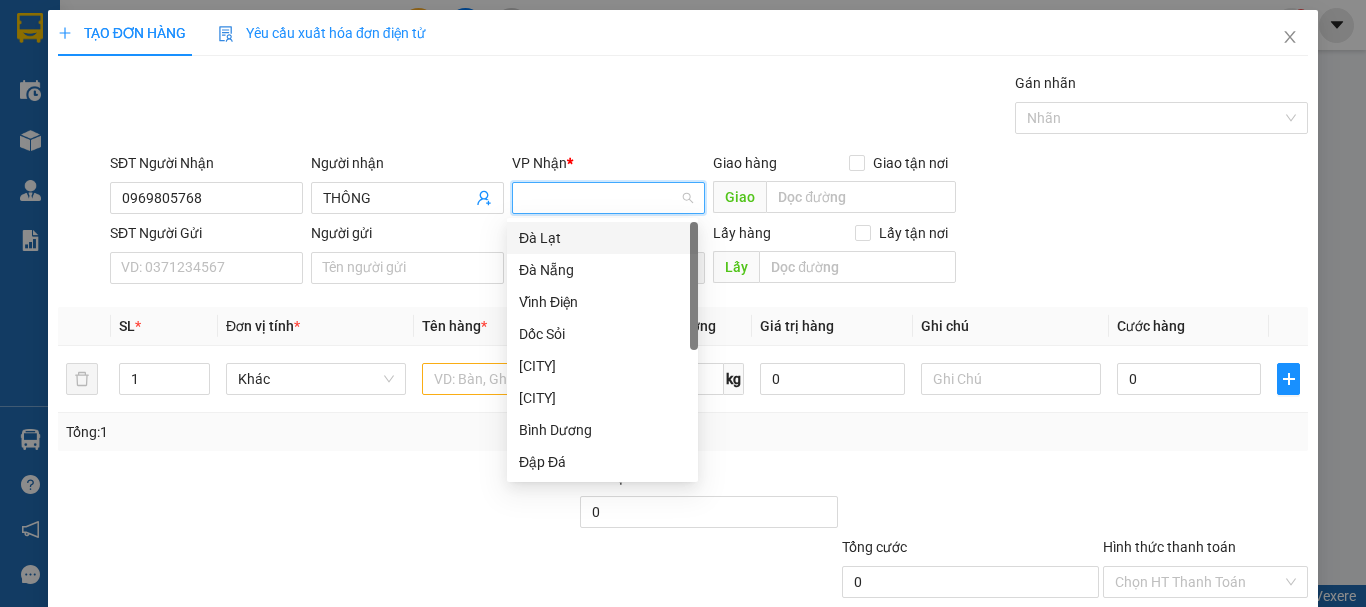 type on "Đ" 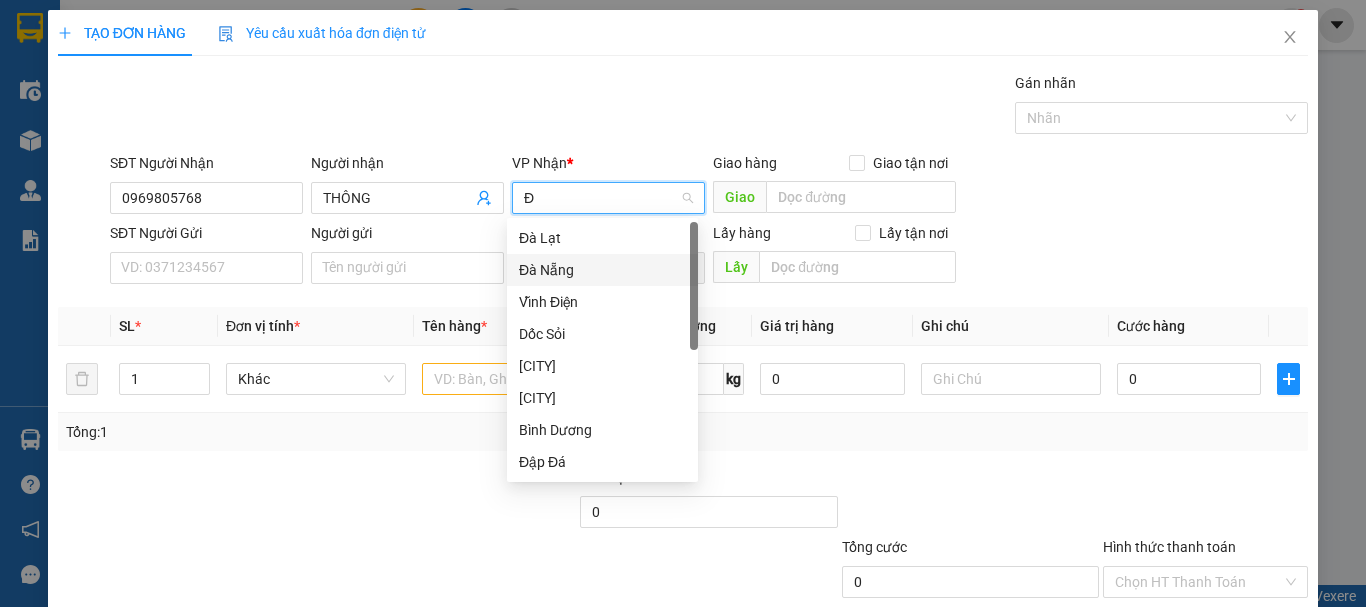 click on "Đà Nẵng" at bounding box center [602, 270] 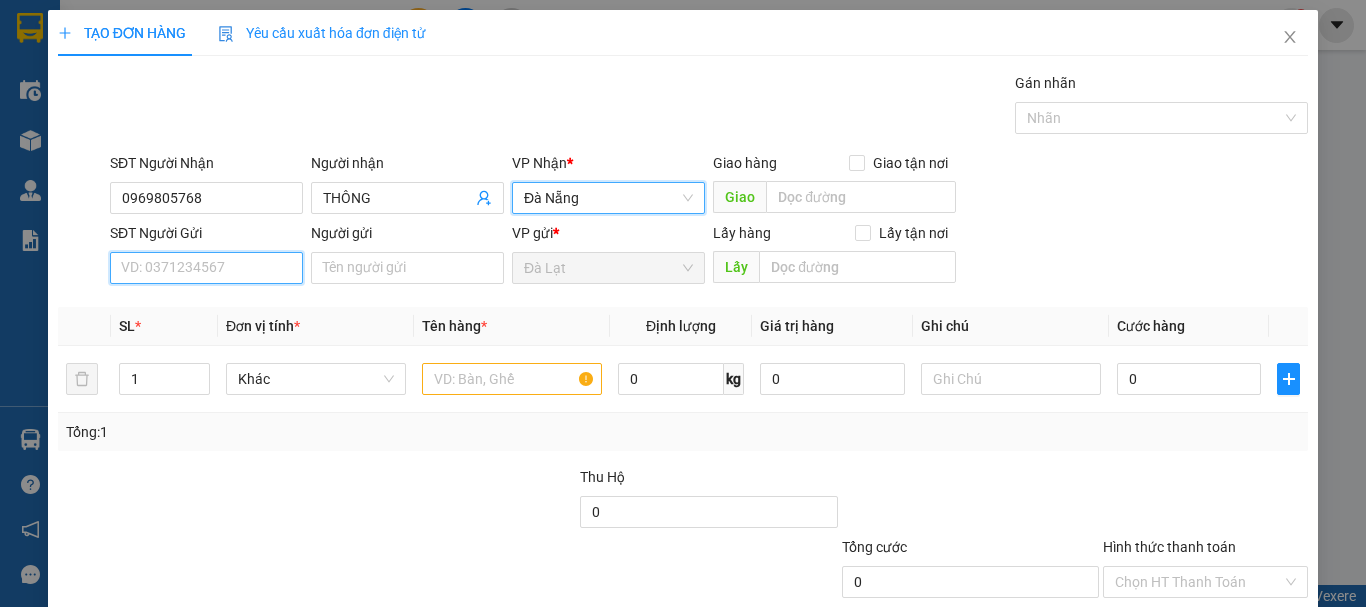 click on "SĐT Người Gửi" at bounding box center [206, 268] 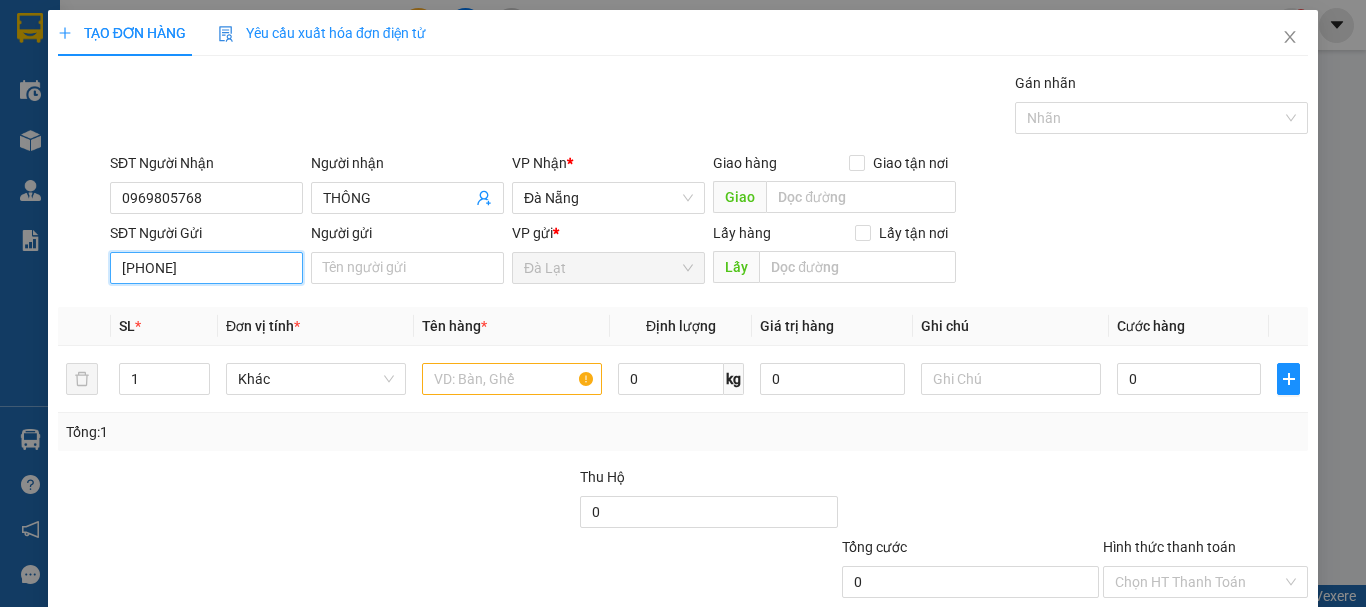 type on "[PHONE]" 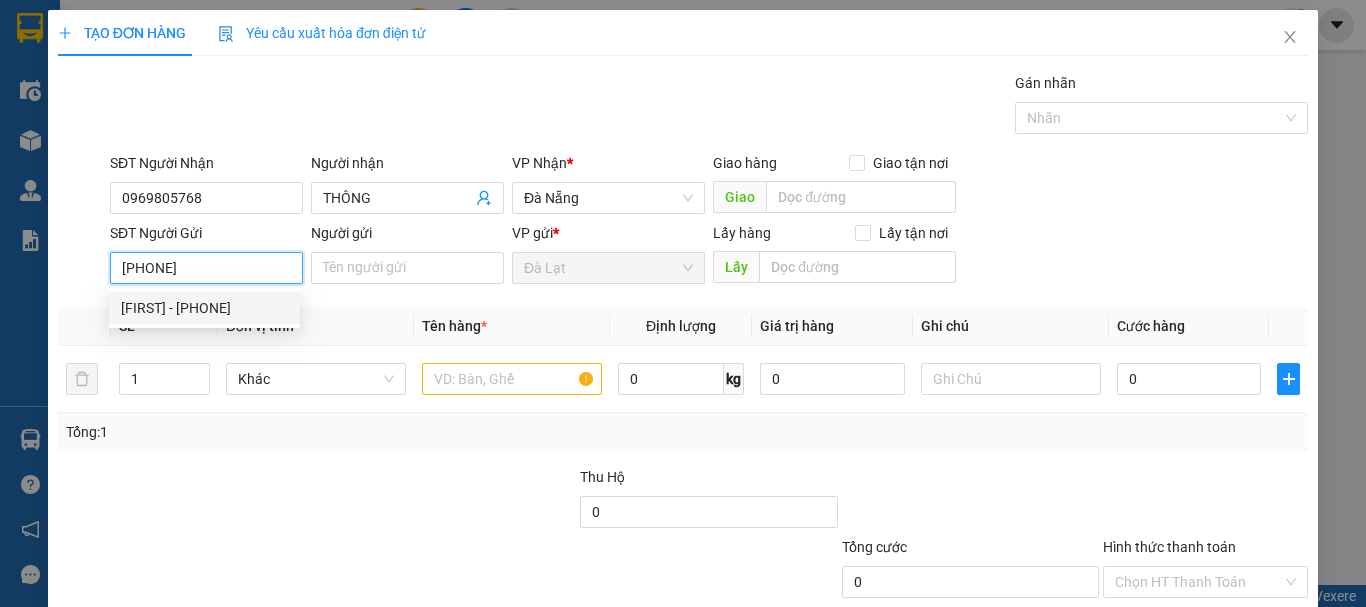 click on "[FIRST] - [PHONE]" at bounding box center (204, 308) 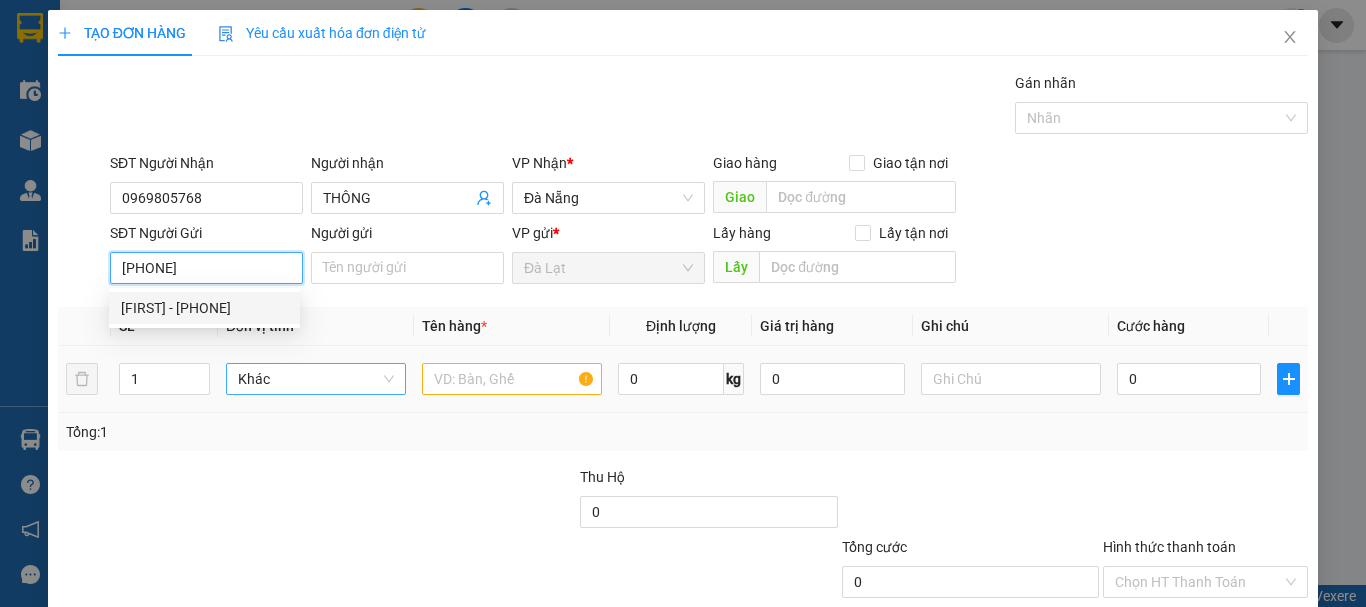 type on "MINH PHƯƠNG" 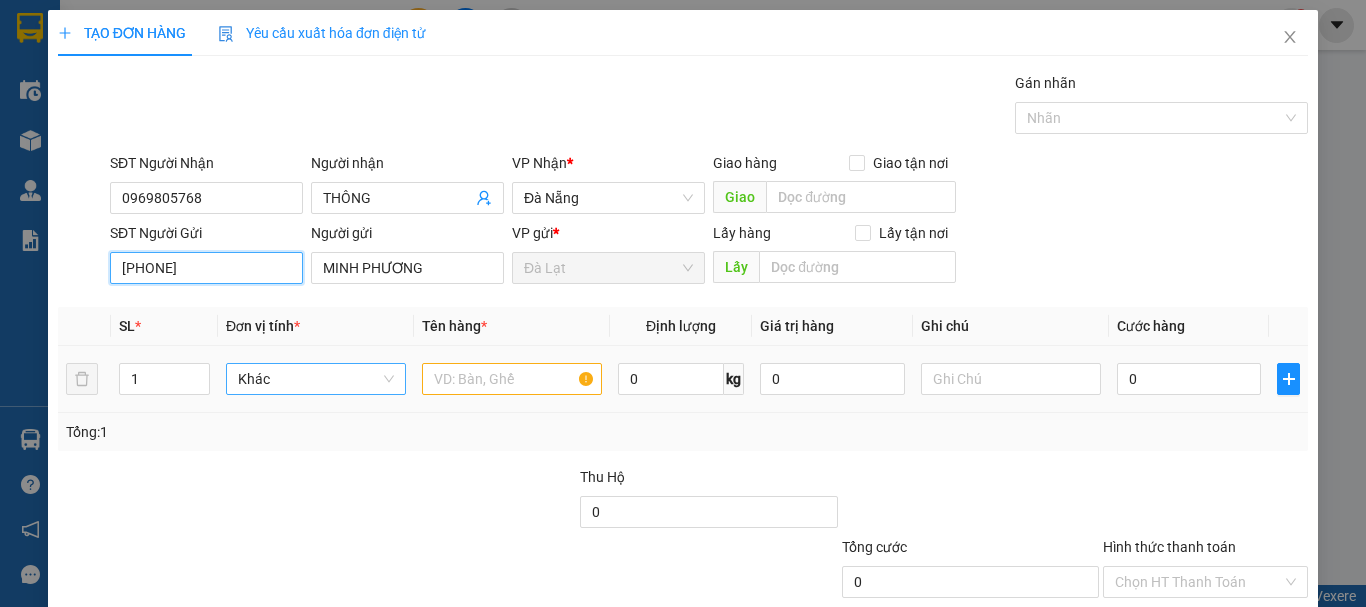 click on "Khác" at bounding box center [316, 379] 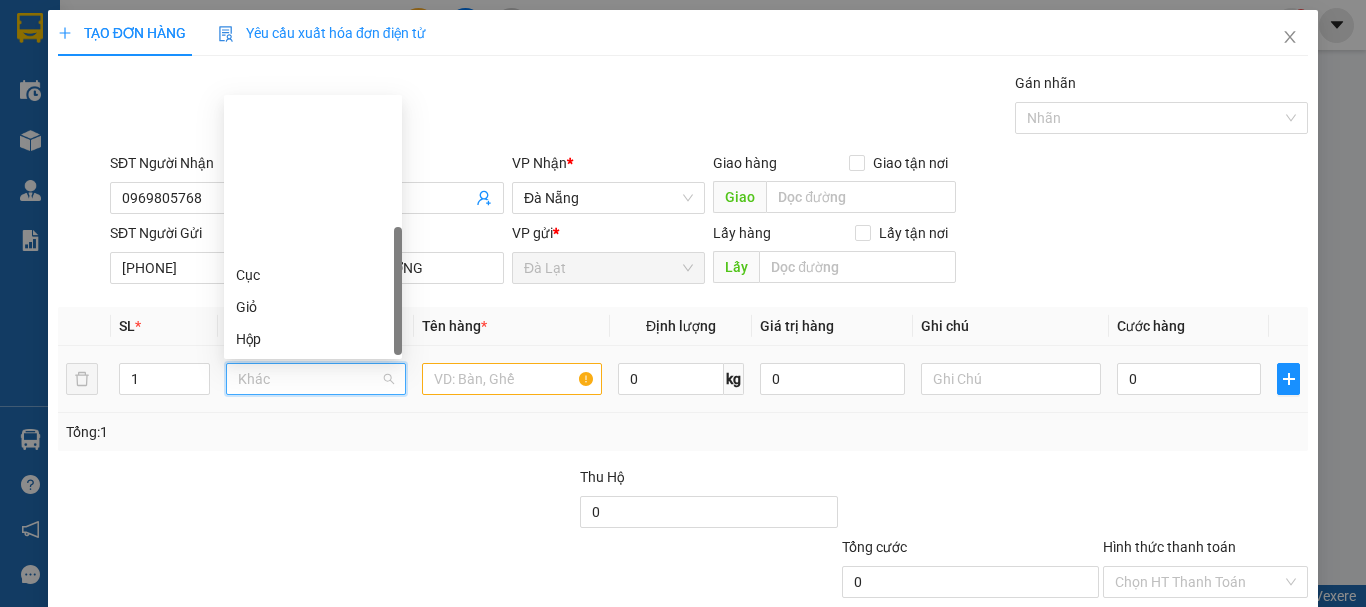 scroll, scrollTop: 192, scrollLeft: 0, axis: vertical 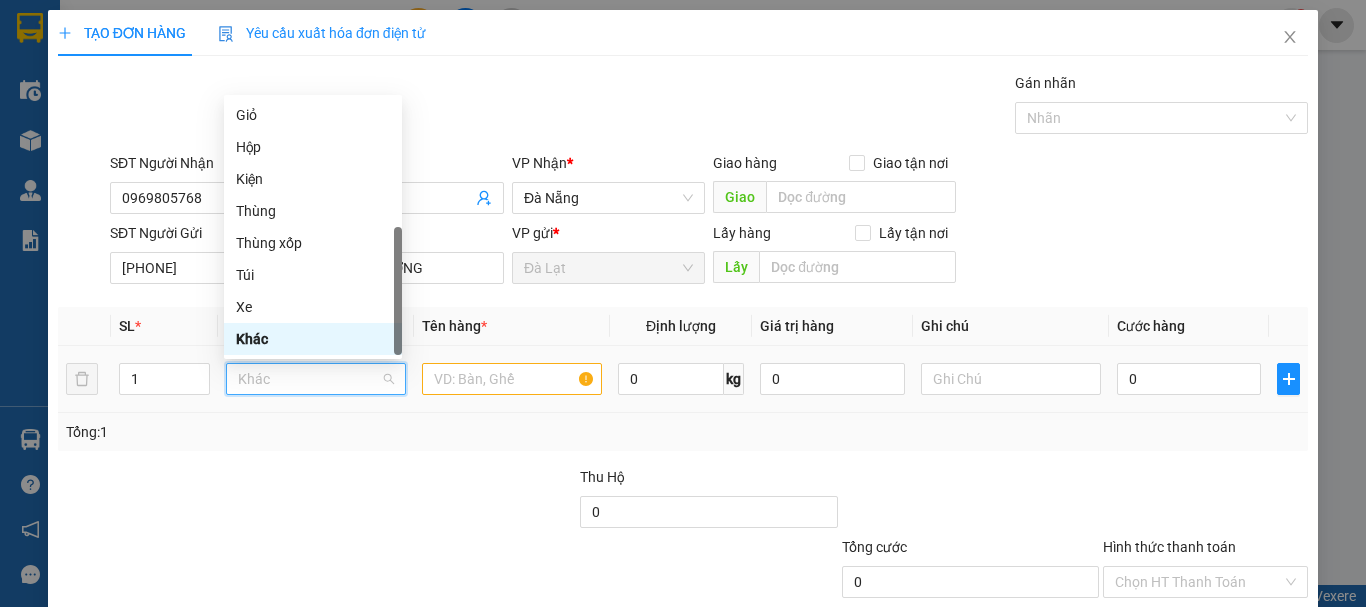 type on "T" 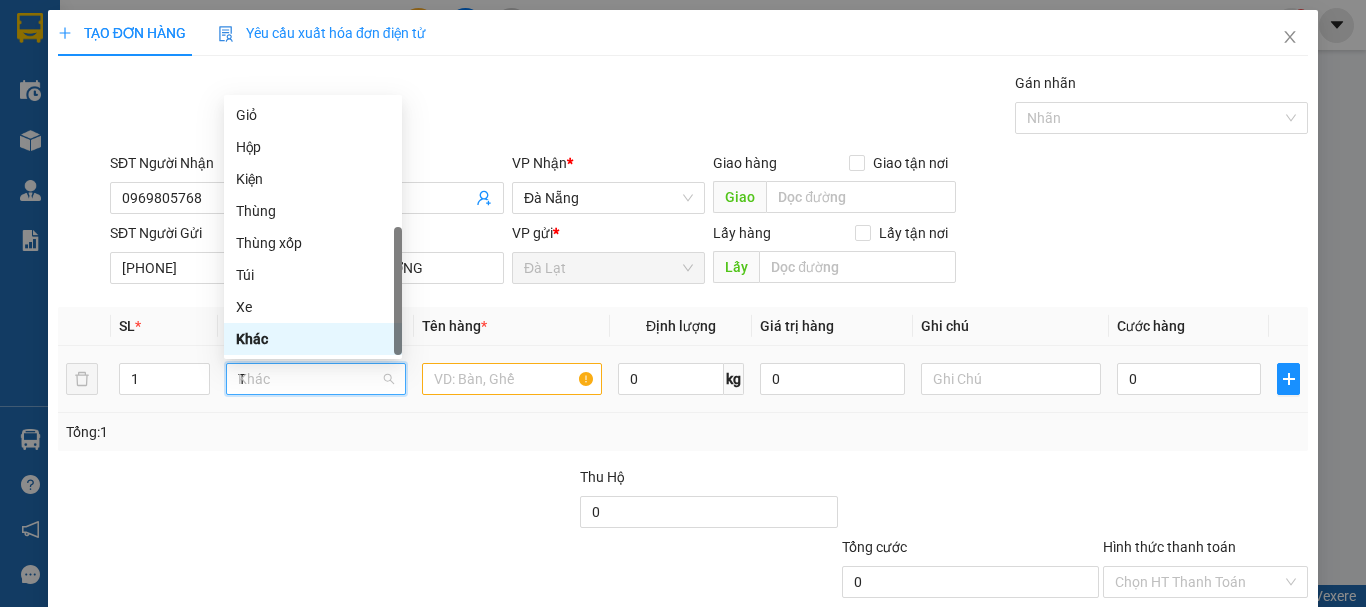 scroll, scrollTop: 0, scrollLeft: 0, axis: both 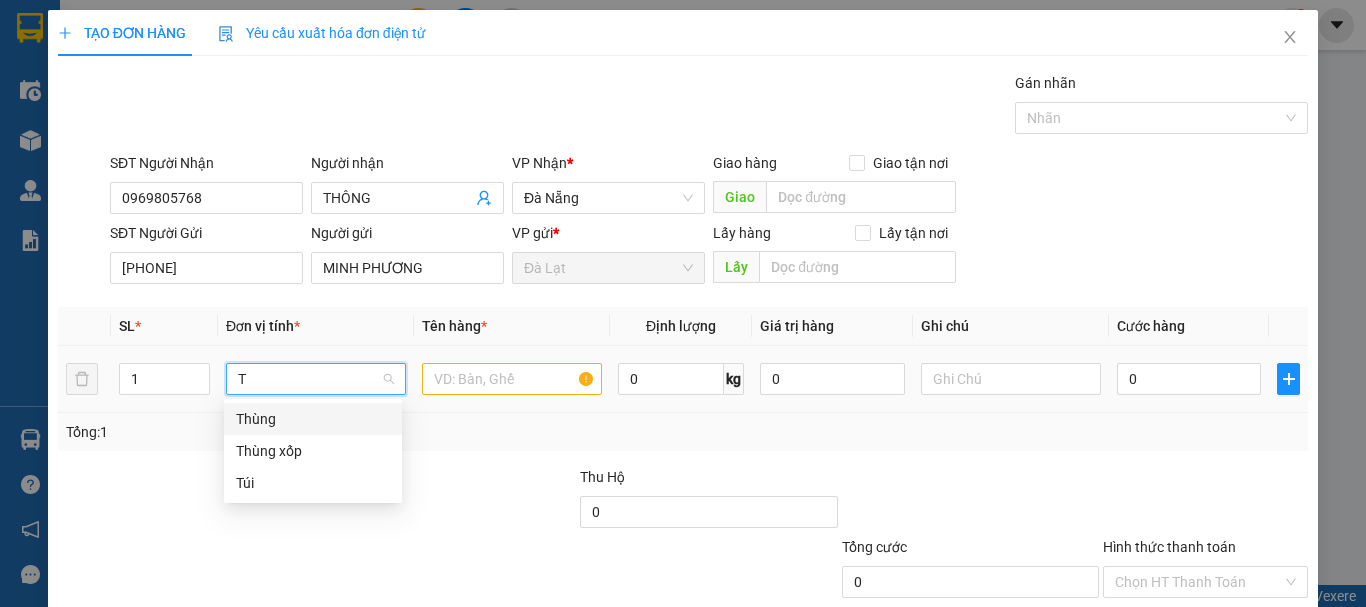 click on "Thùng" at bounding box center [313, 419] 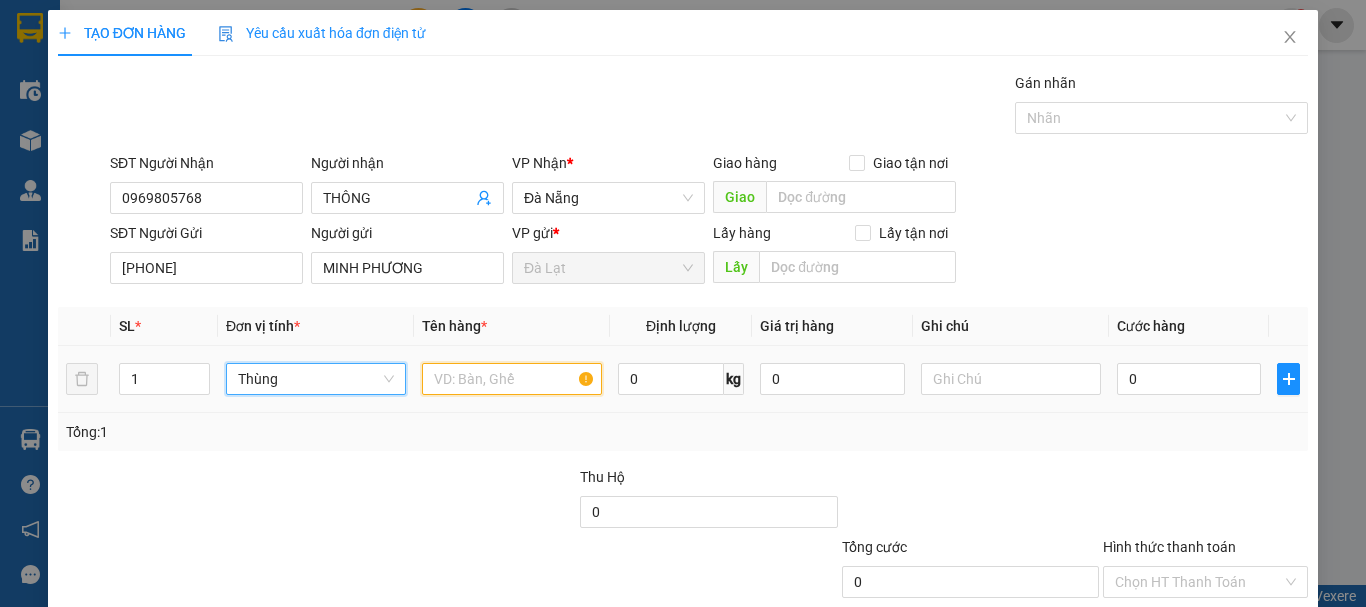 click at bounding box center (512, 379) 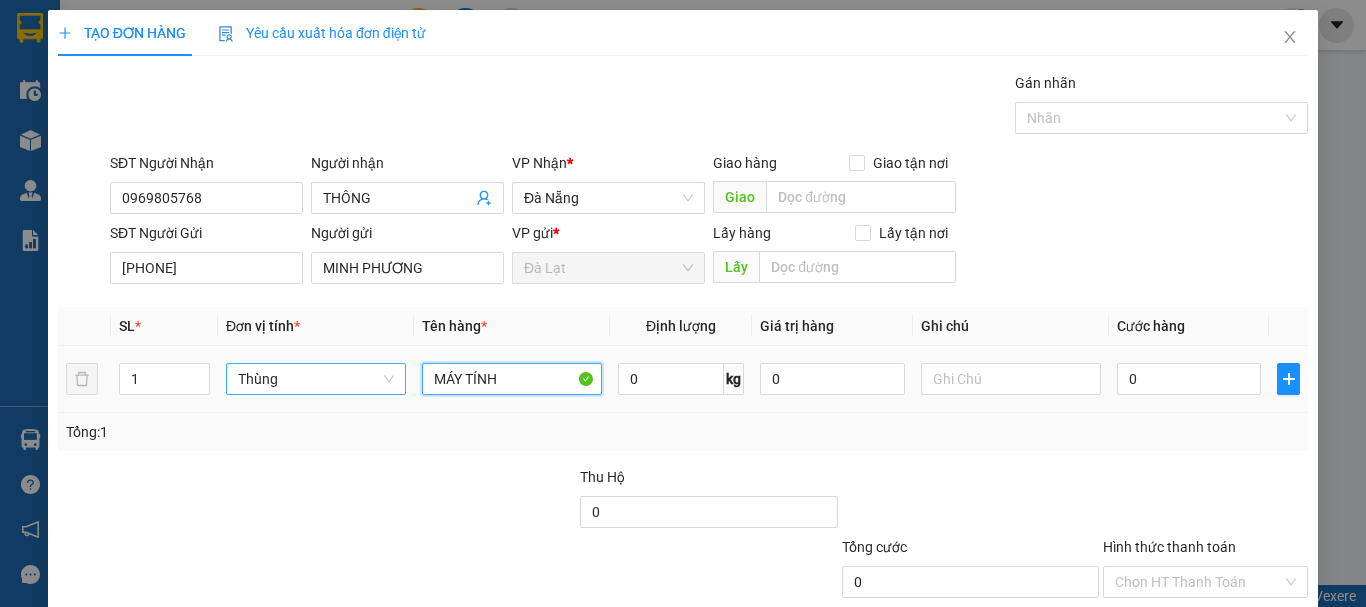 drag, startPoint x: 520, startPoint y: 374, endPoint x: 314, endPoint y: 395, distance: 207.06763 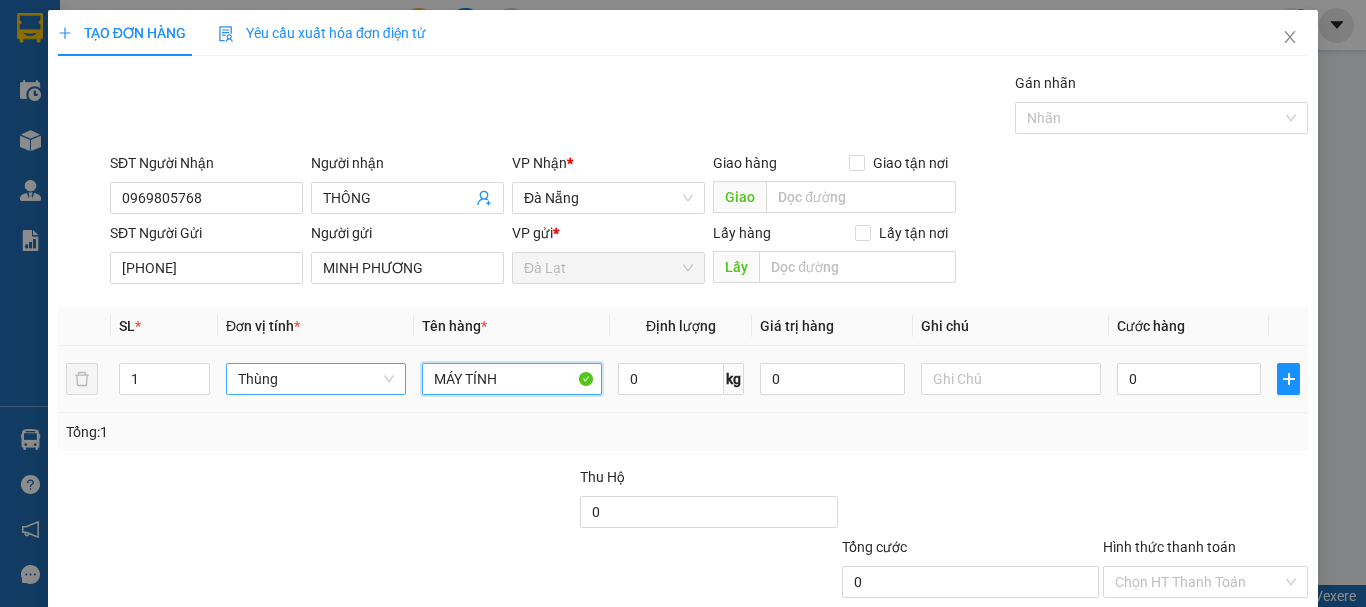 type on "A" 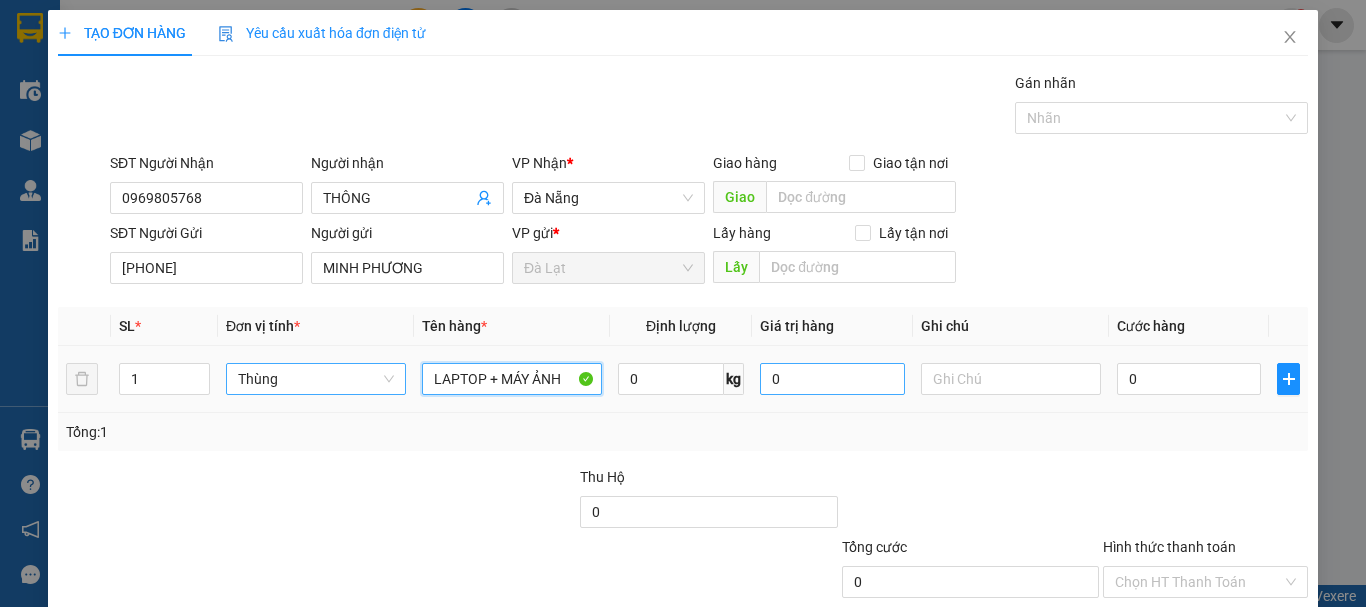 type on "LAPTOP + MÁY ẢNH" 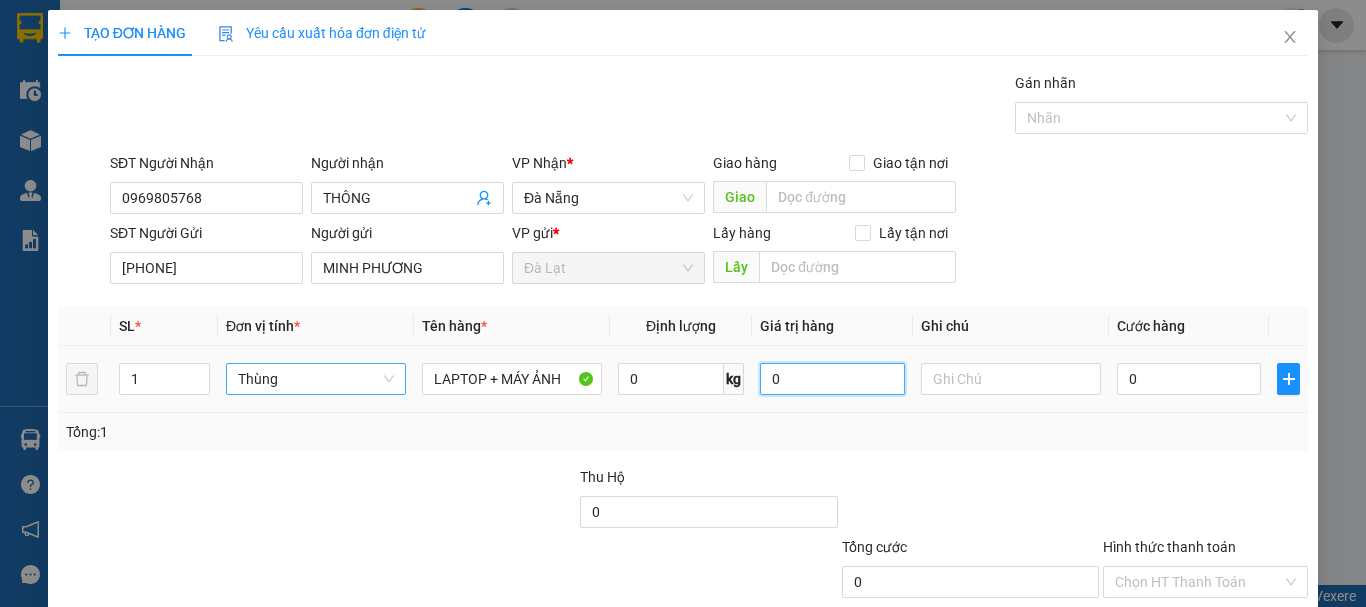 click on "0" at bounding box center [832, 379] 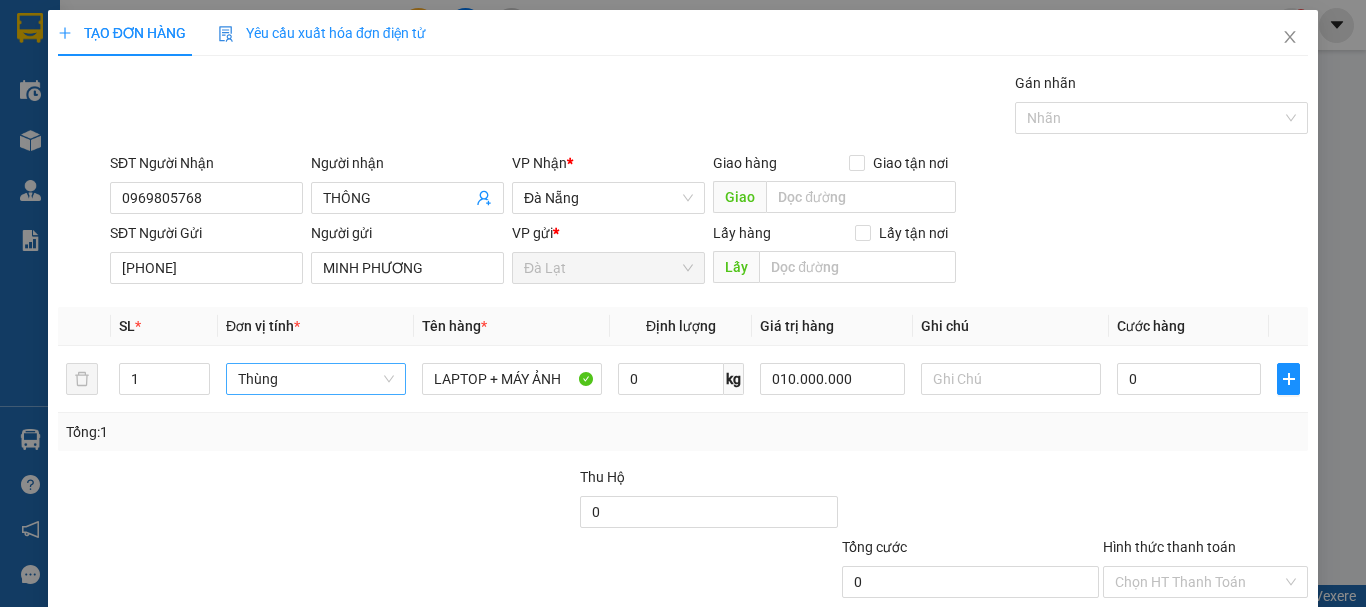 type on "10.000.000" 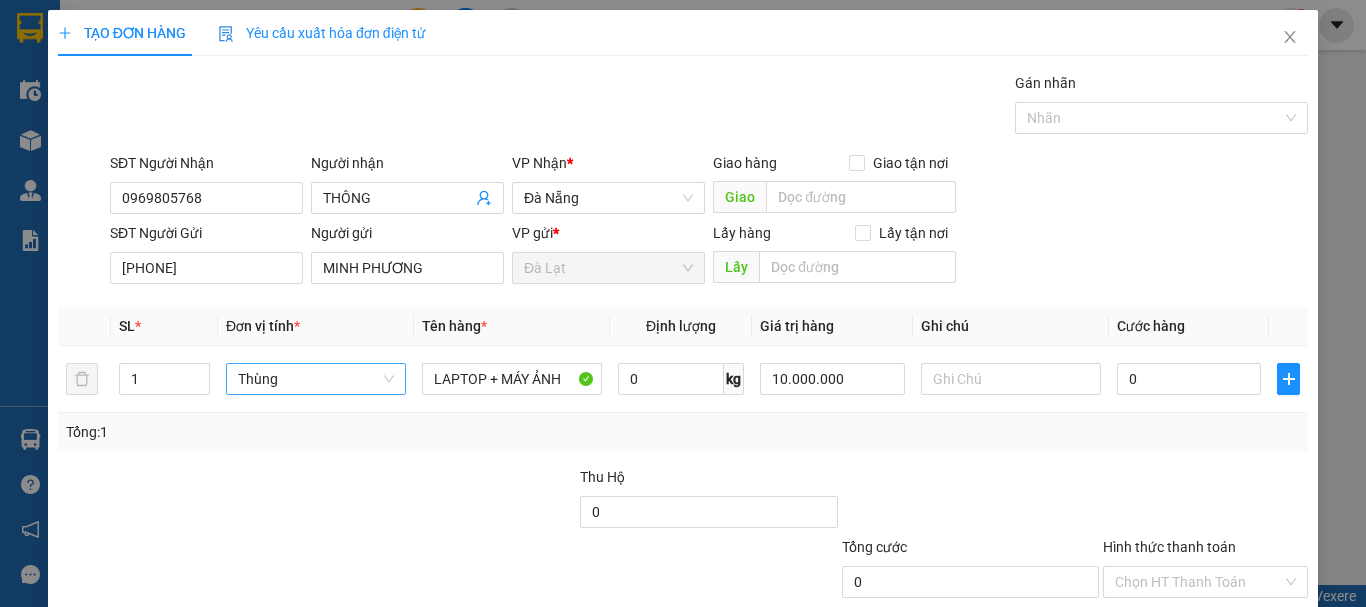 click on "Tổng:  1" at bounding box center (683, 432) 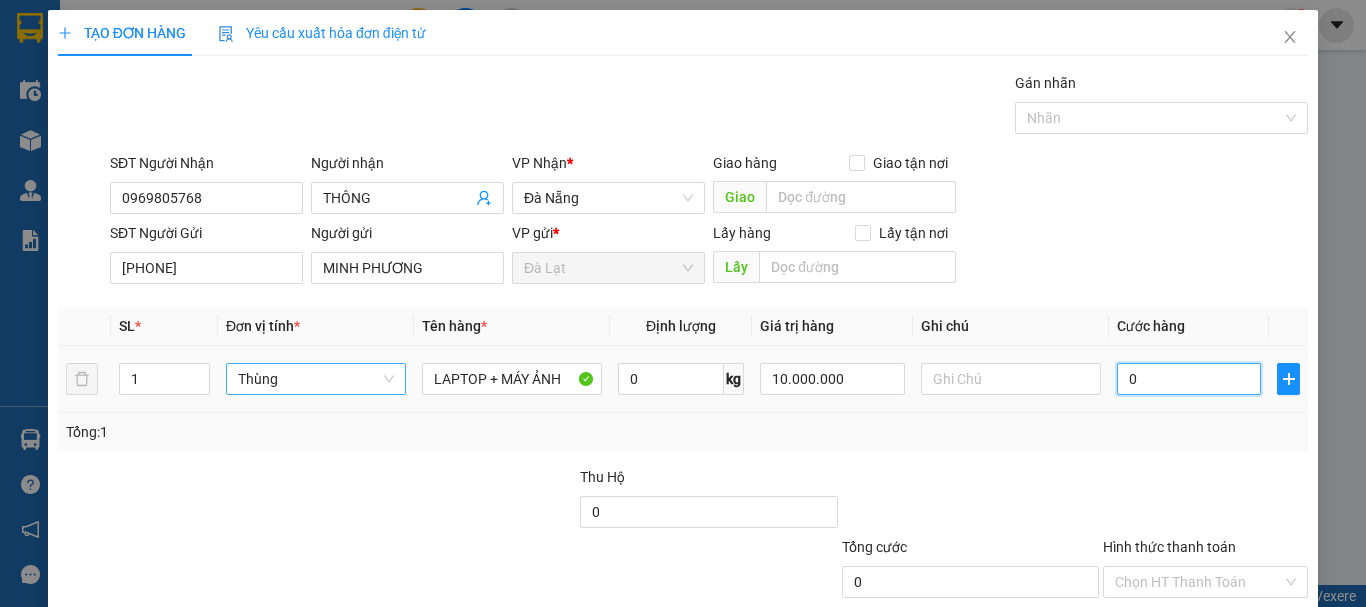 click on "0" at bounding box center (1189, 379) 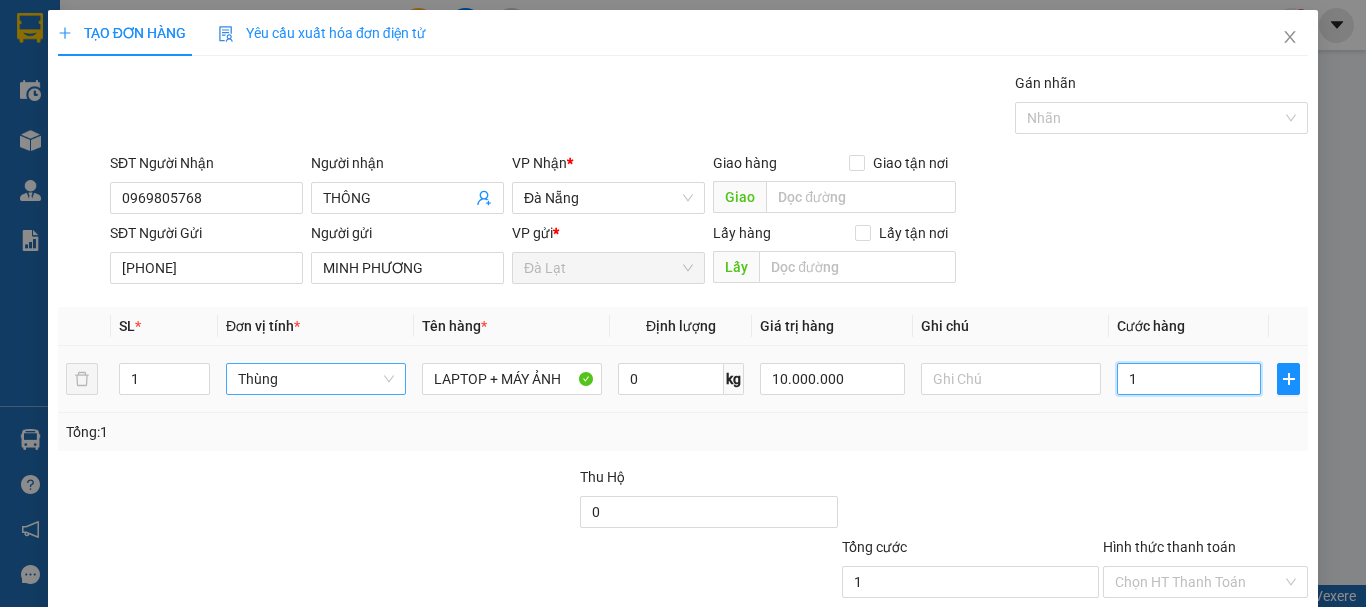 type on "15" 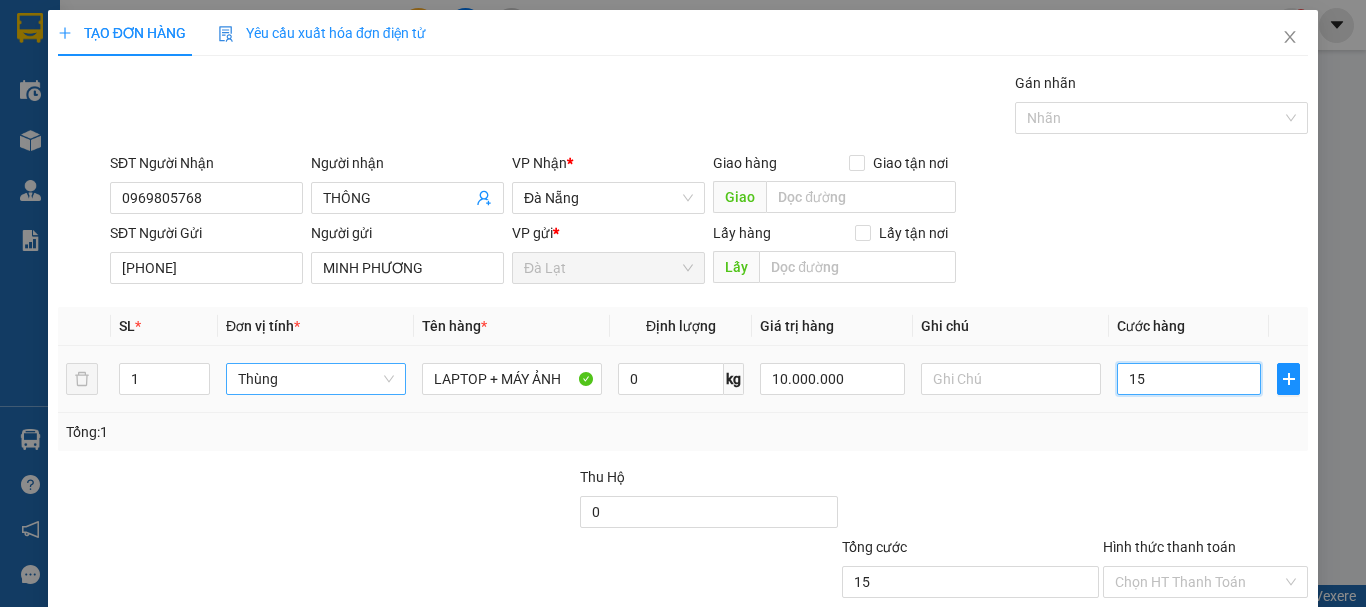type on "155" 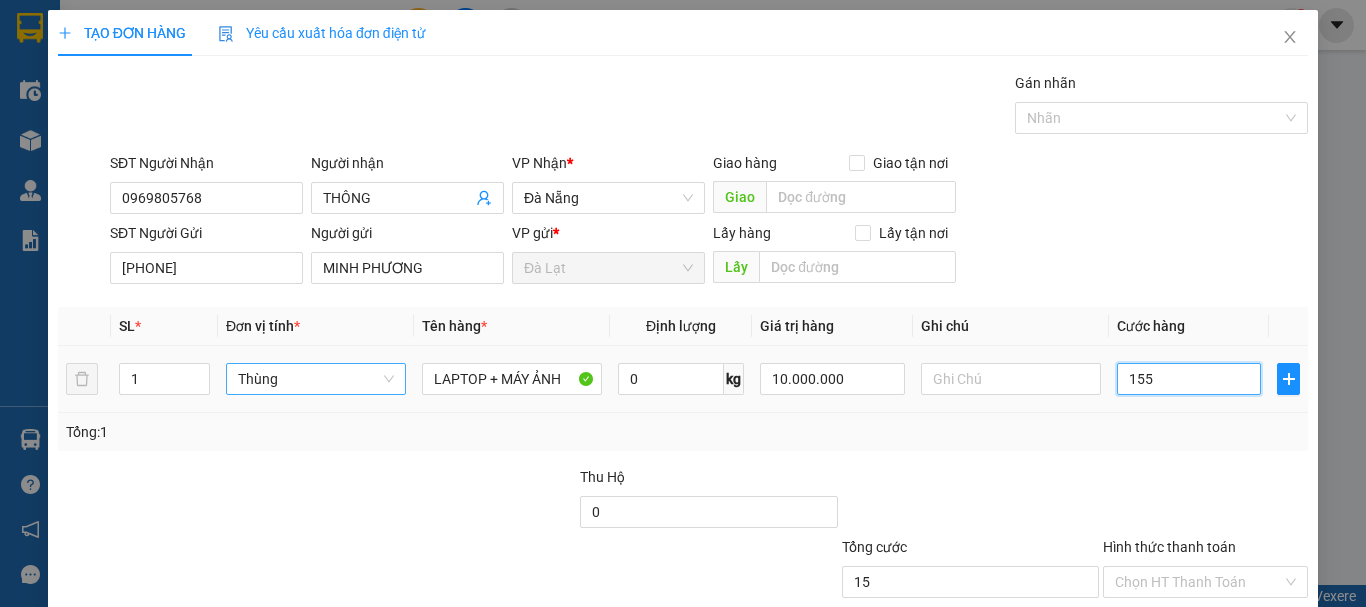type on "155" 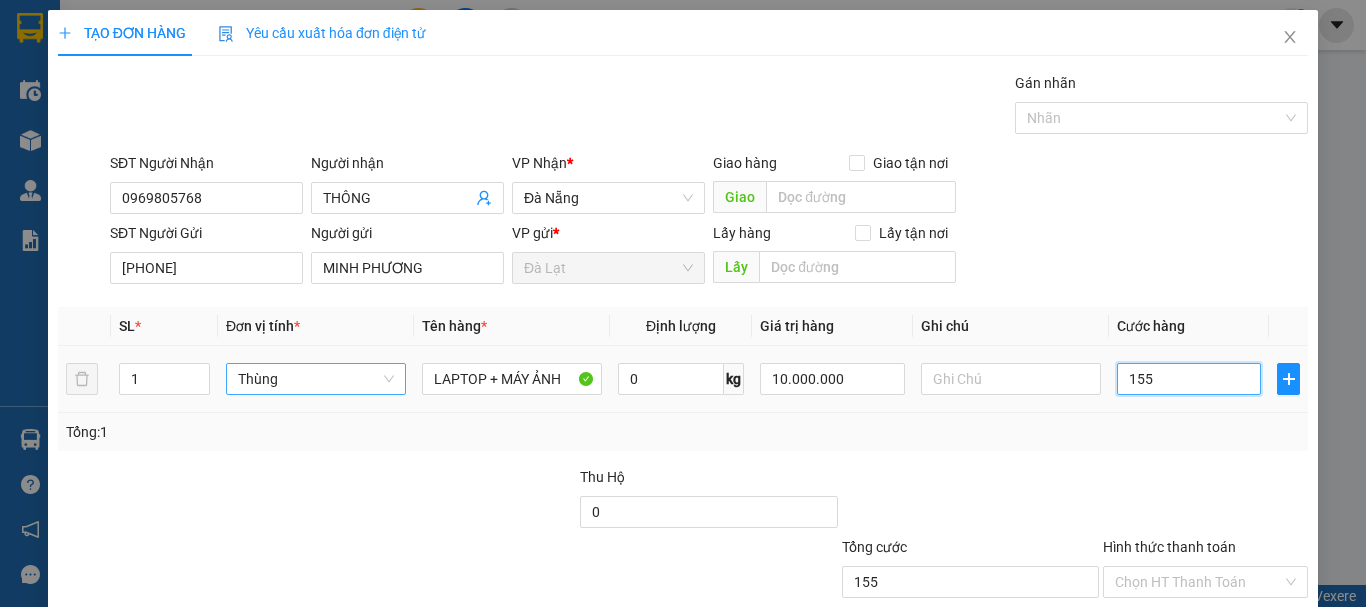 type on "1.550" 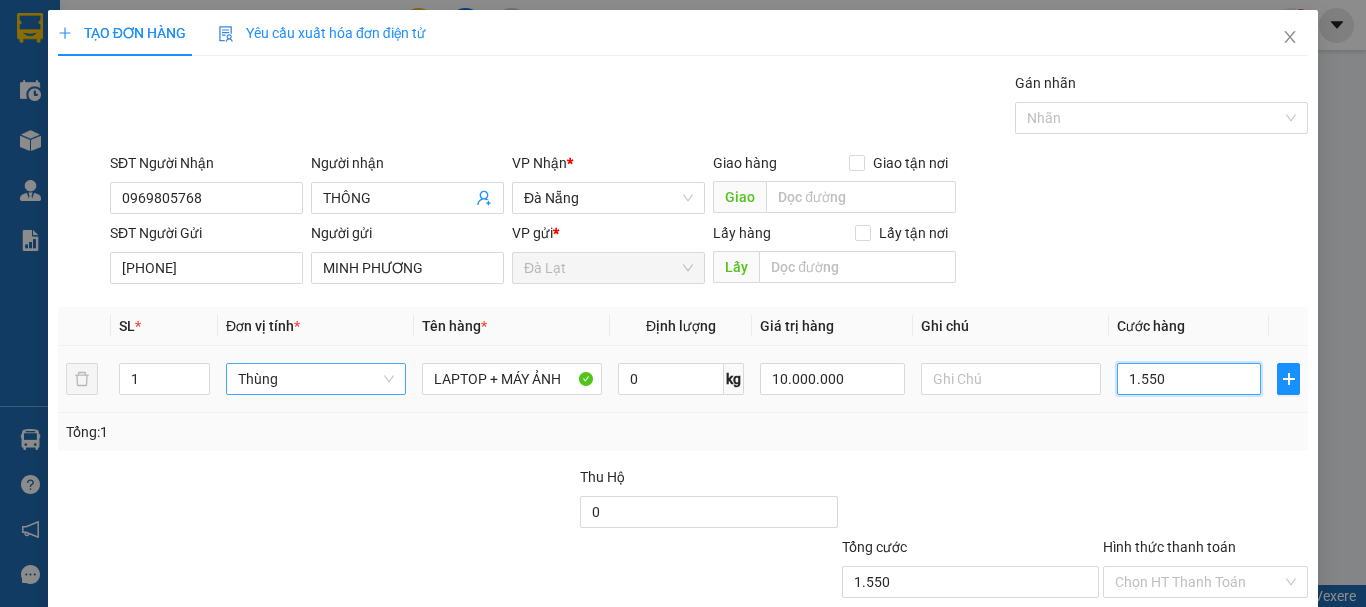 type on "155" 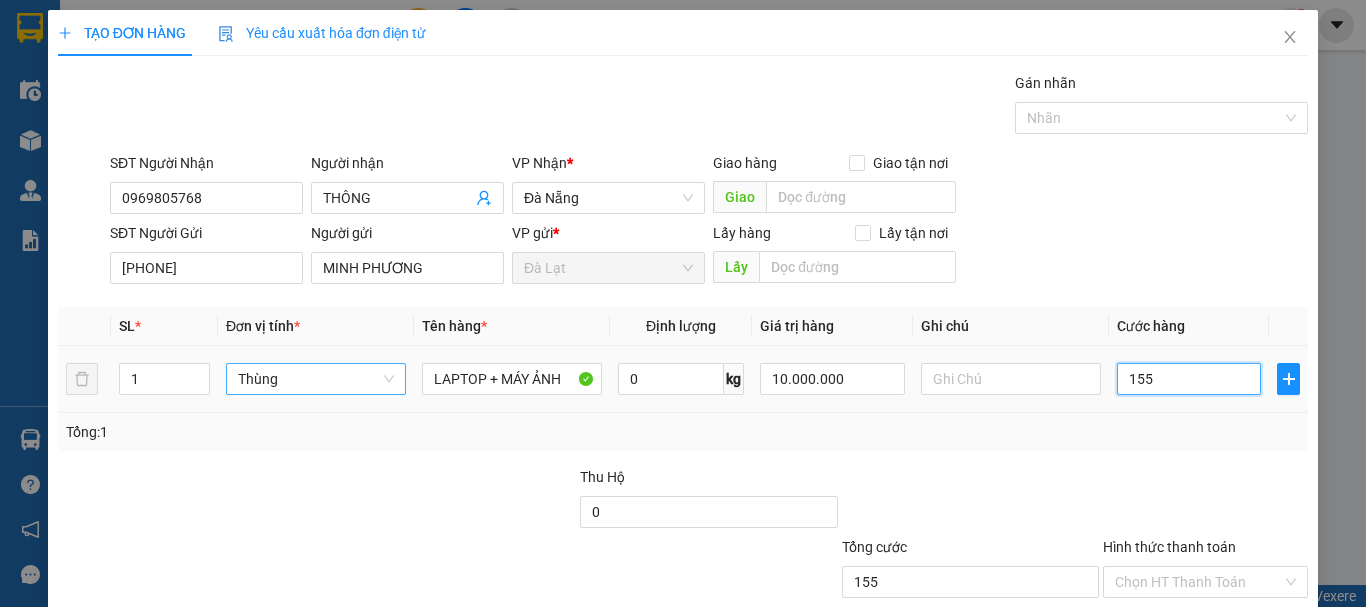 type on "15" 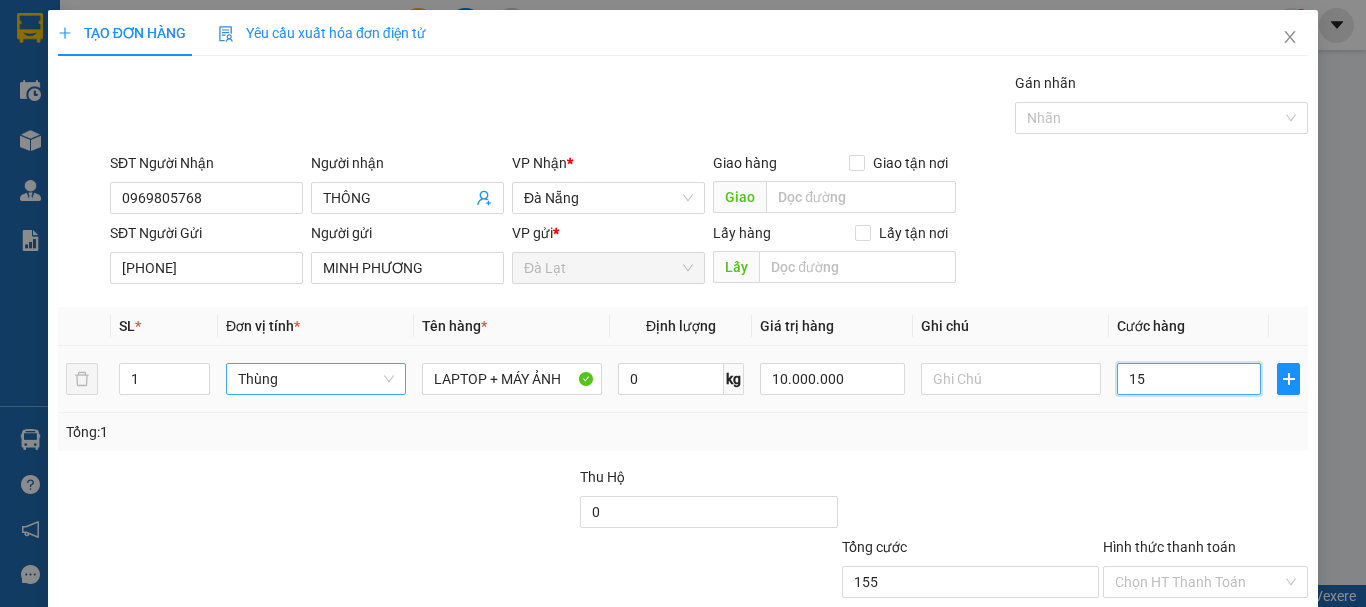 type on "15" 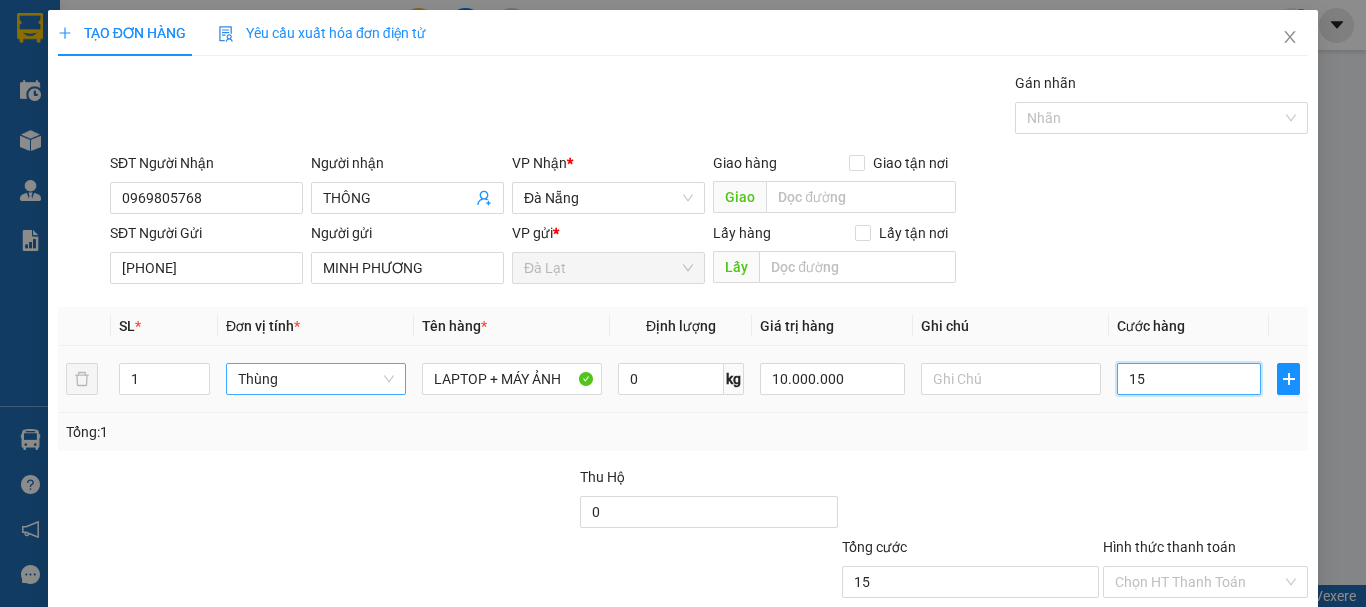 type on "1" 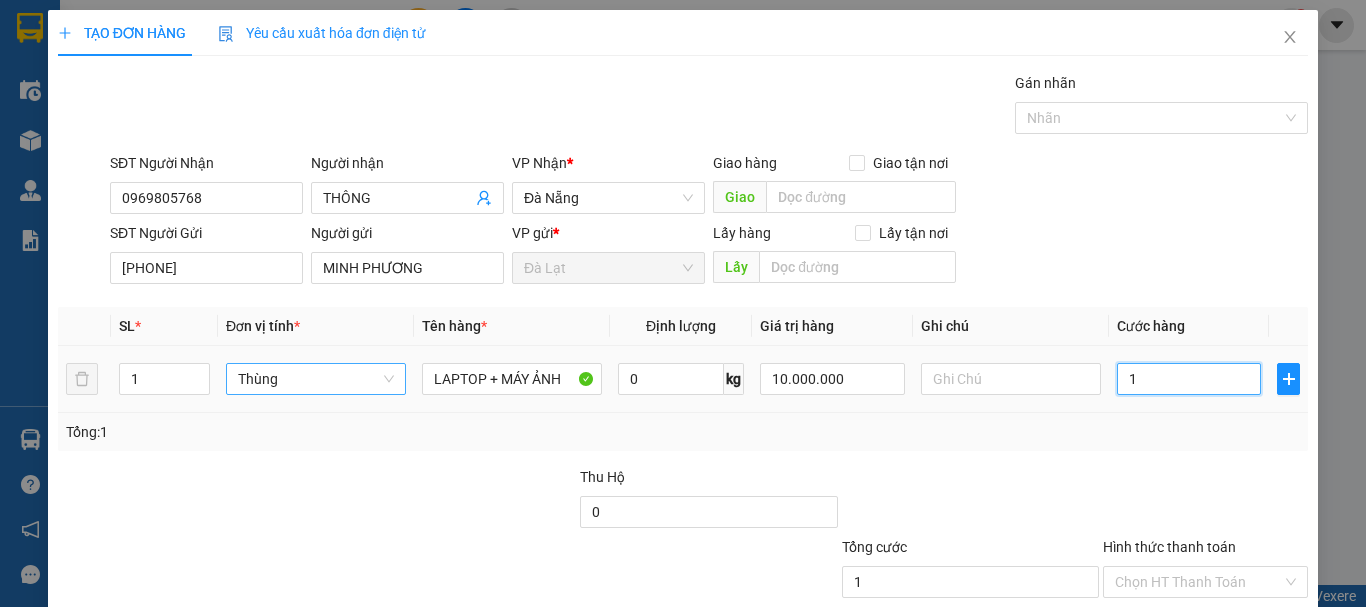 type on "15" 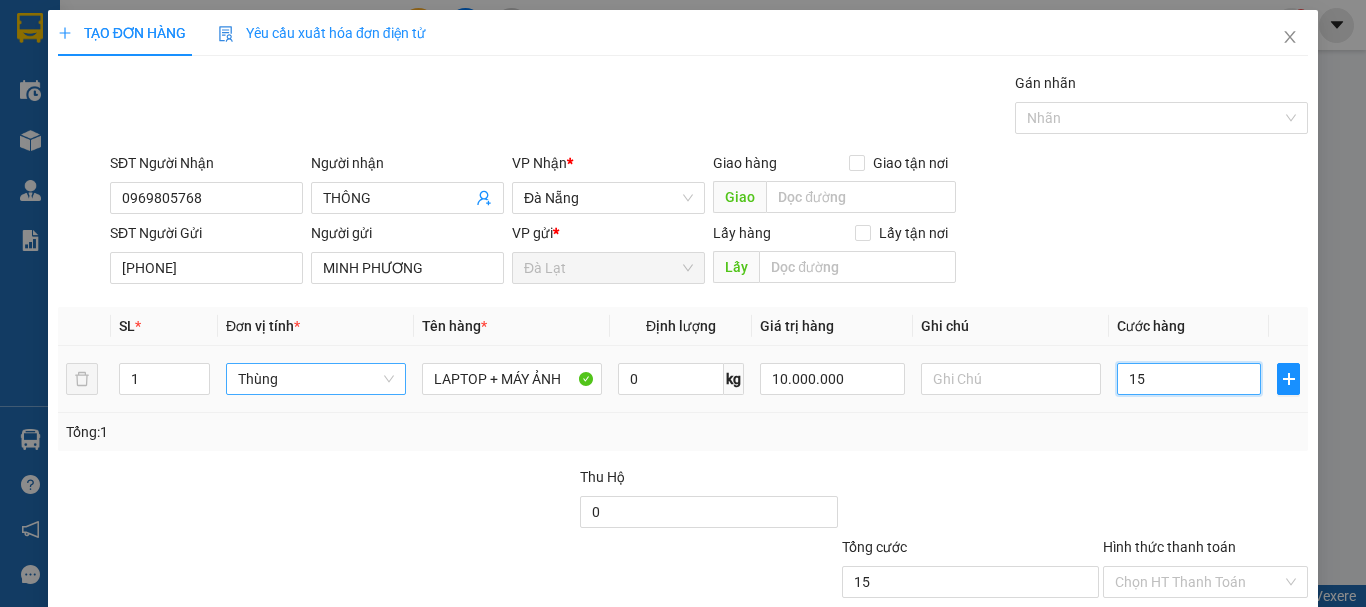 type on "150" 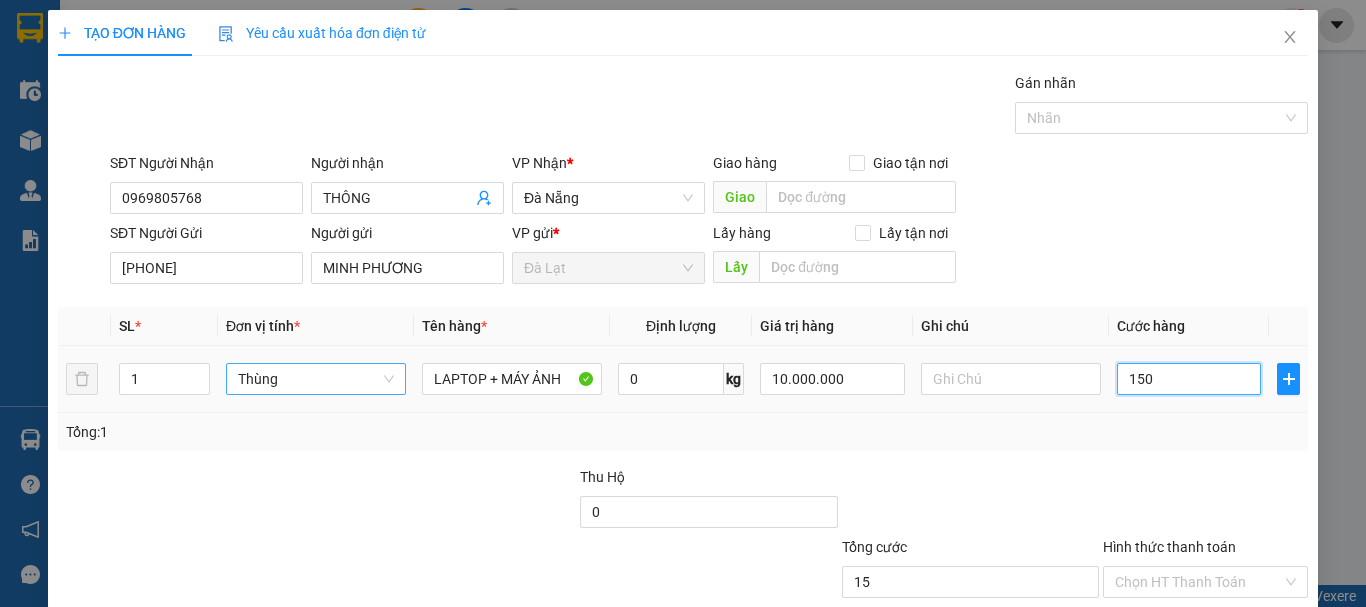 type on "150" 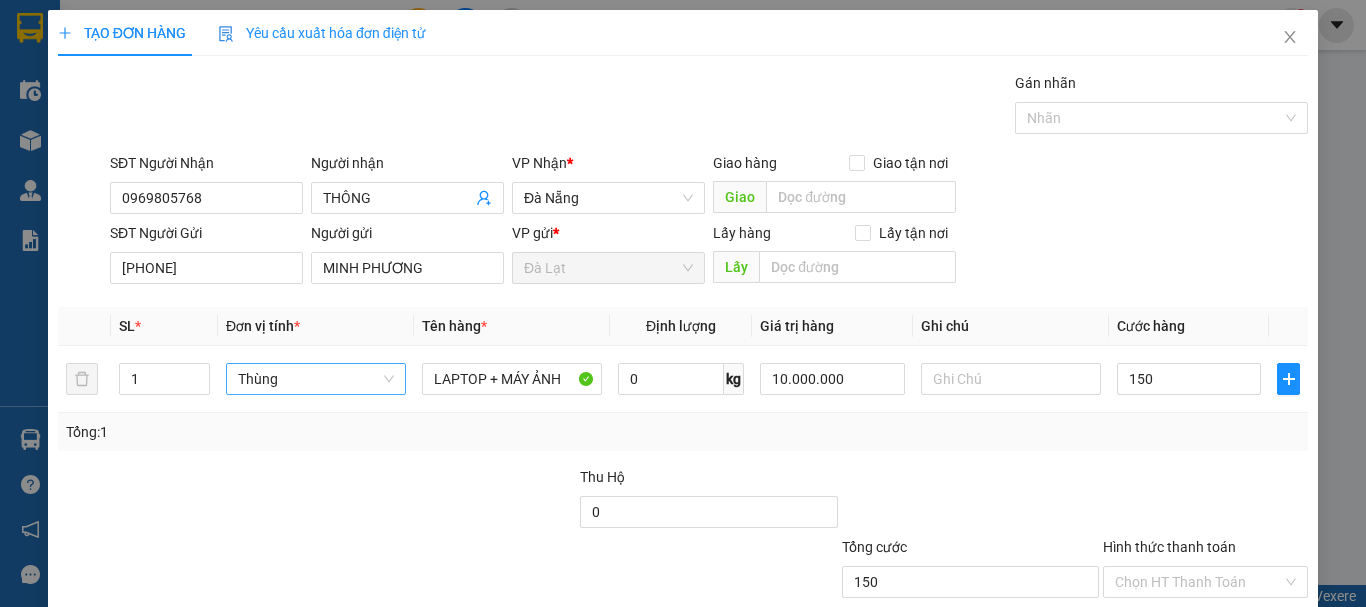 type on "150.000" 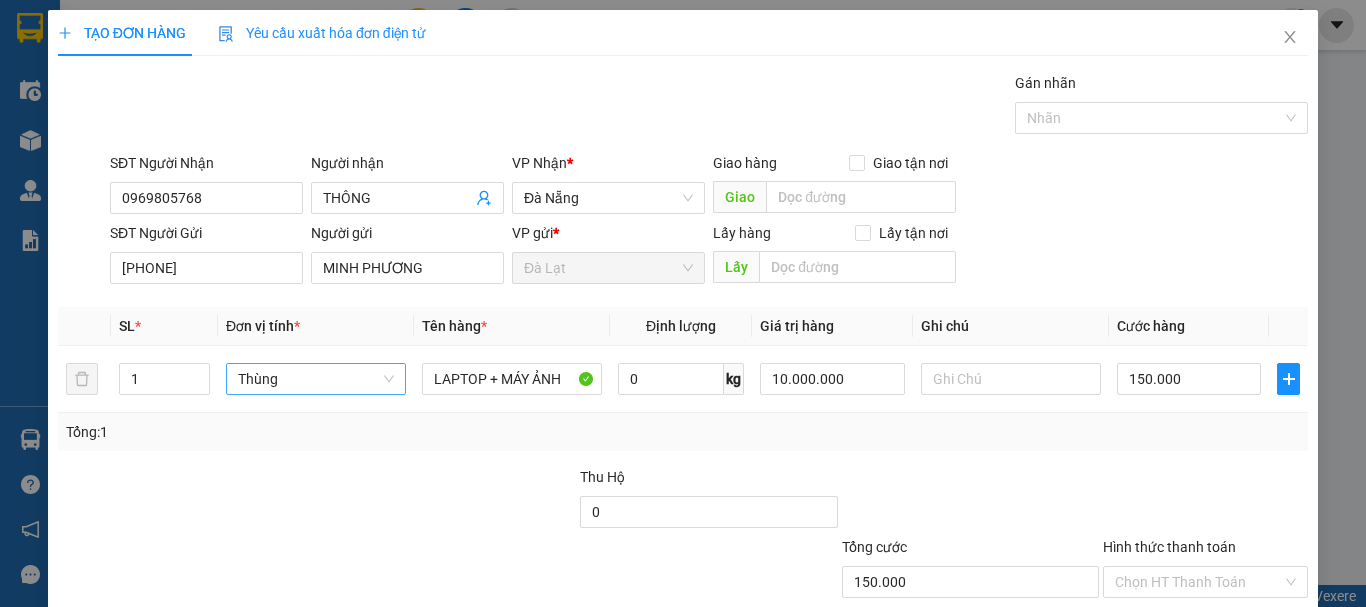 click at bounding box center [1205, 501] 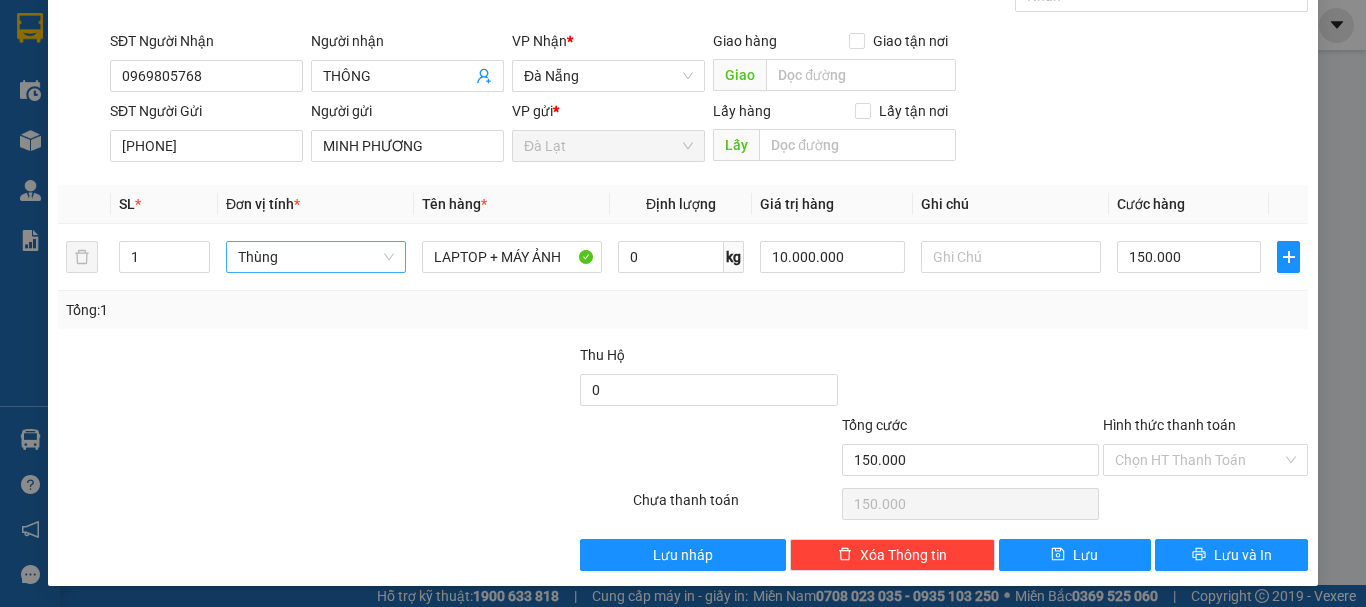 scroll, scrollTop: 125, scrollLeft: 0, axis: vertical 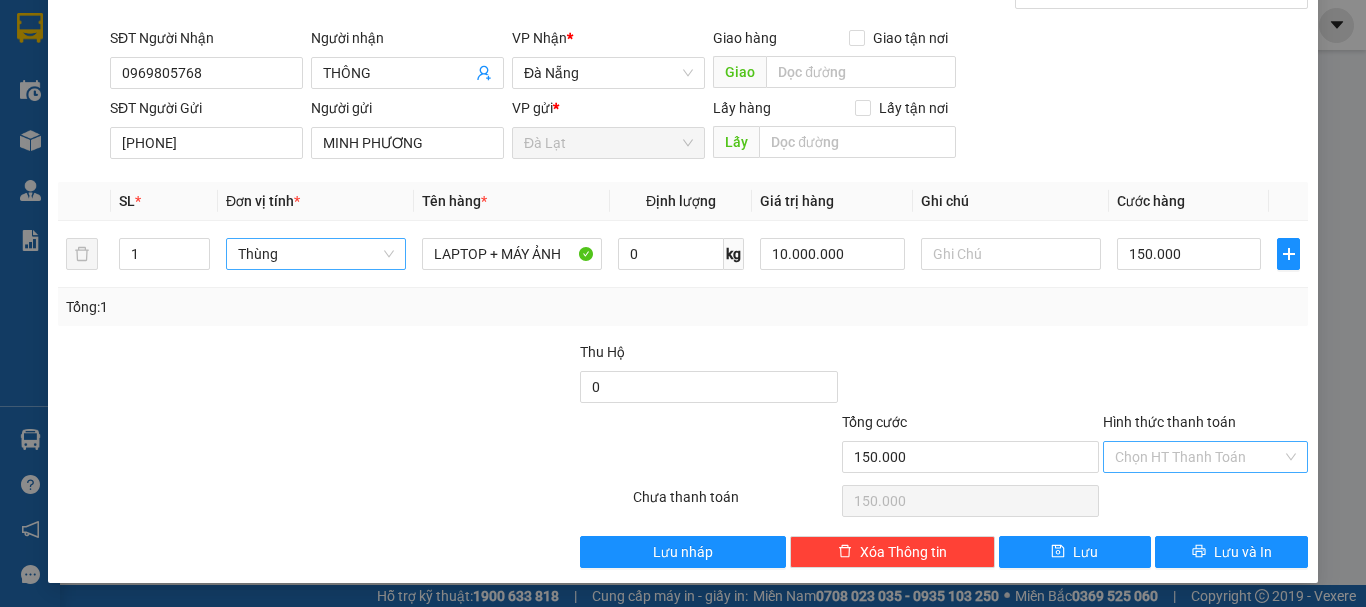 click on "Hình thức thanh toán" at bounding box center [1198, 457] 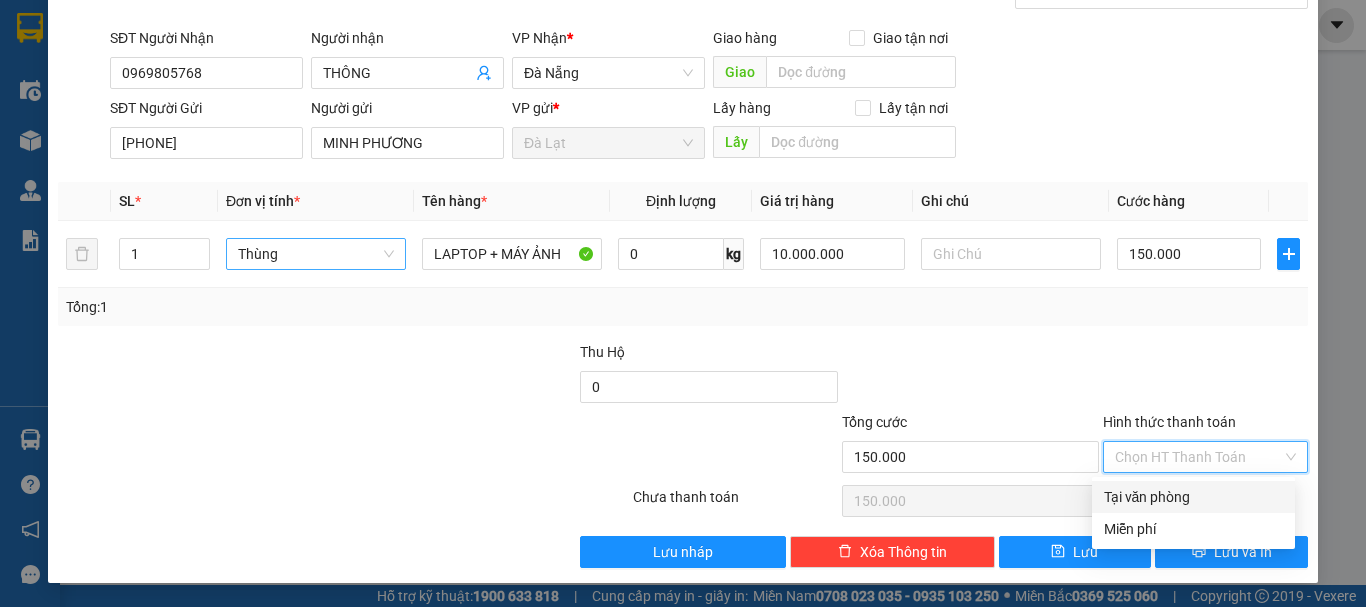 click on "Tại văn phòng" at bounding box center [1193, 497] 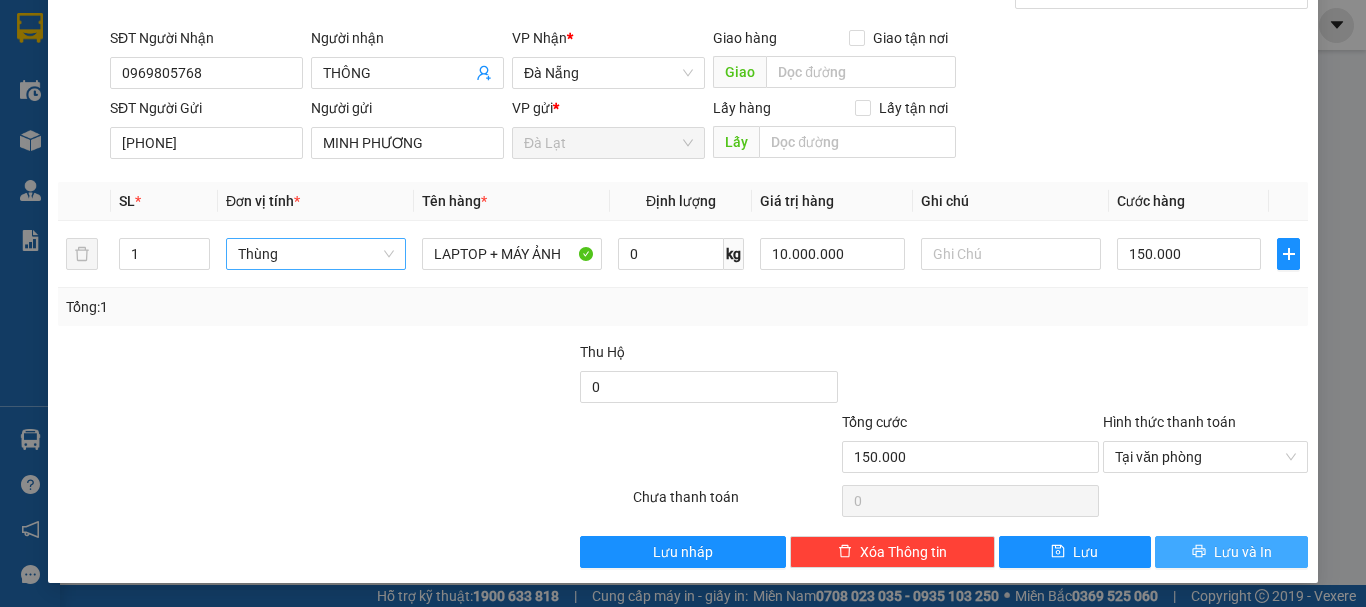 click on "Lưu và In" at bounding box center [1231, 552] 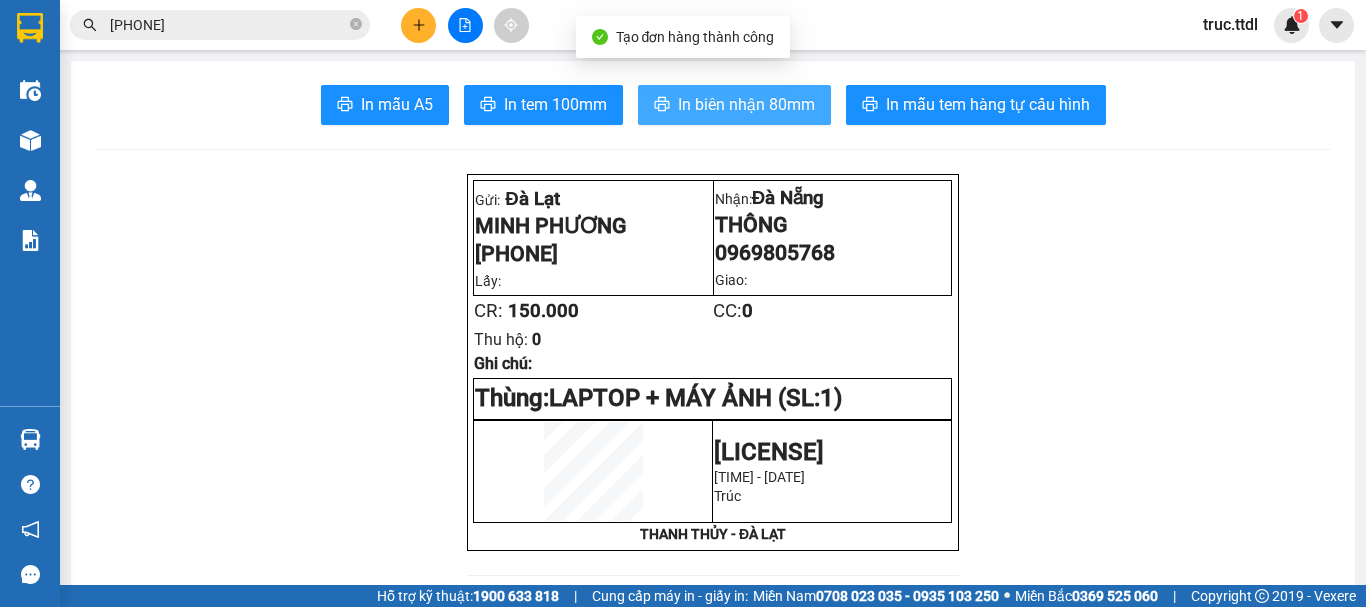 click on "In biên nhận 80mm" at bounding box center [746, 104] 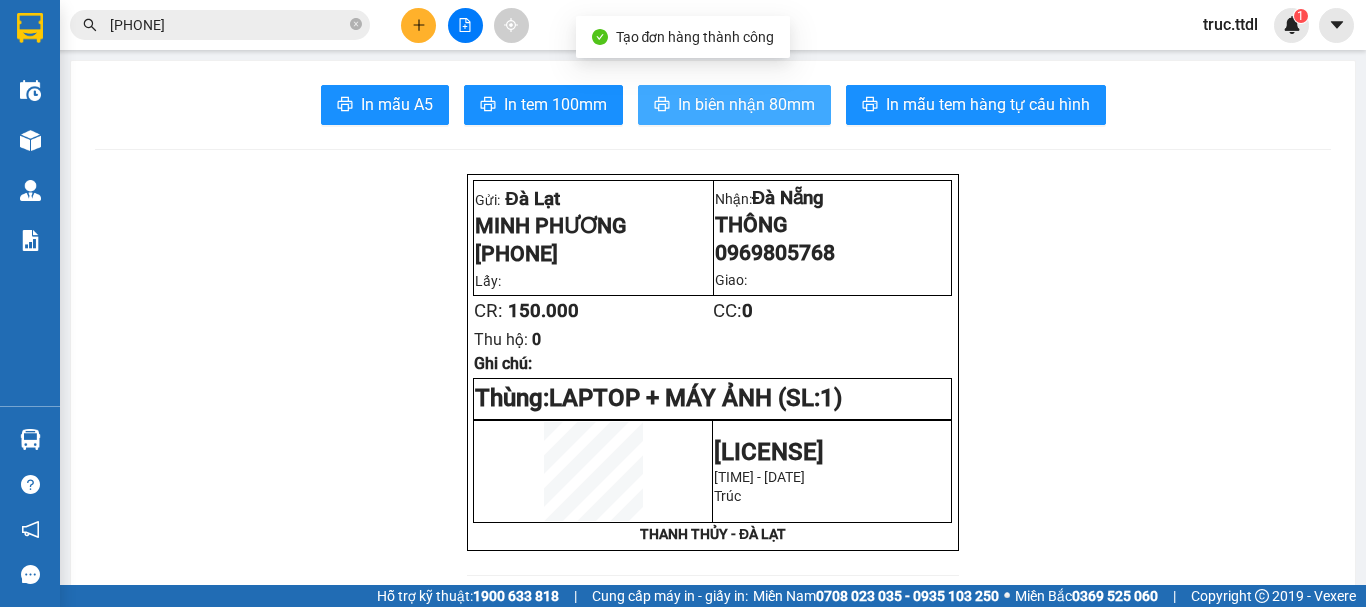scroll, scrollTop: 0, scrollLeft: 0, axis: both 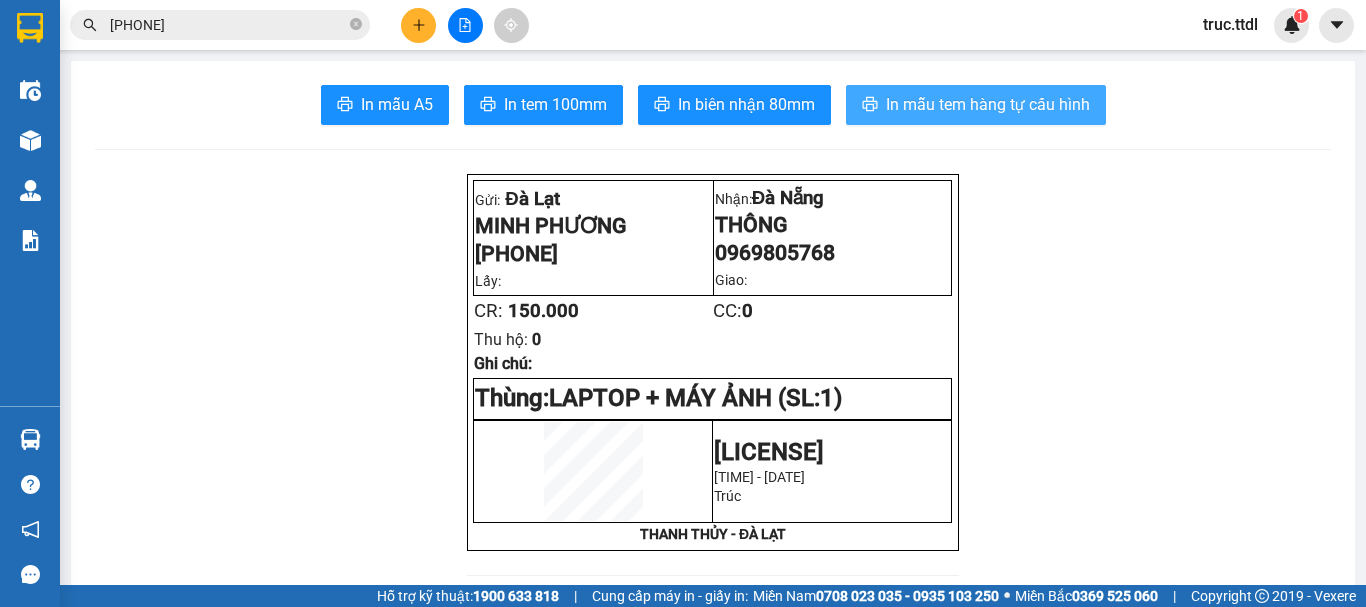 click on "In mẫu tem hàng tự cấu hình" at bounding box center [988, 104] 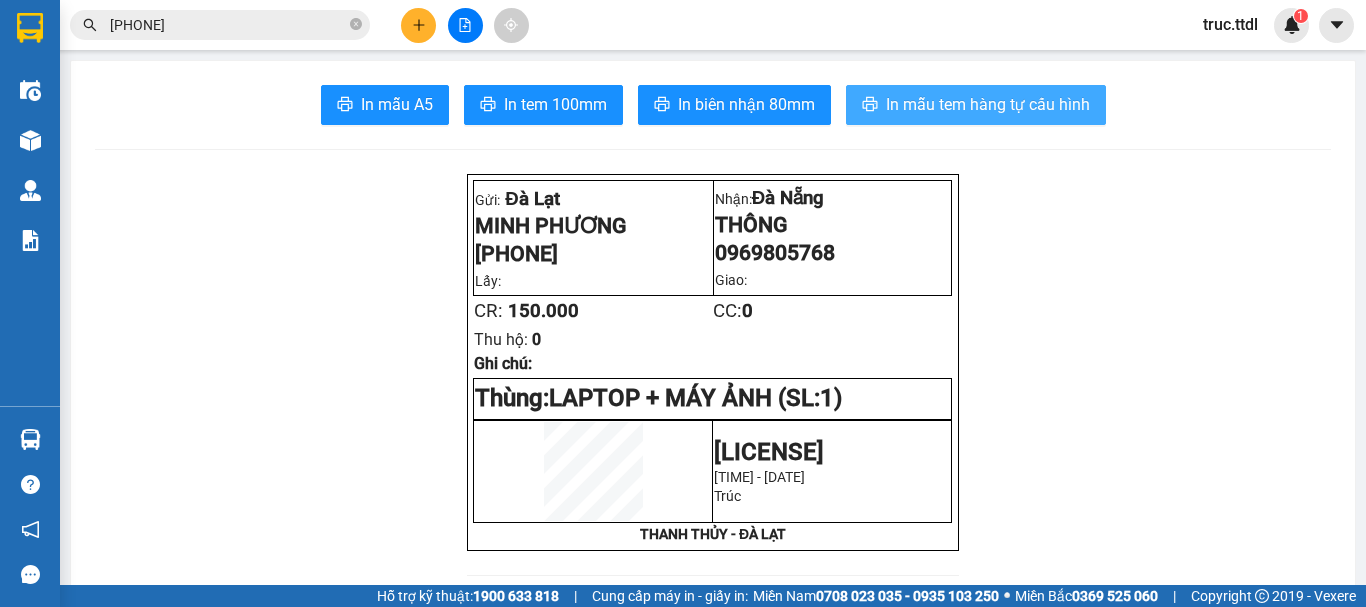 scroll, scrollTop: 0, scrollLeft: 0, axis: both 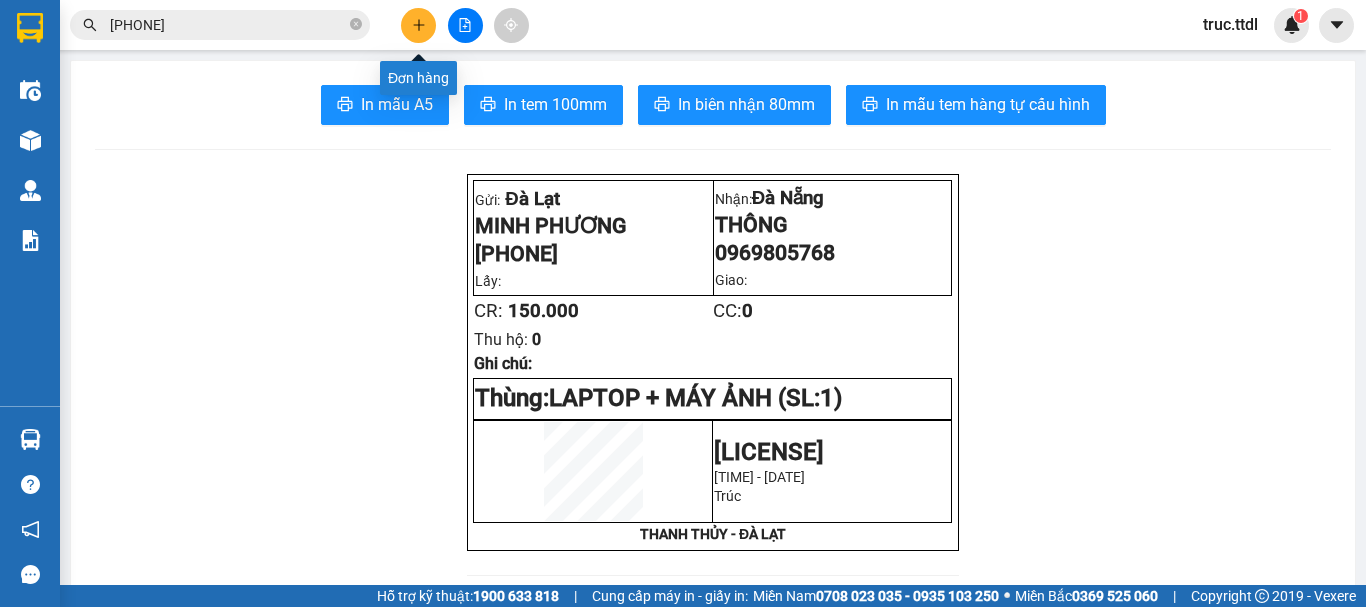 click at bounding box center (418, 25) 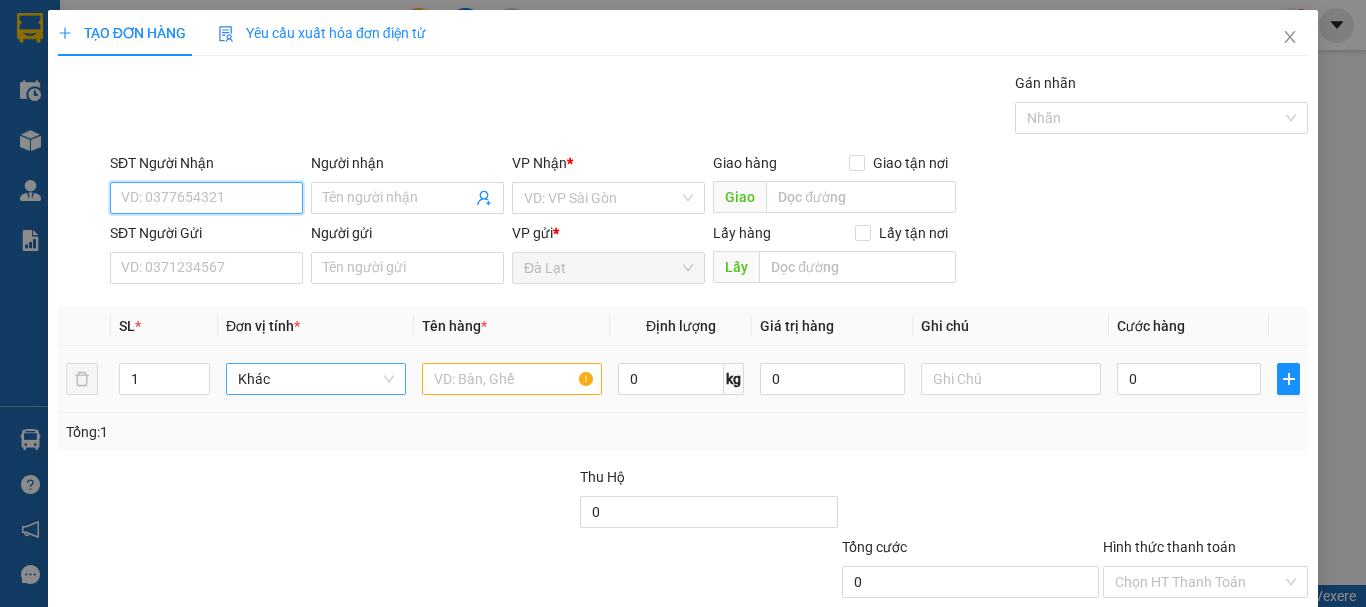 click on "Khác" at bounding box center (316, 379) 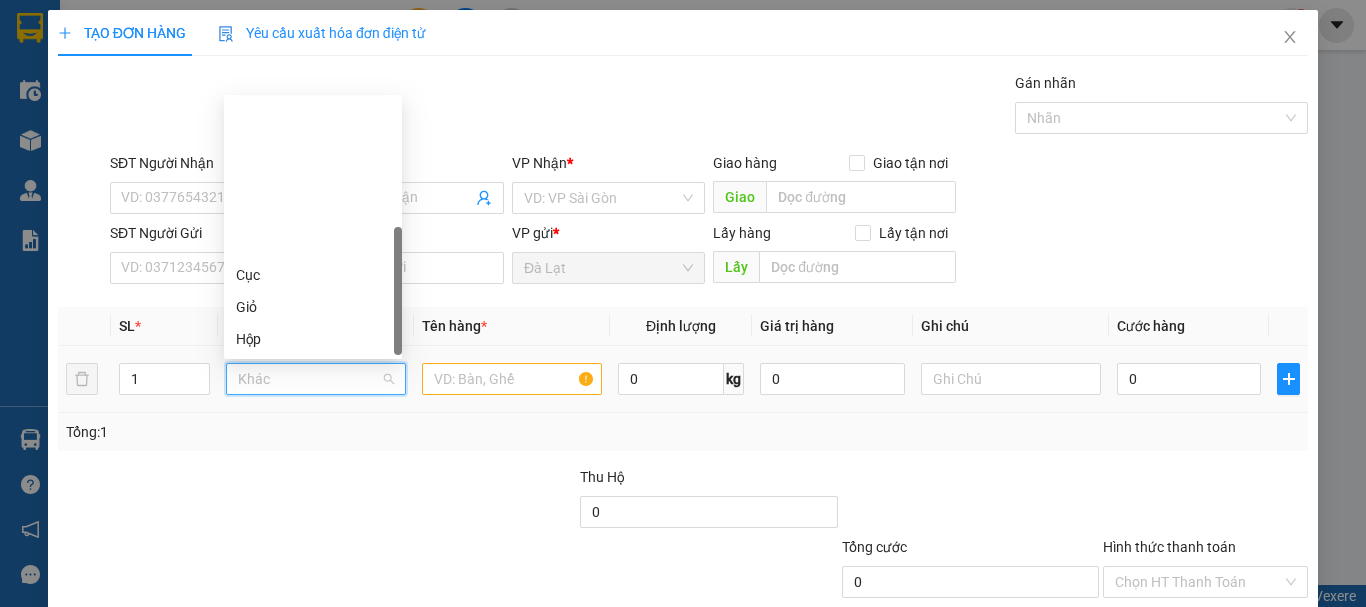 scroll, scrollTop: 192, scrollLeft: 0, axis: vertical 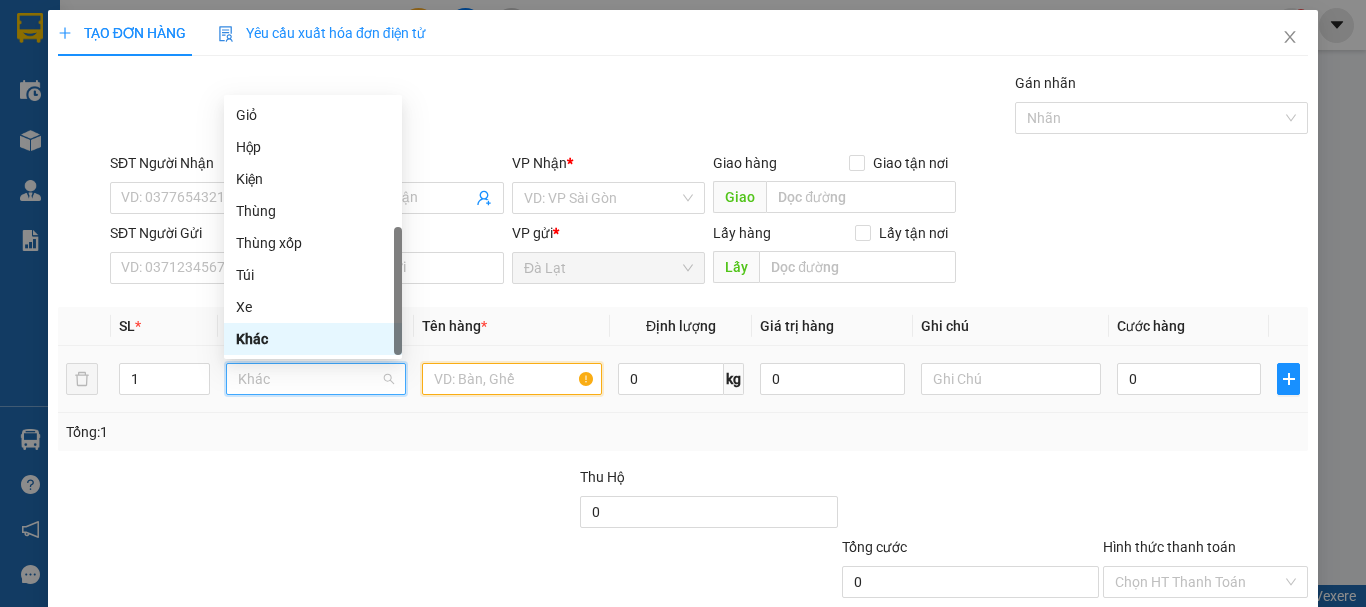 click at bounding box center (512, 379) 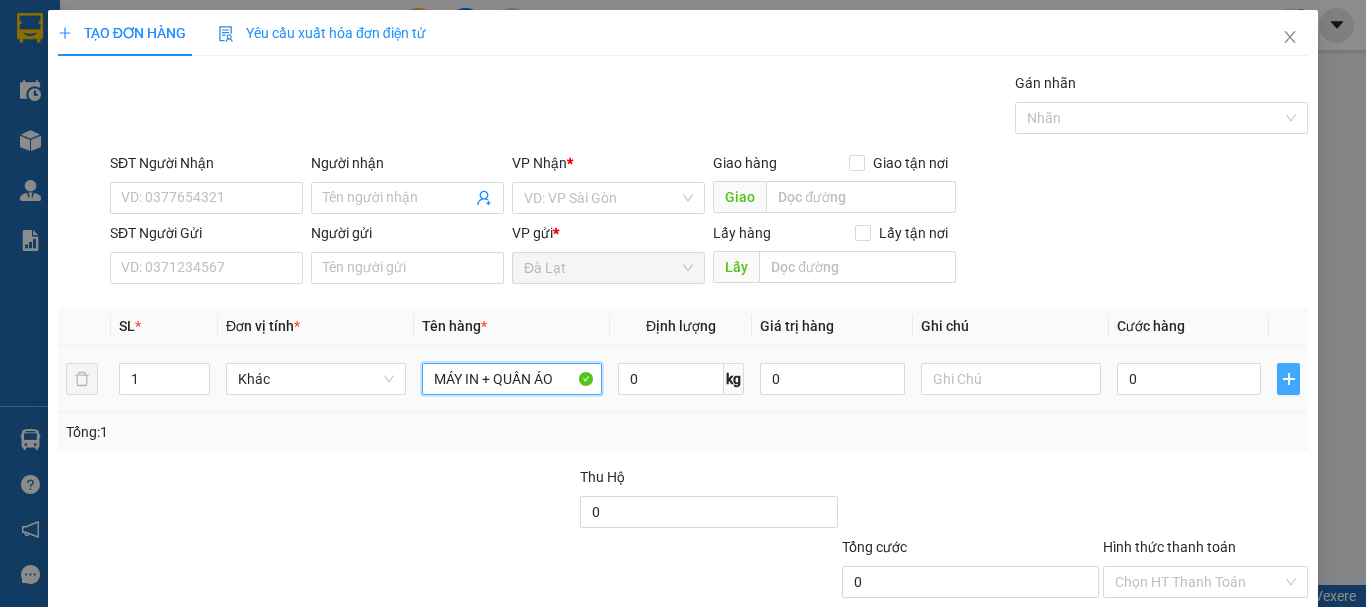 type on "MÁY IN + QUẦN ÁO" 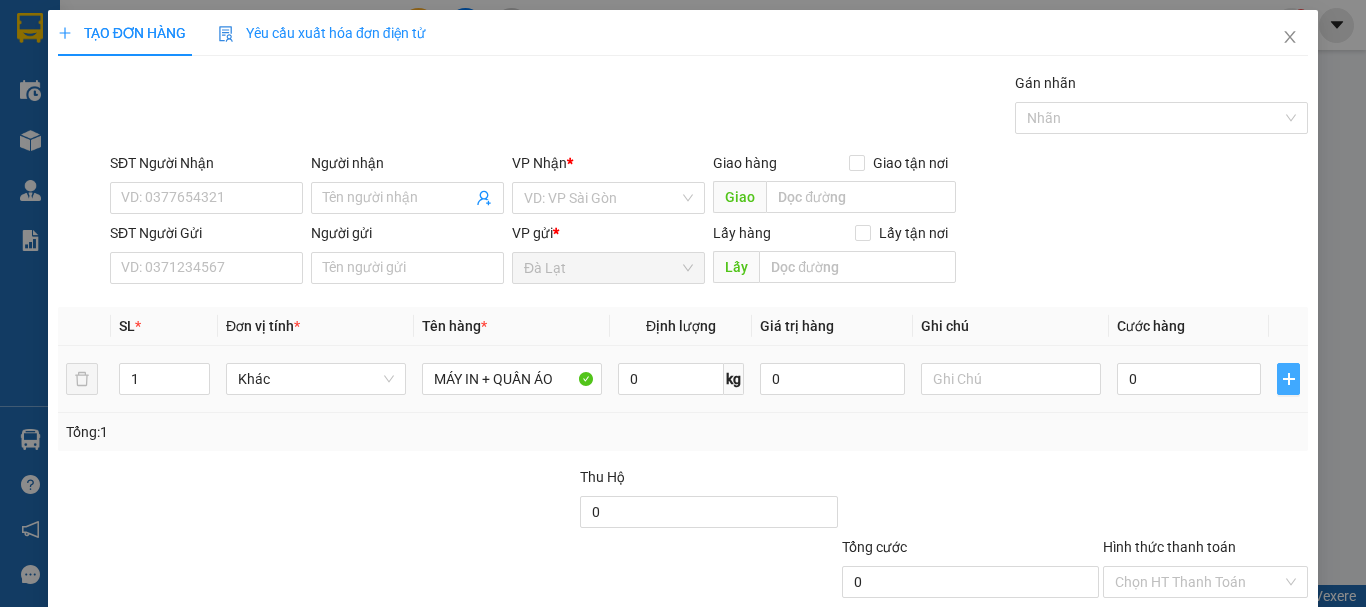 click 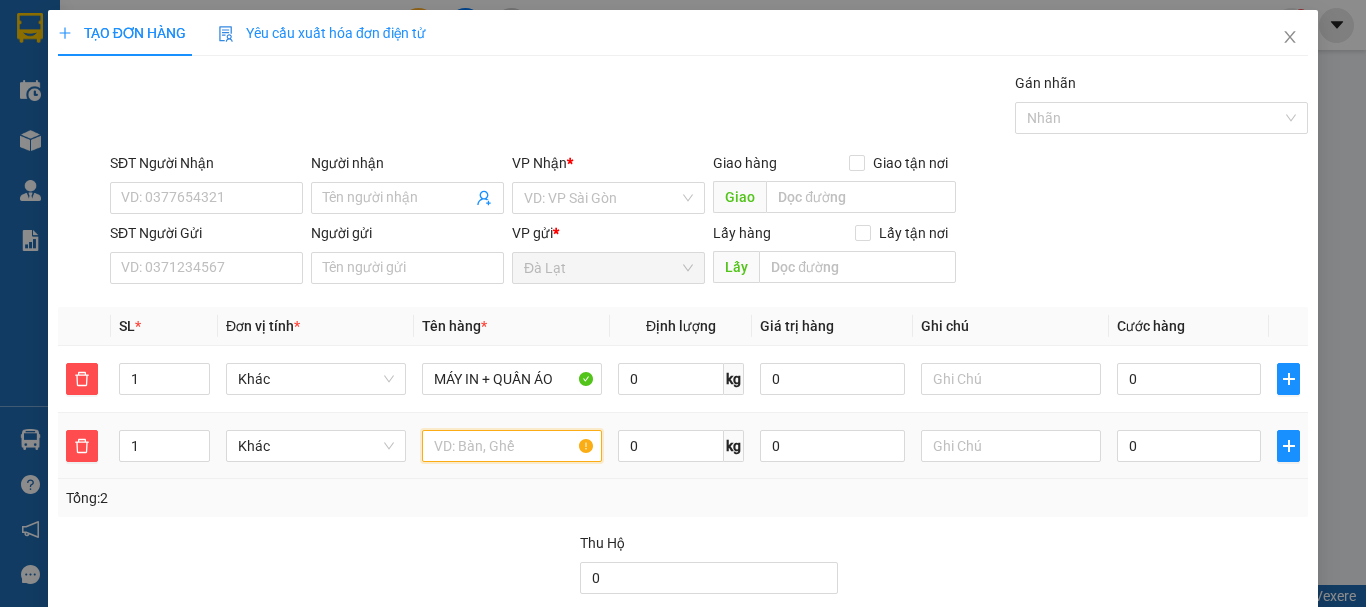 click at bounding box center [512, 446] 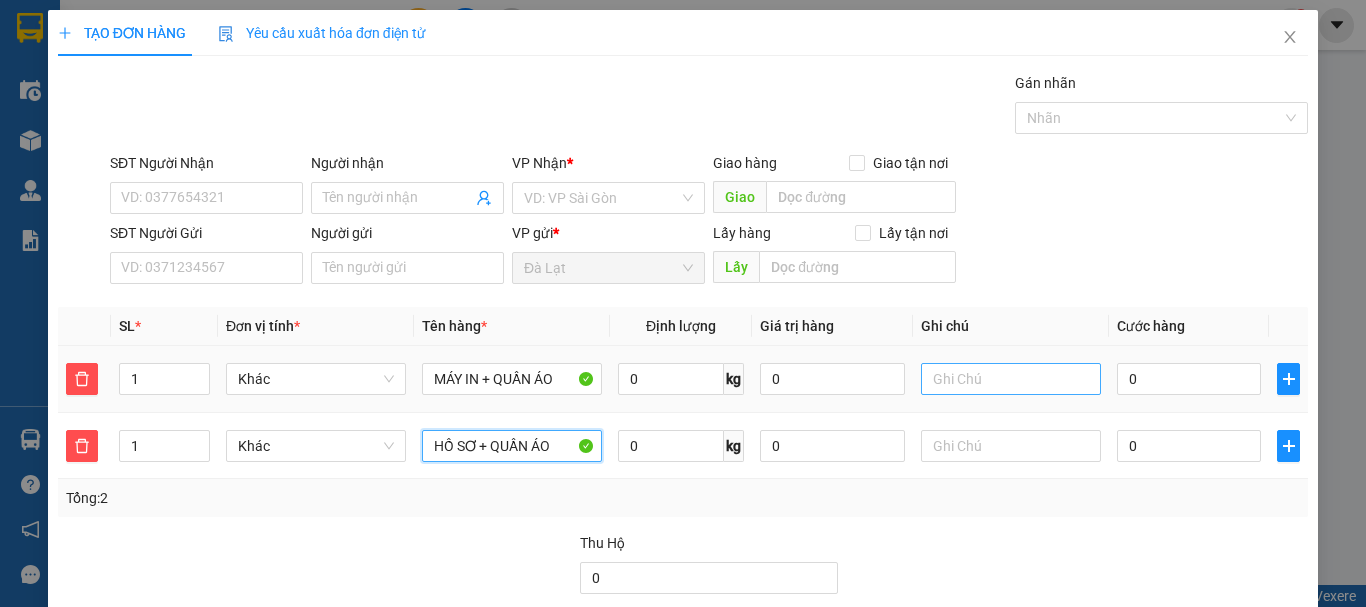 type on "HỒ SƠ + QUẦN ÁO" 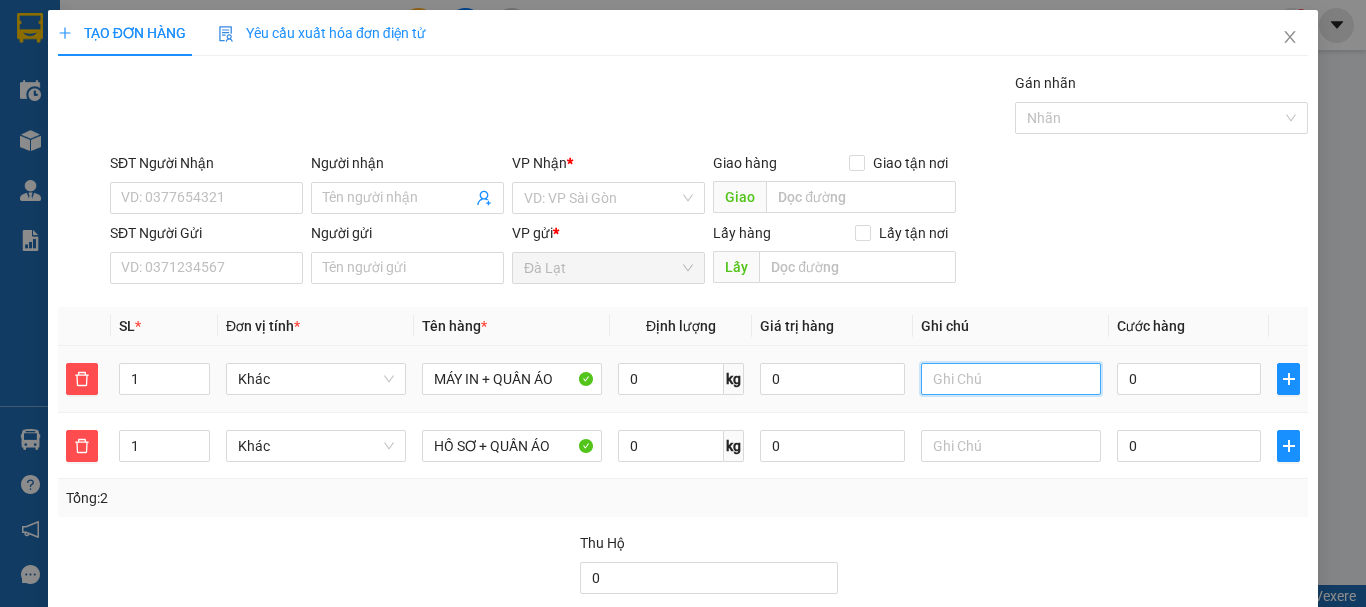click at bounding box center (1011, 379) 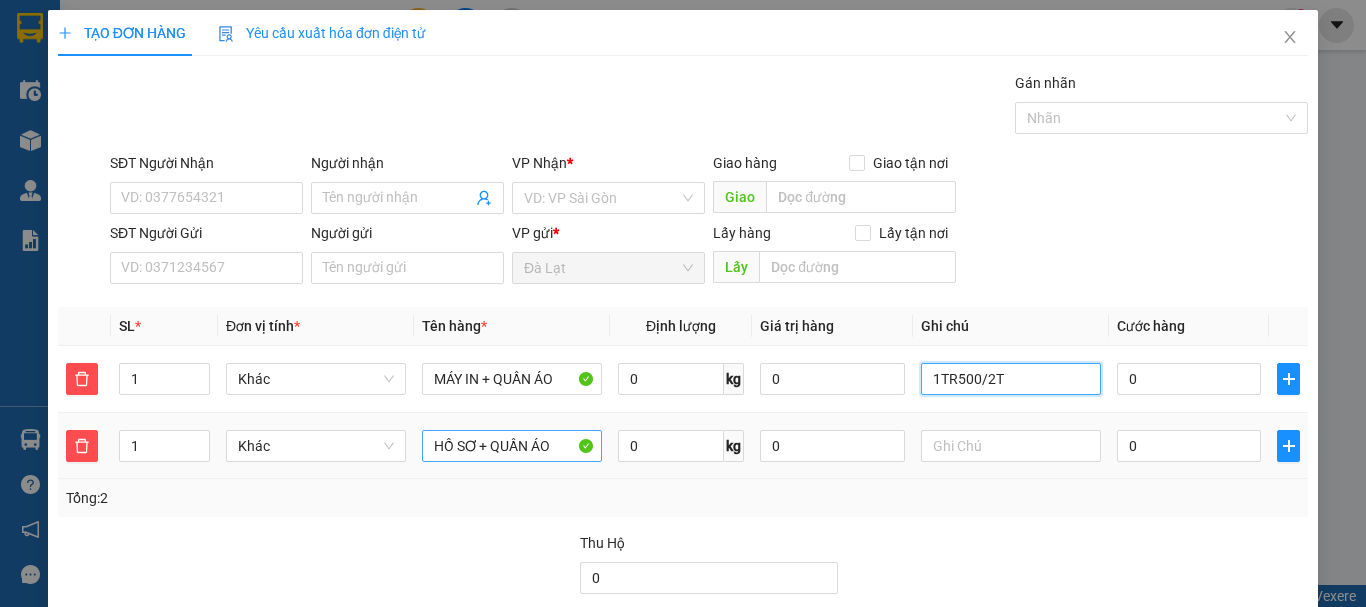 type on "1TR500/2T" 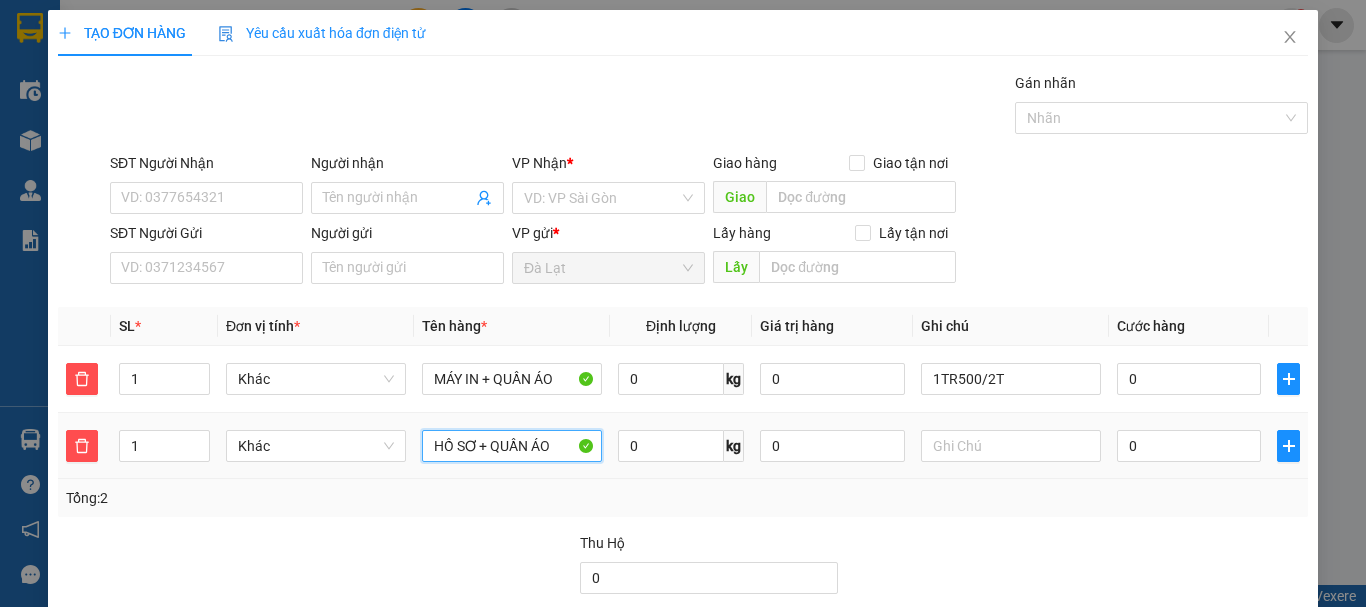 click on "HỒ SƠ + QUẦN ÁO" at bounding box center (512, 446) 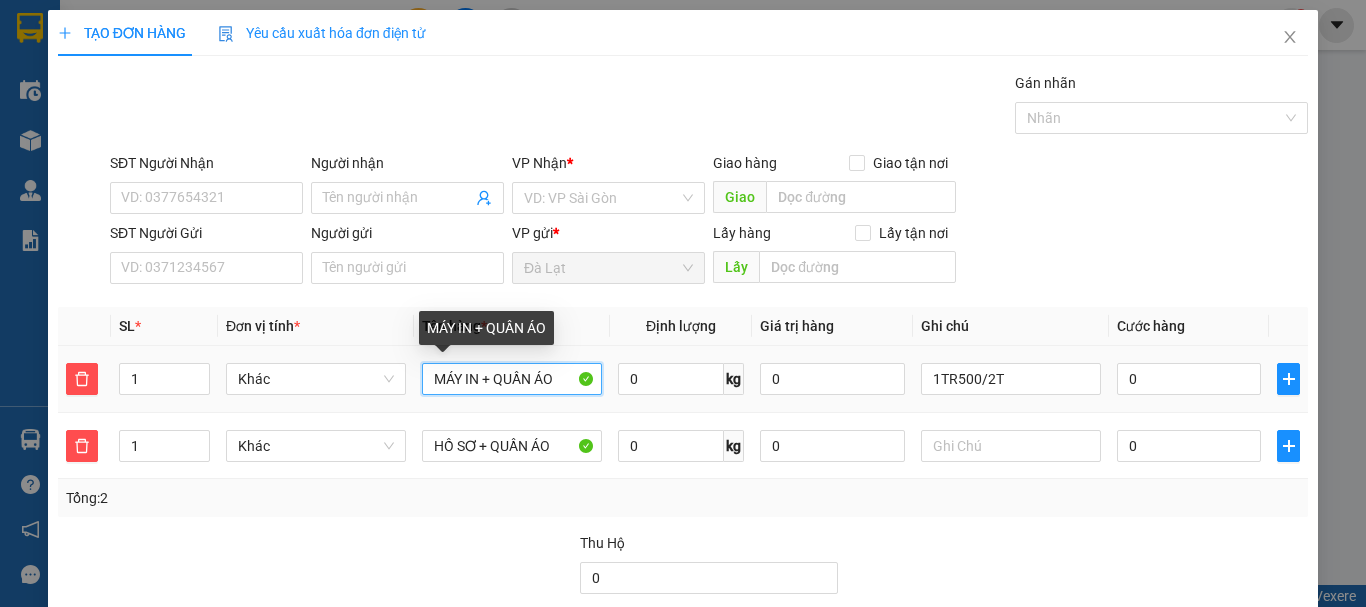 click on "MÁY IN + QUẦN ÁO" at bounding box center [512, 379] 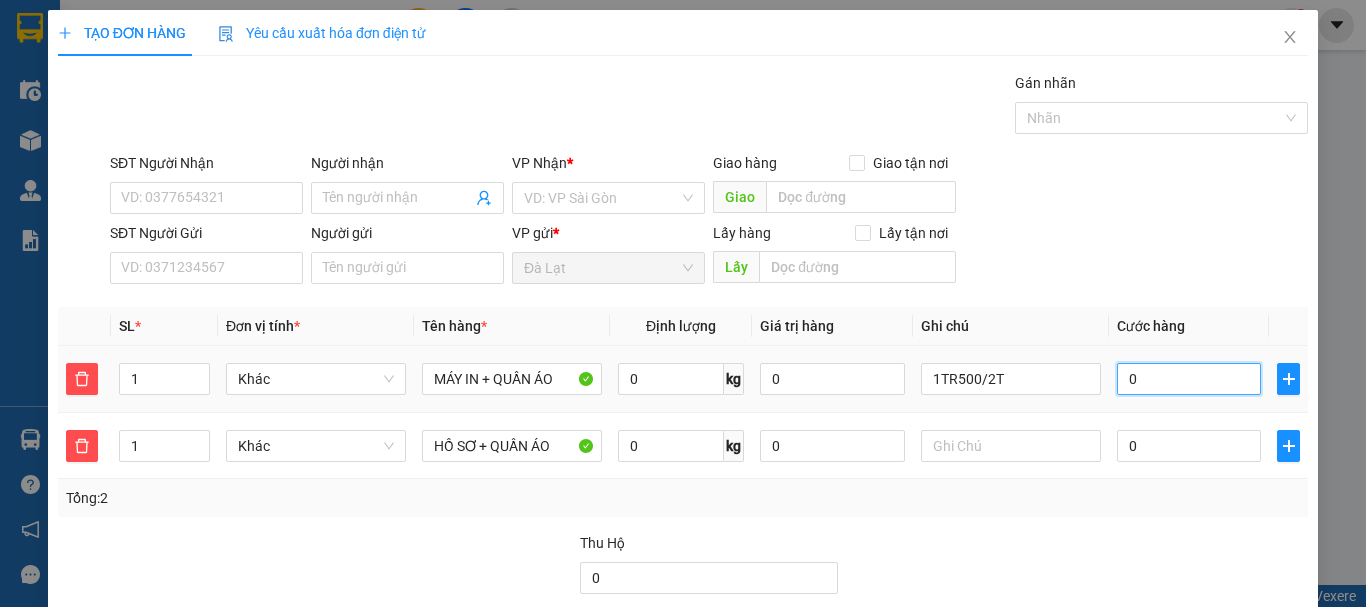 click on "0" at bounding box center (1189, 379) 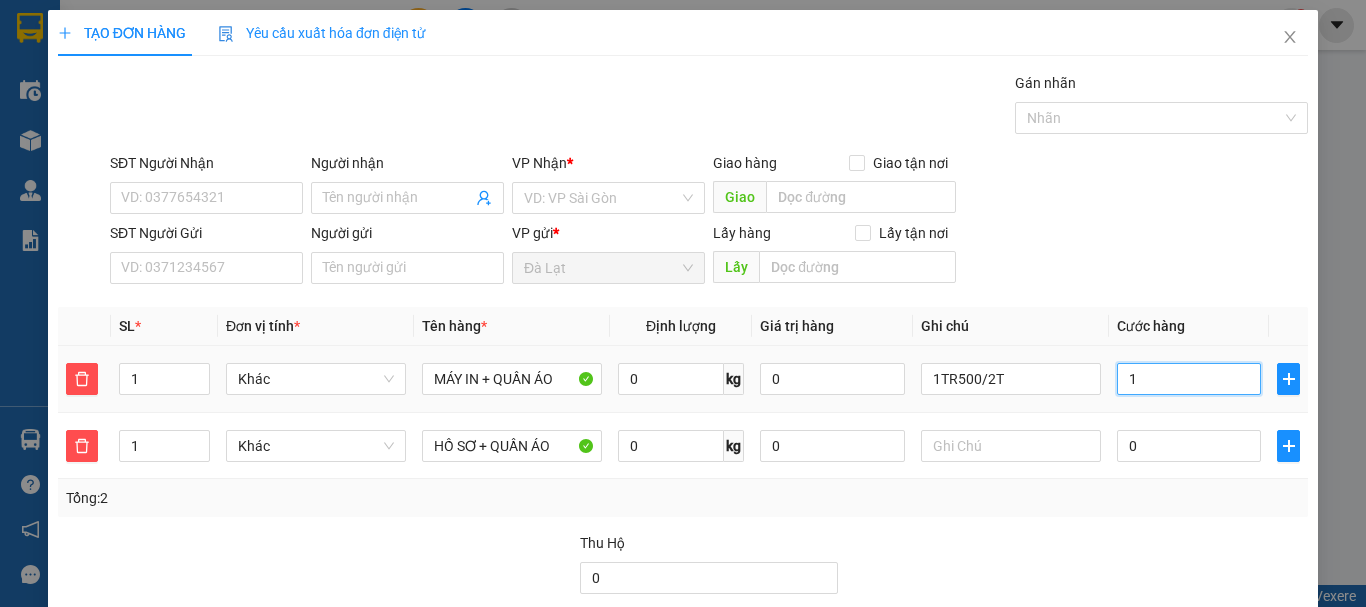 type on "10" 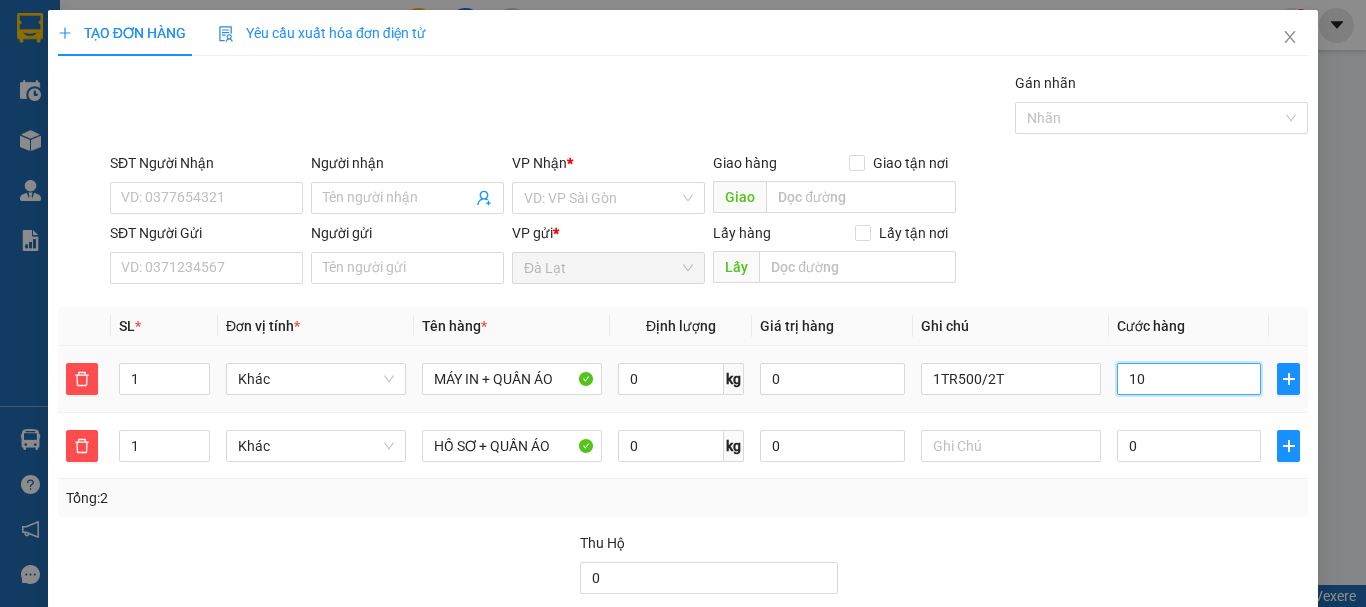 type on "10" 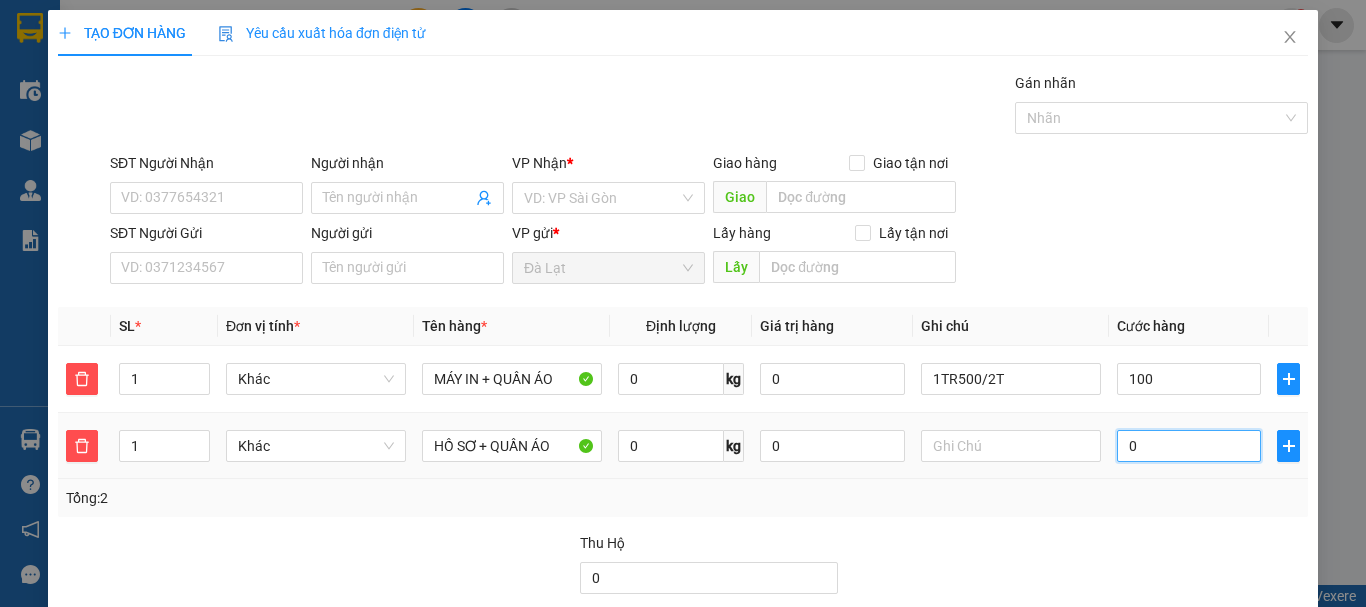 click on "0" at bounding box center (1189, 446) 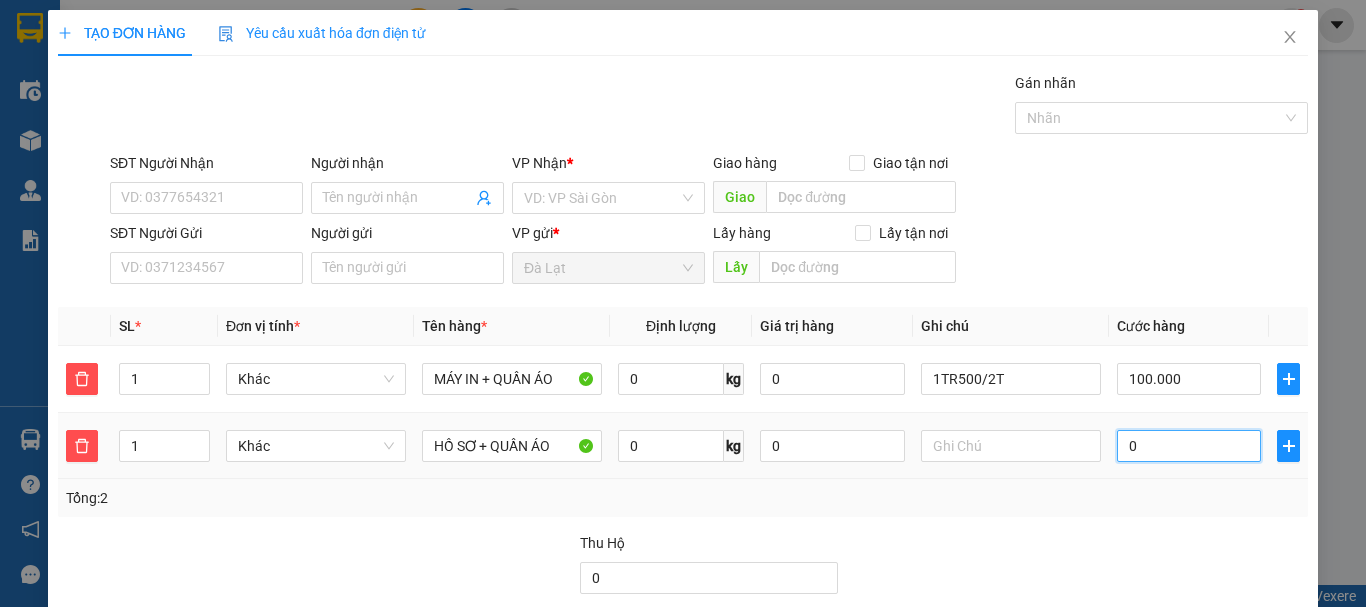 type on "100.008" 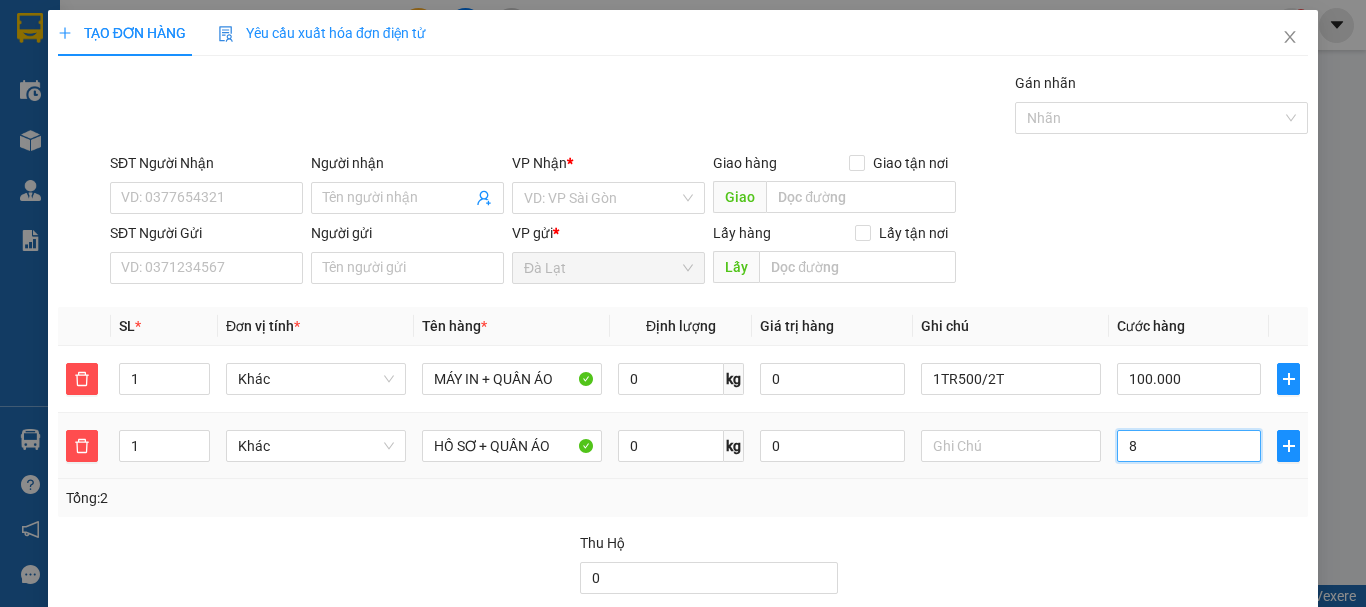 type on "100.080" 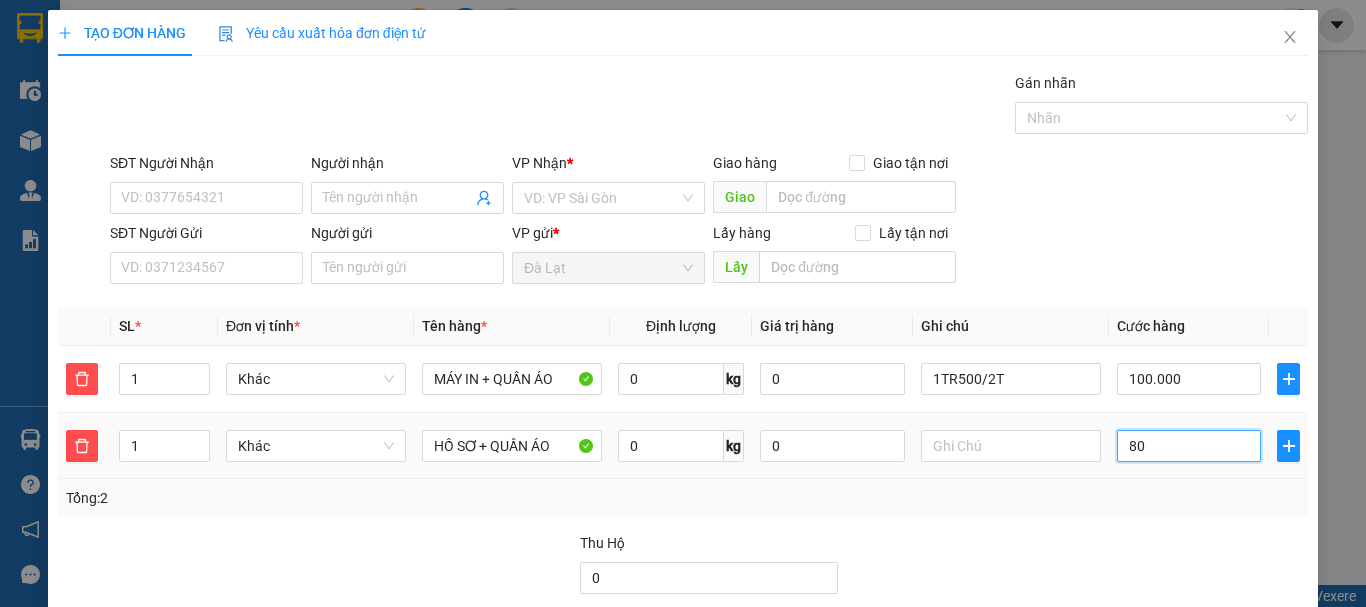 type on "80" 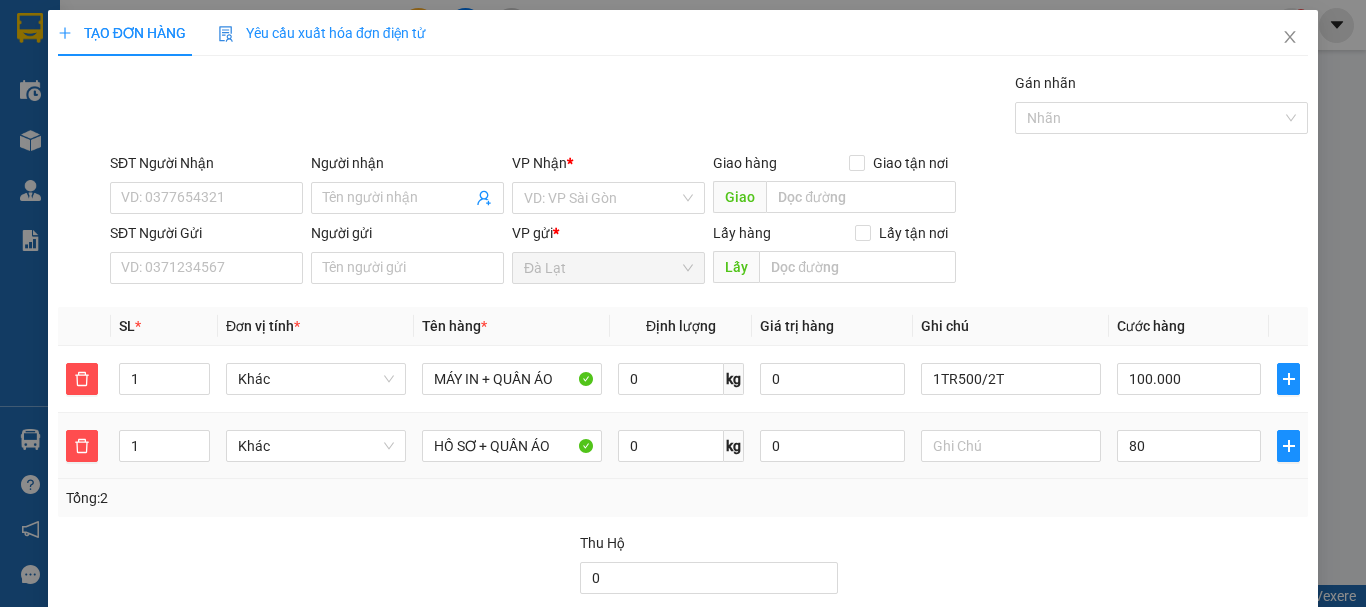 click at bounding box center (1205, 567) 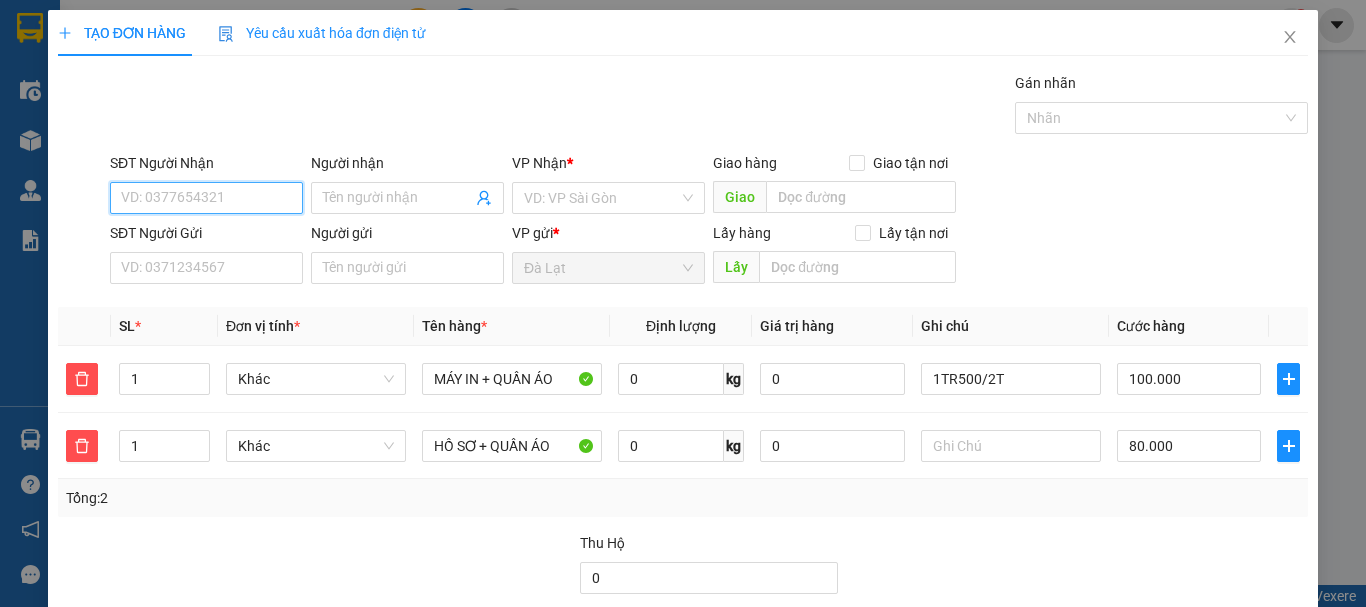 click on "SĐT Người Nhận" at bounding box center [206, 198] 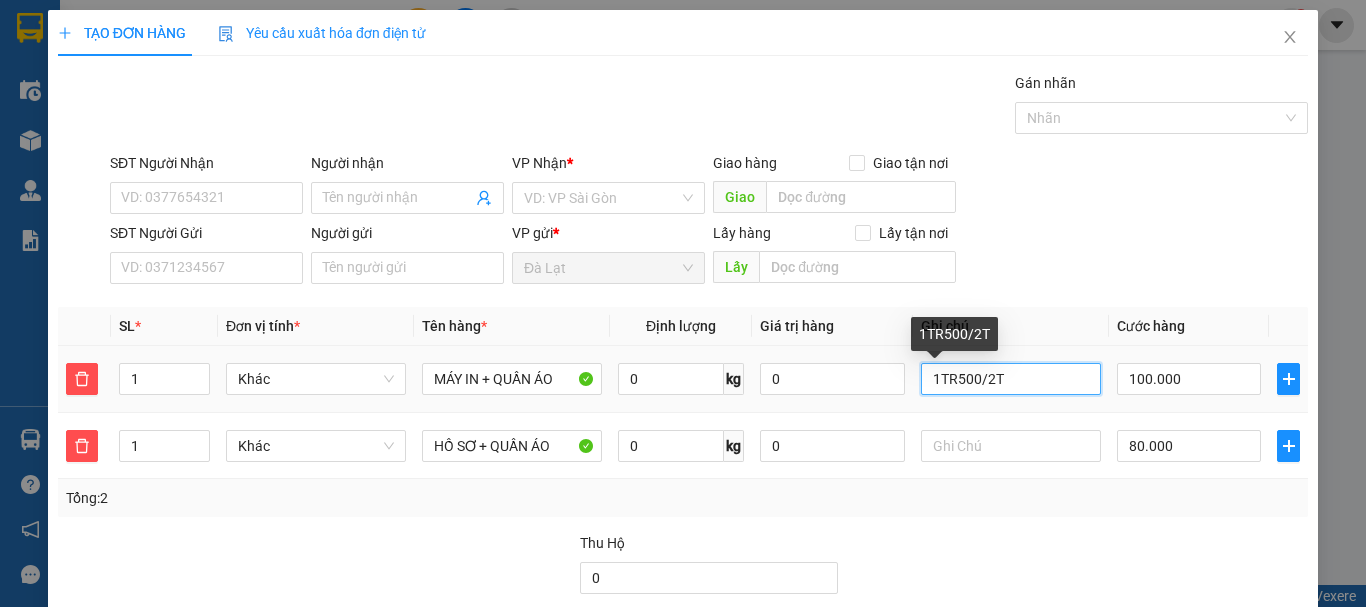 click on "1TR500/2T" at bounding box center [1011, 379] 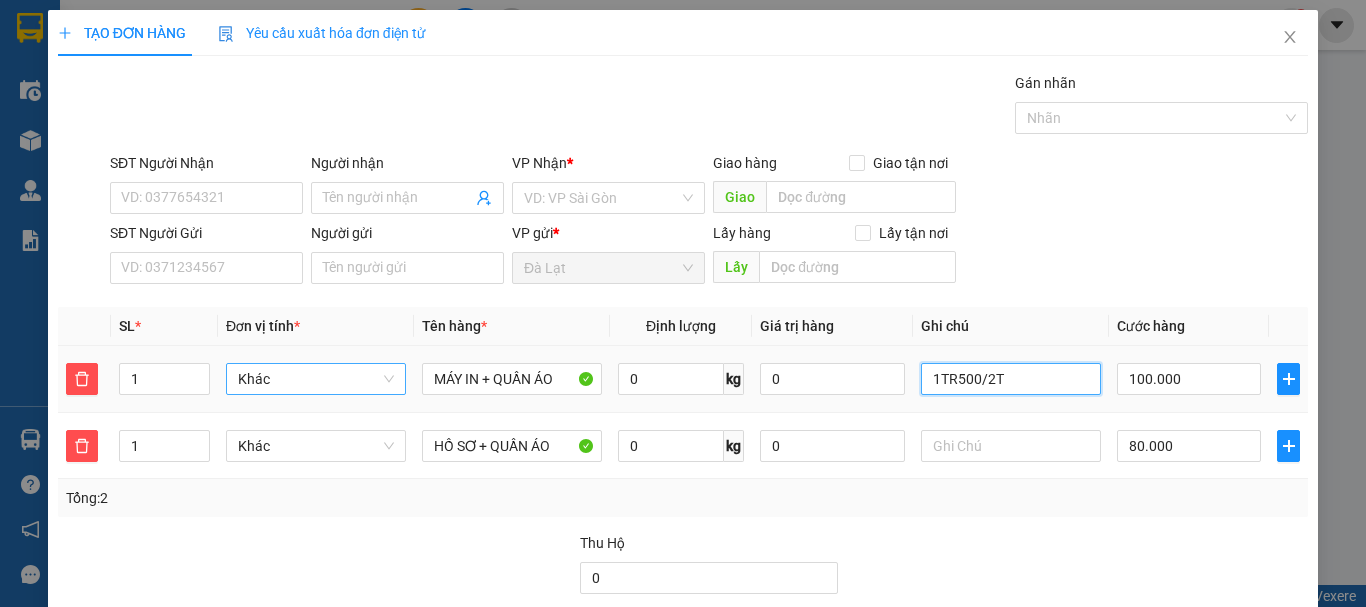 click on "Khác" at bounding box center [316, 379] 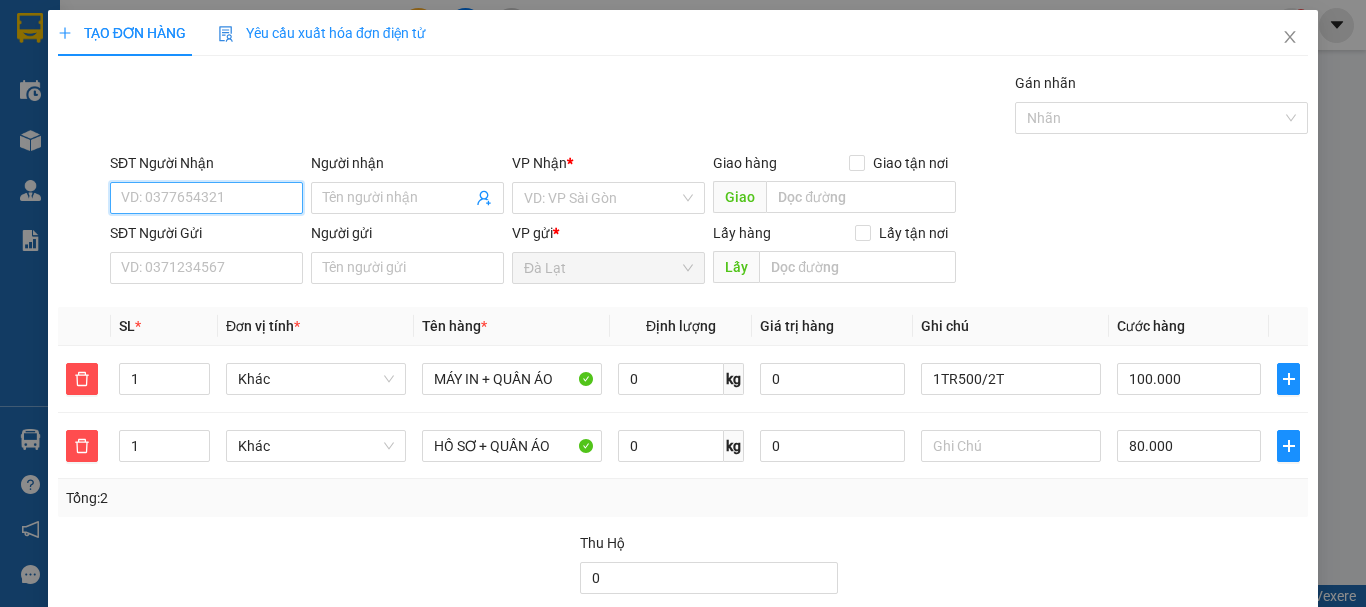 click on "SĐT Người Nhận" at bounding box center [206, 198] 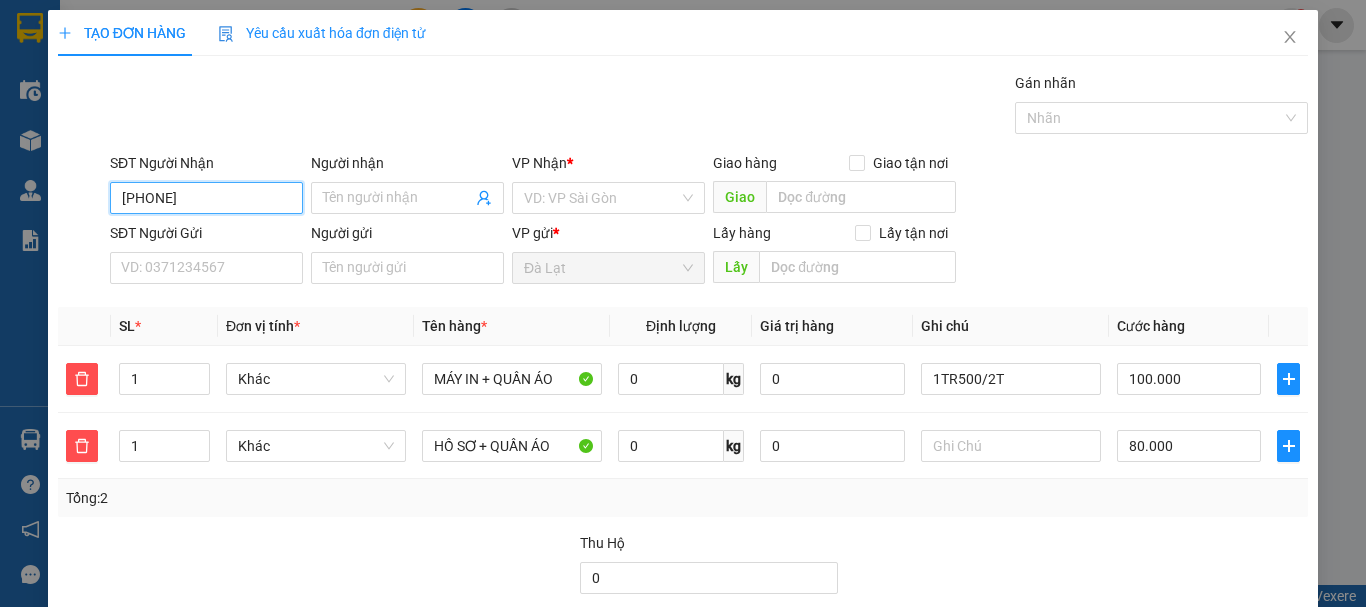 type on "[PHONE]" 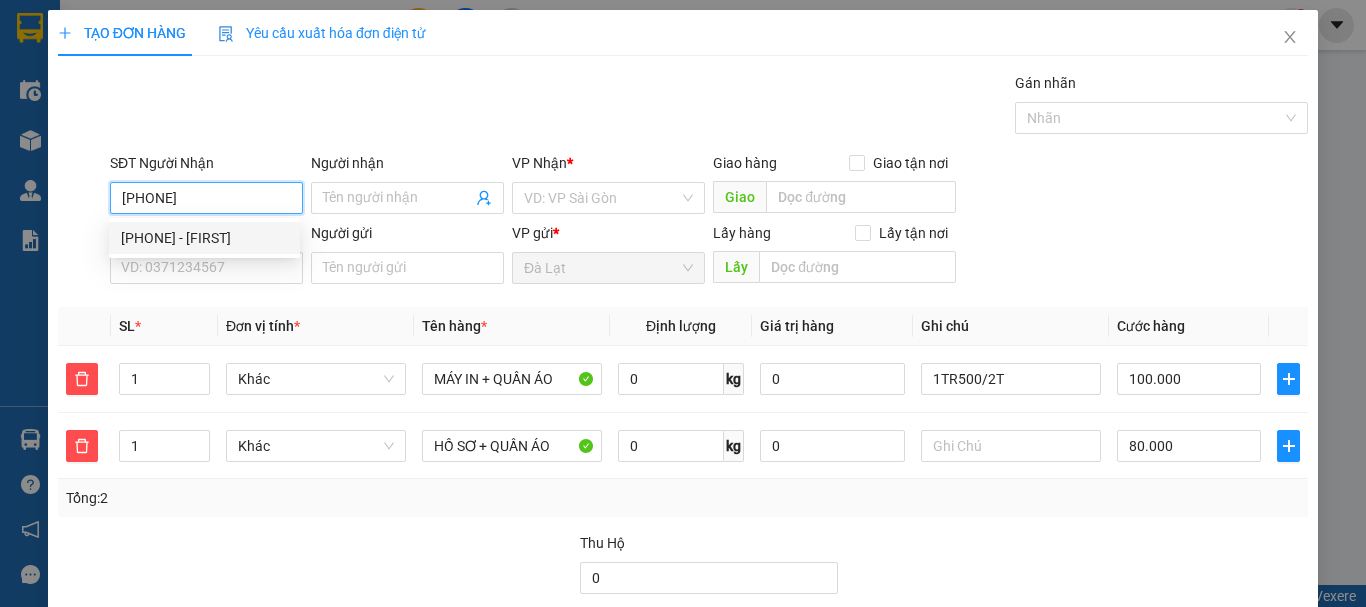 click on "[PHONE] - [FIRST]" at bounding box center (204, 238) 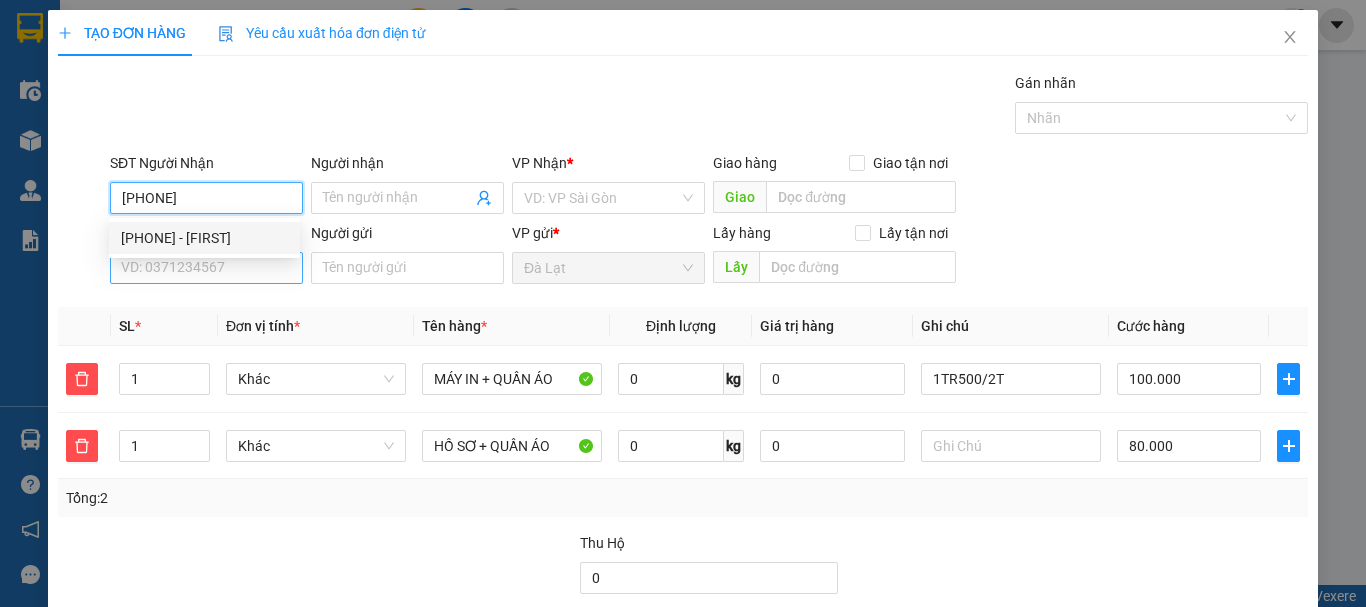 type on "[FIRST]" 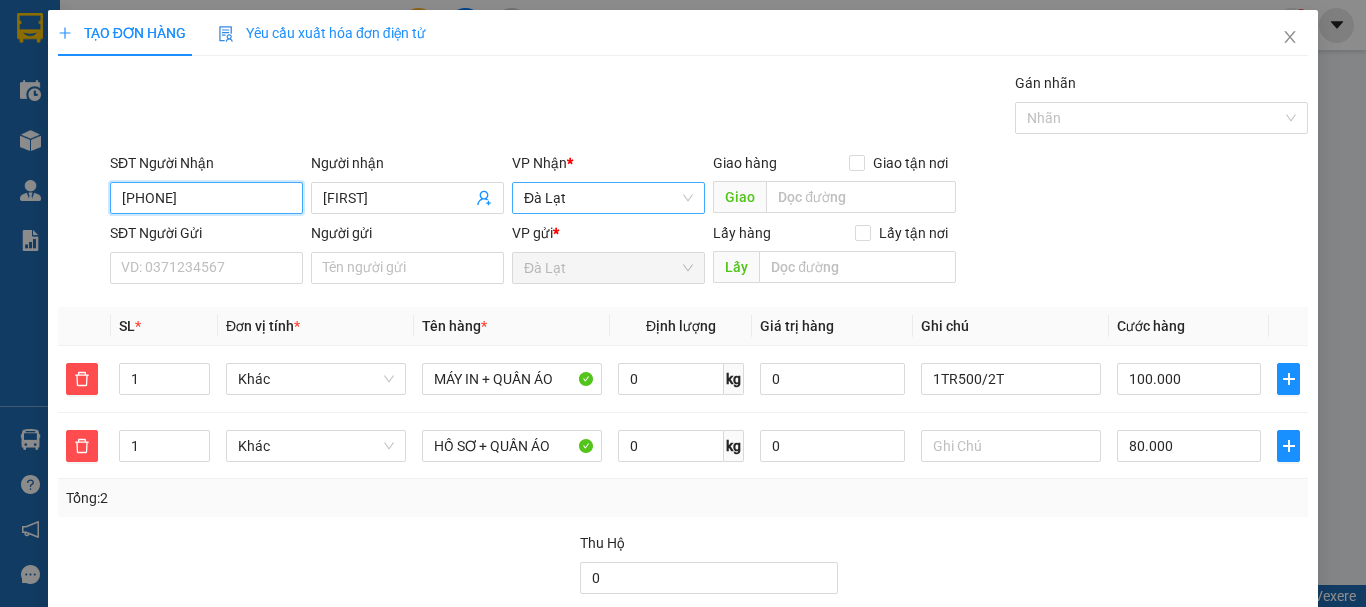 click on "Đà Lạt" at bounding box center [608, 198] 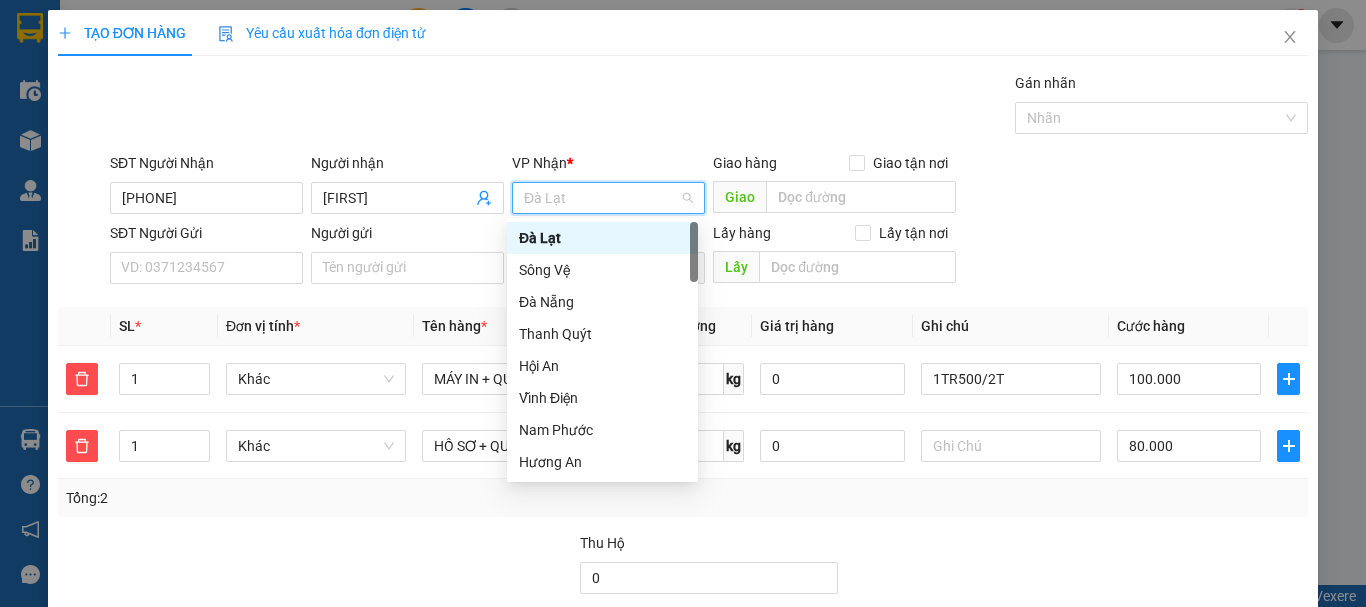 type on "D" 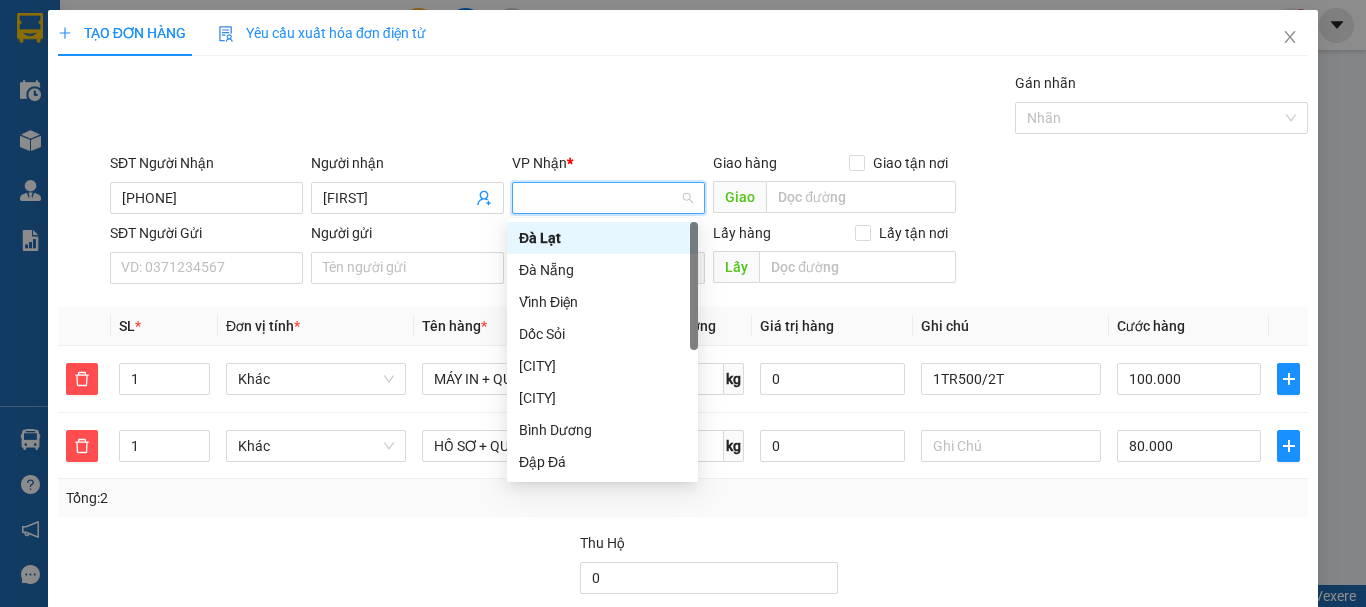 type on "Đ" 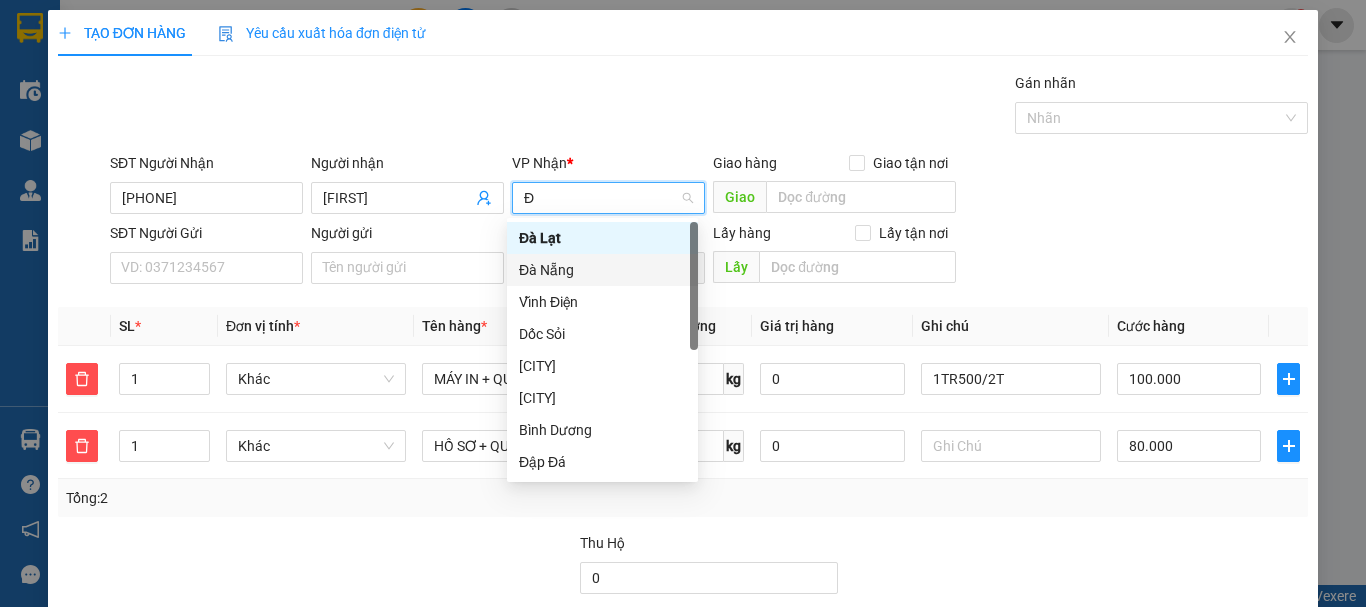click on "Đà Nẵng" at bounding box center [602, 270] 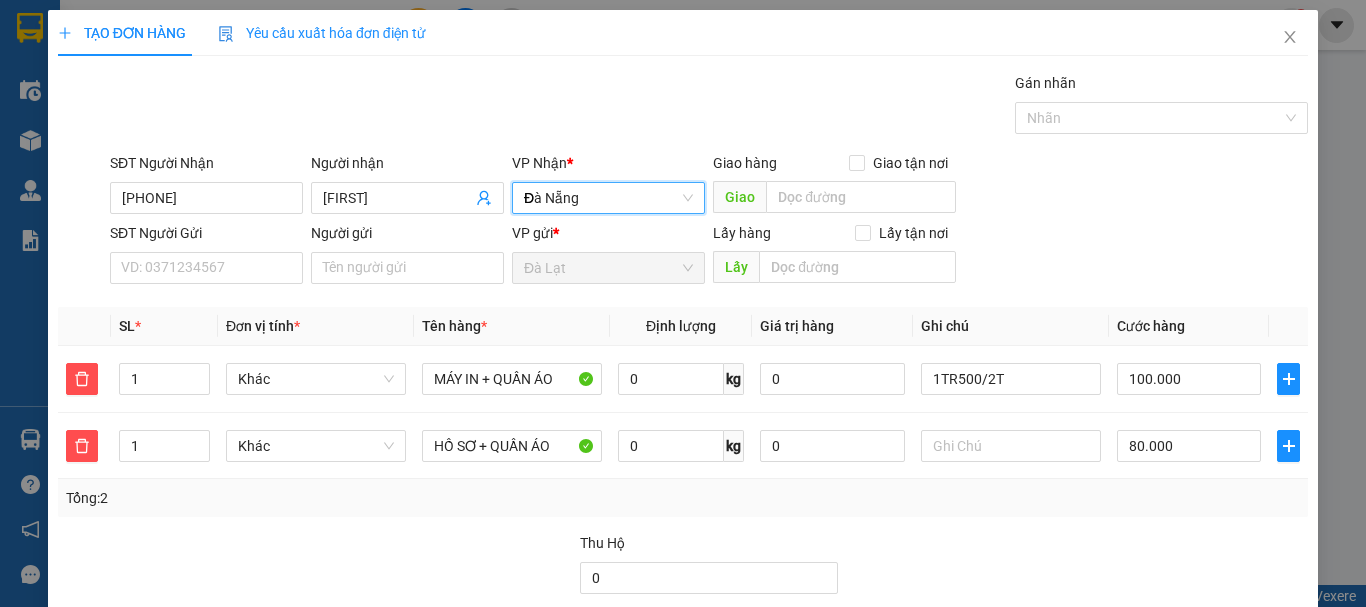 type 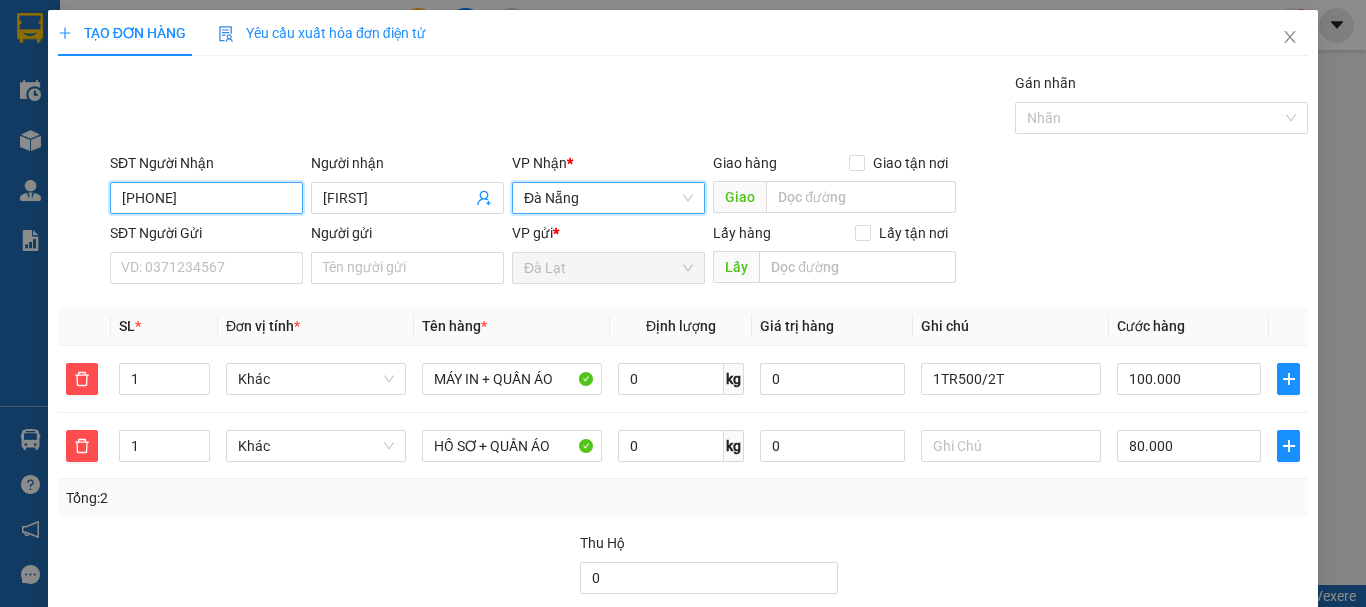 click on "[PHONE]" at bounding box center [206, 198] 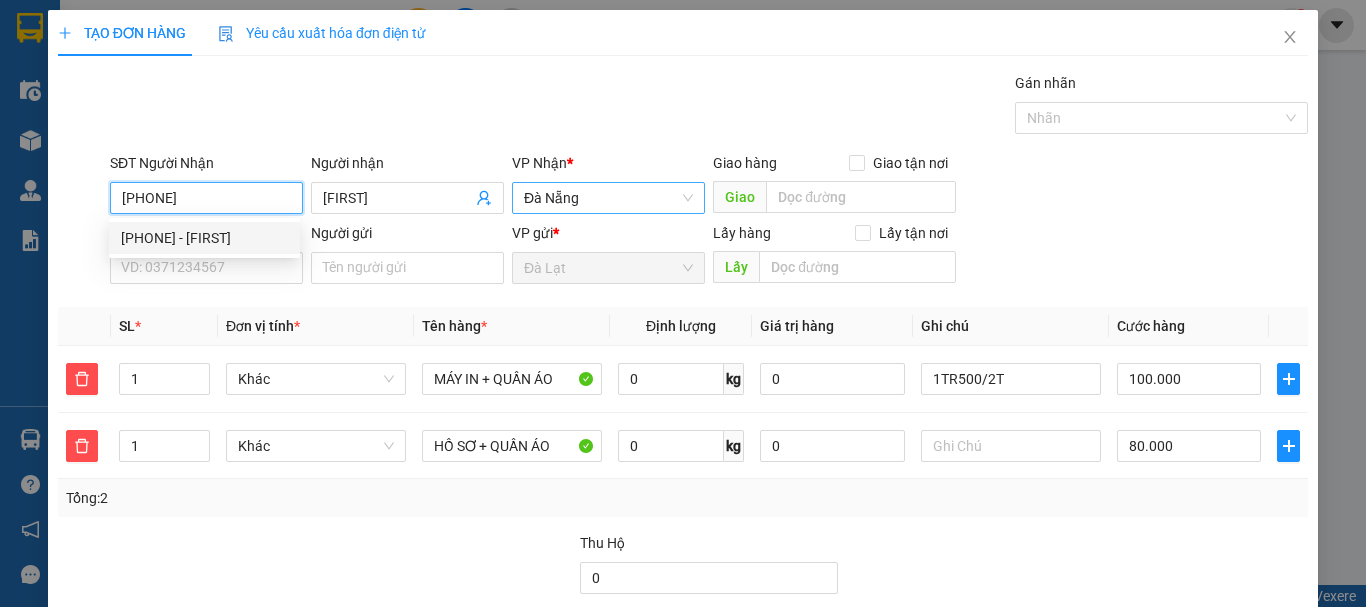 click on "[PHONE]" at bounding box center [206, 198] 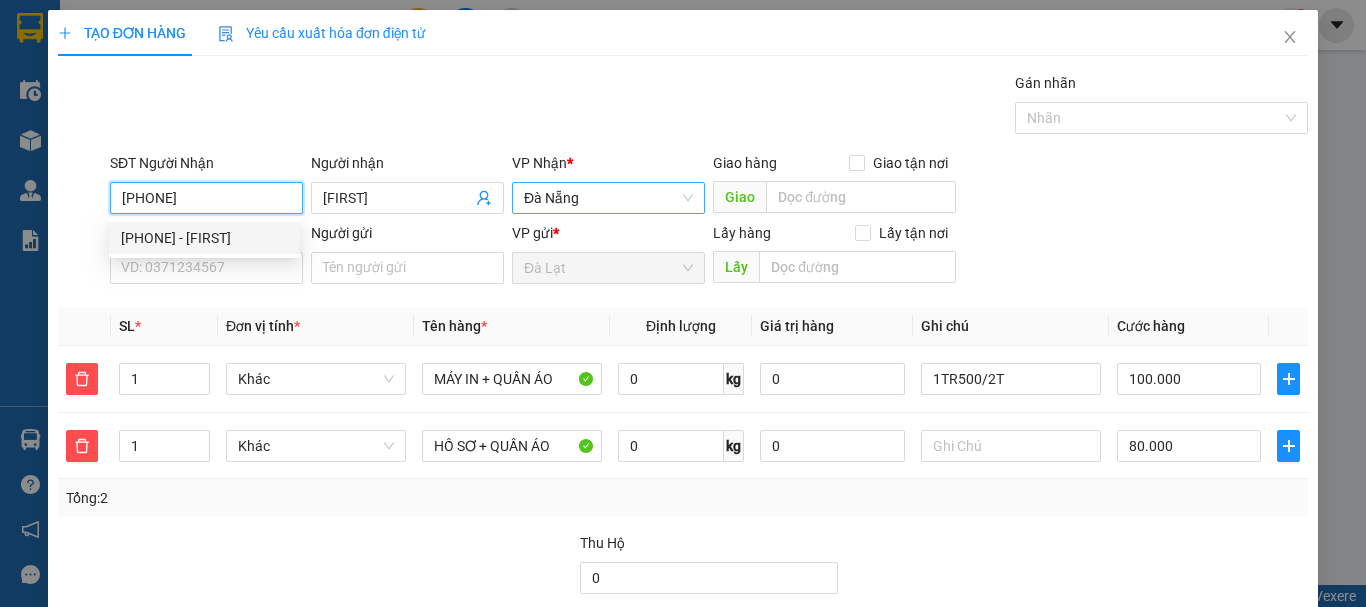 click on "[PHONE]" at bounding box center [206, 198] 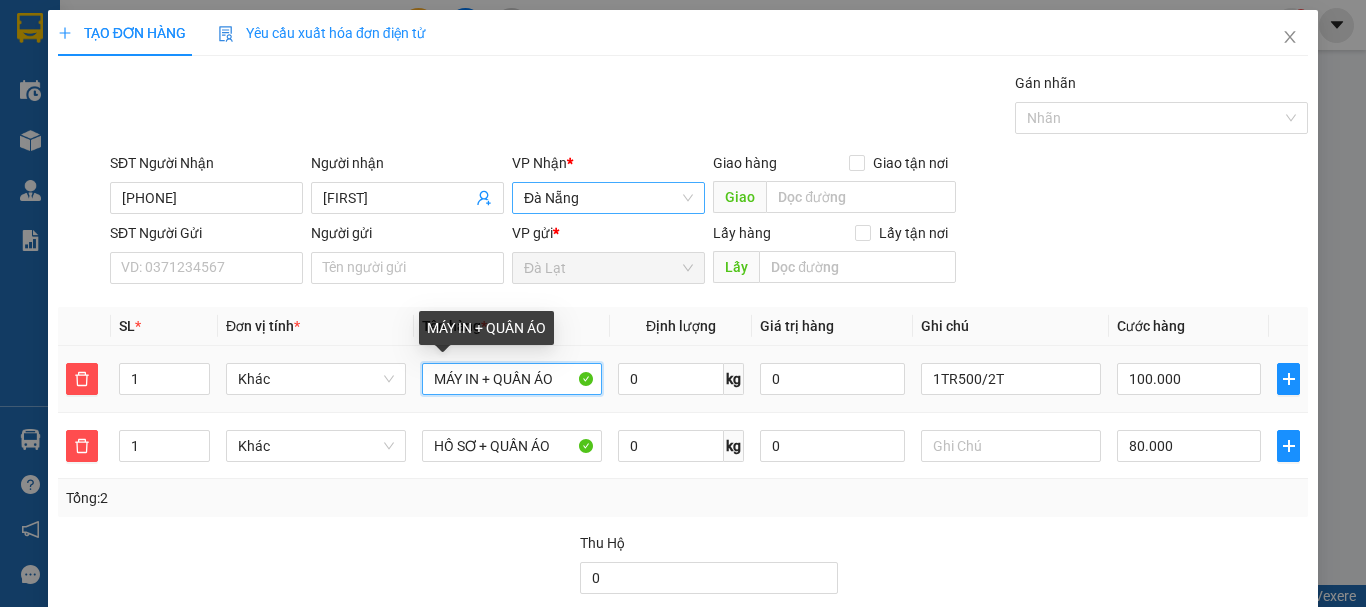 drag, startPoint x: 494, startPoint y: 380, endPoint x: 559, endPoint y: 384, distance: 65.12296 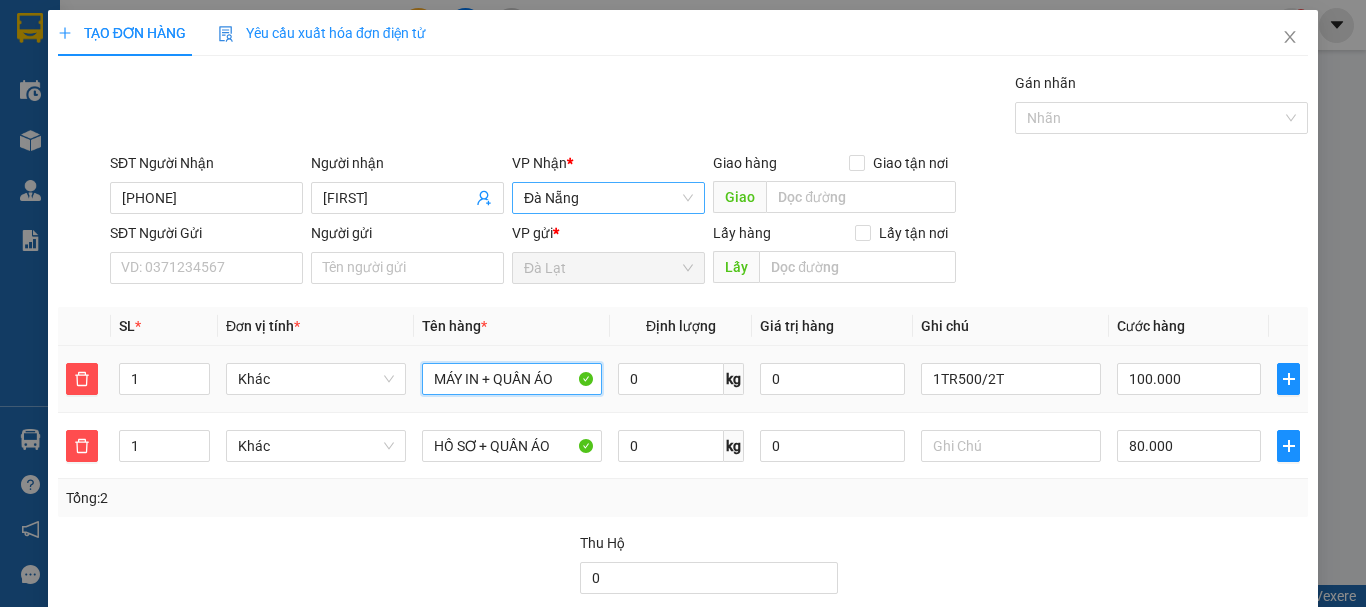 click on "MÁY IN + QUẦN ÁO" at bounding box center (512, 379) 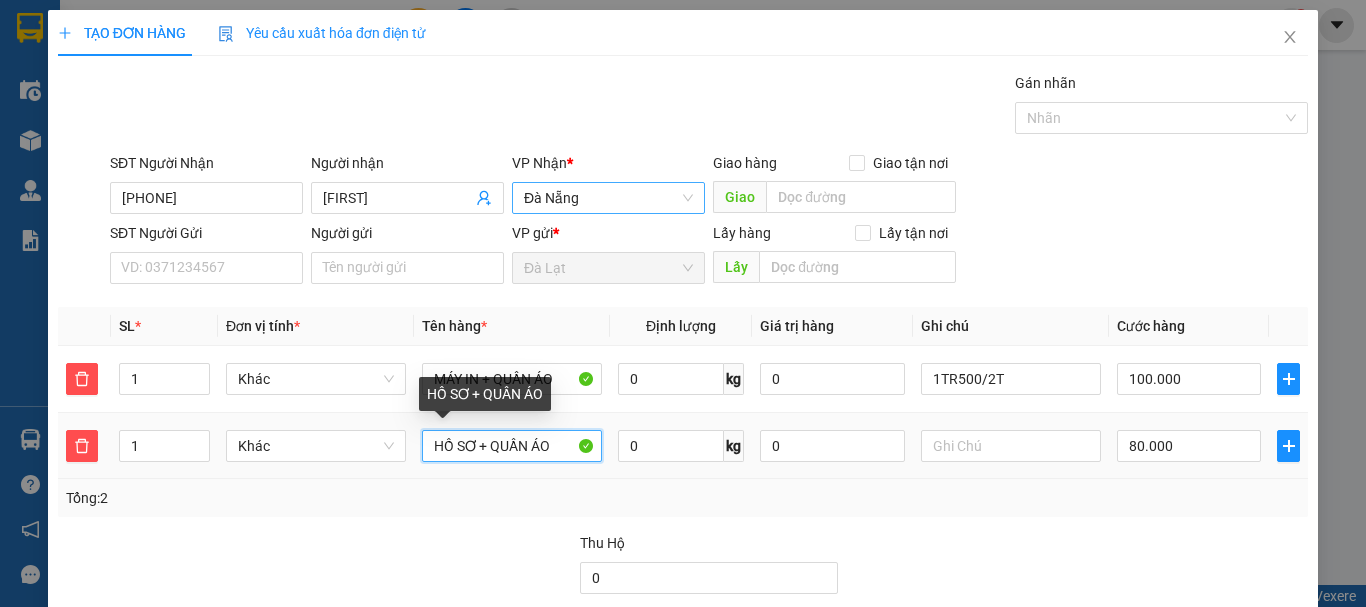 click on "HỒ SƠ + QUẦN ÁO" at bounding box center (512, 446) 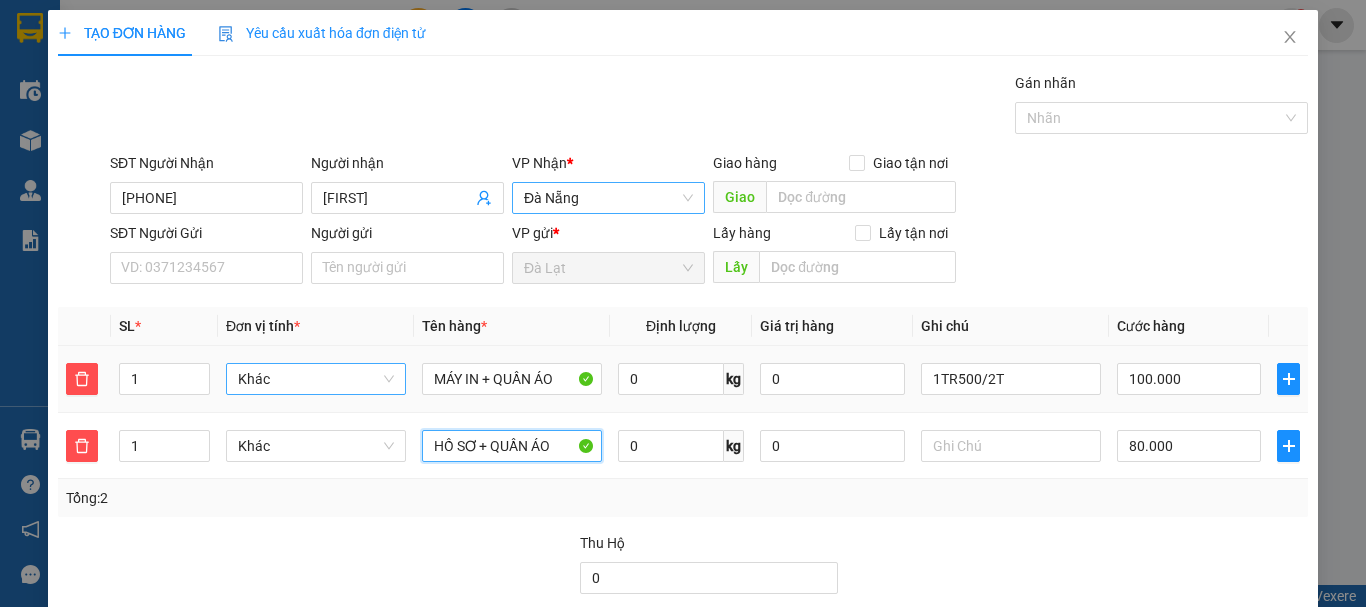 click on "Khác" at bounding box center [316, 379] 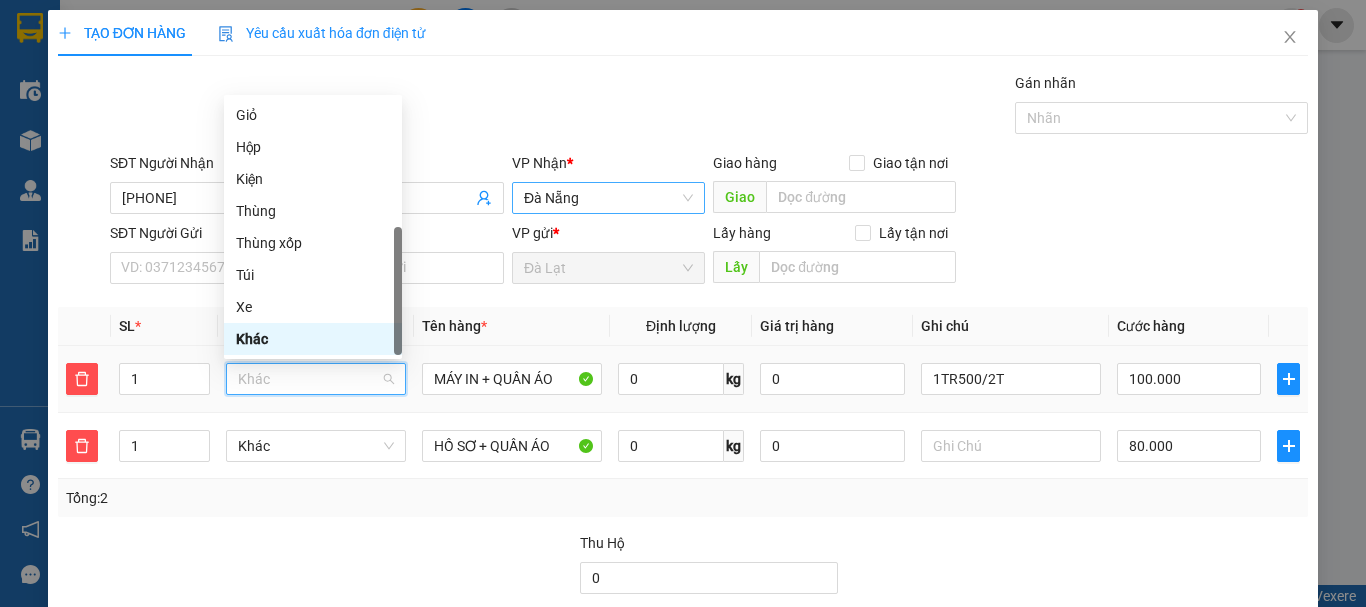 type on "T" 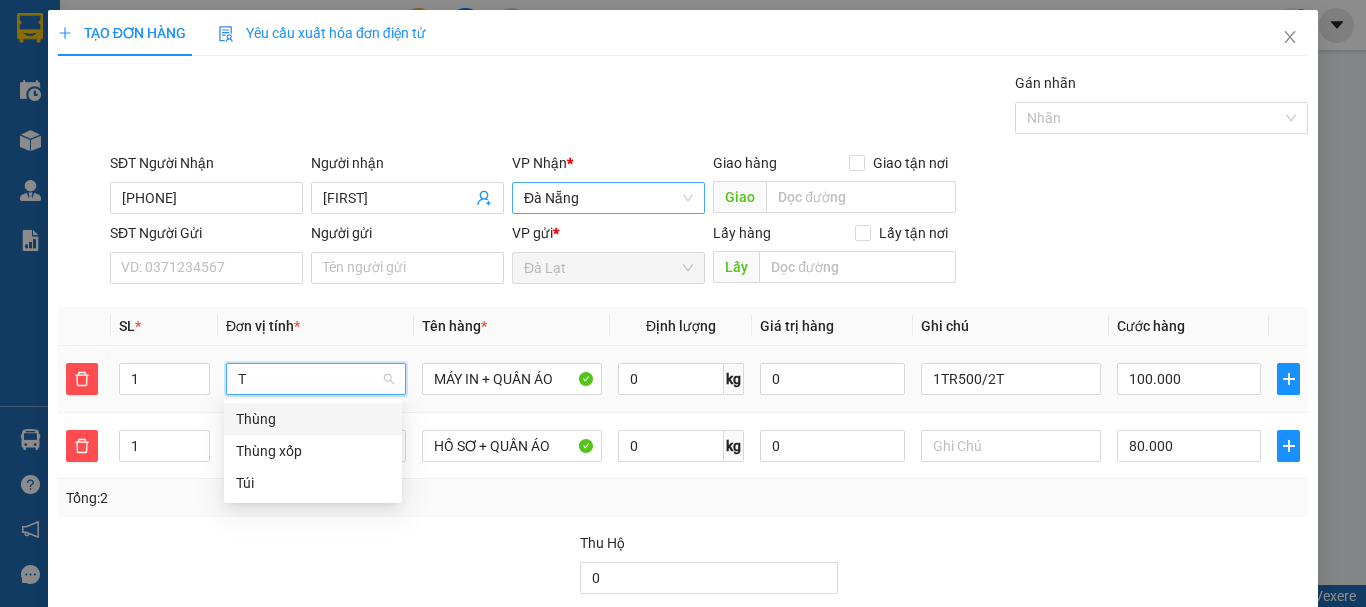 scroll, scrollTop: 0, scrollLeft: 0, axis: both 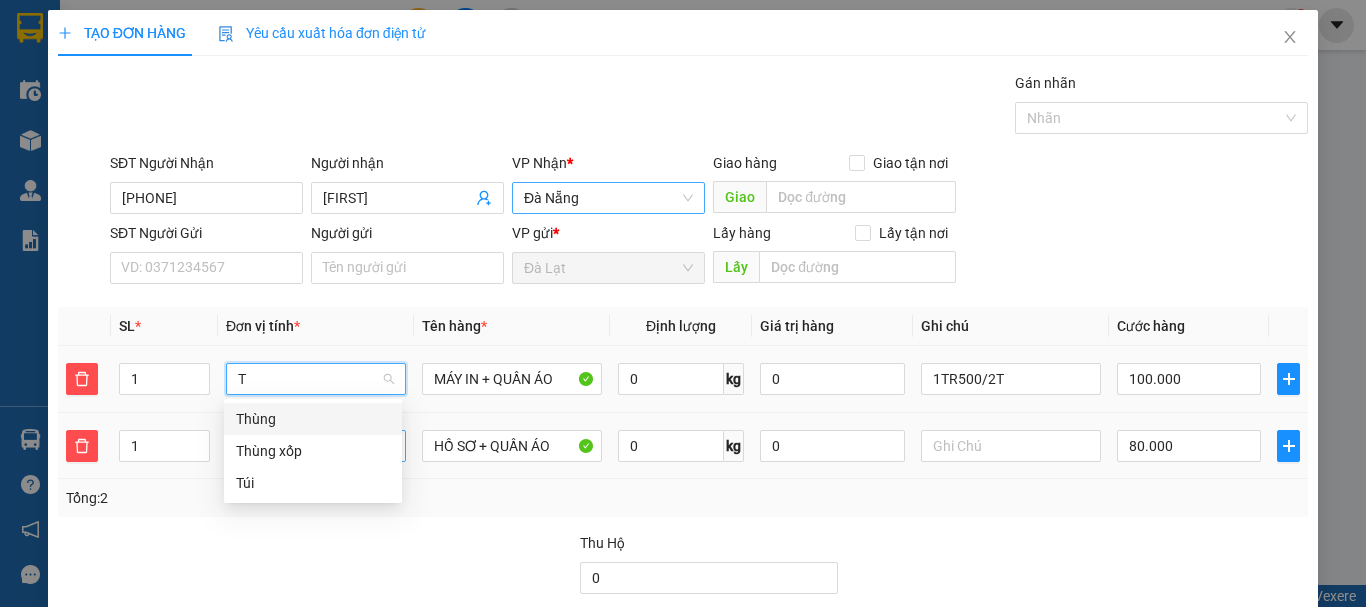 type 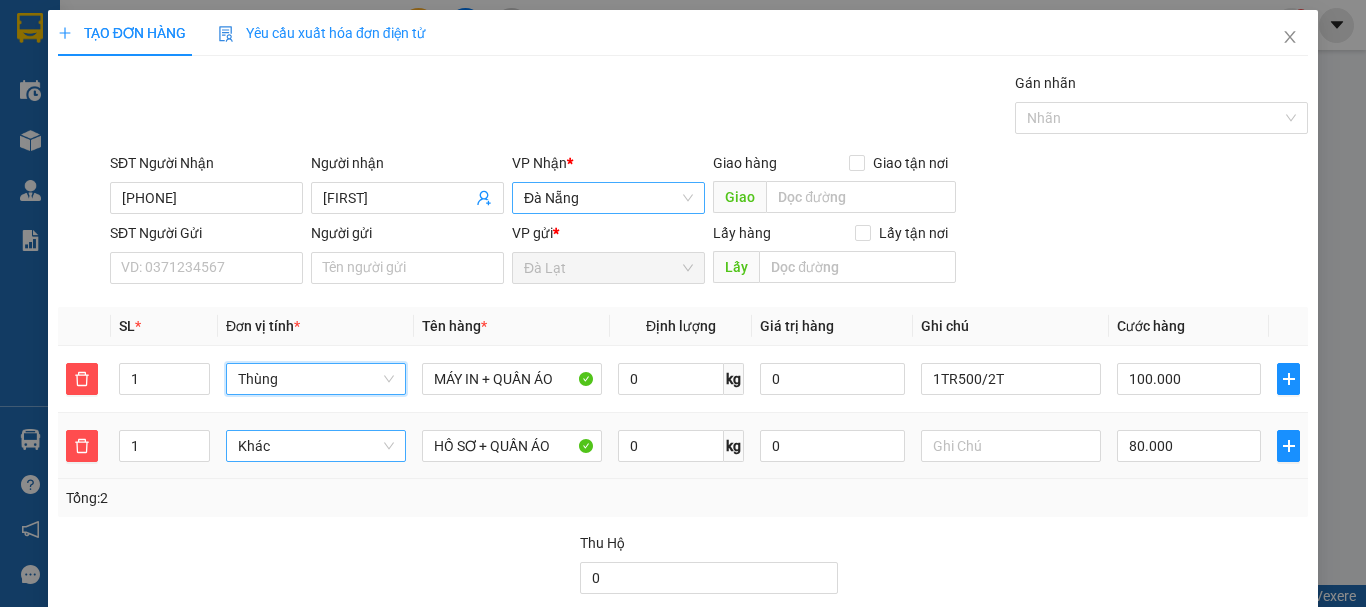 click on "Khác" at bounding box center [316, 446] 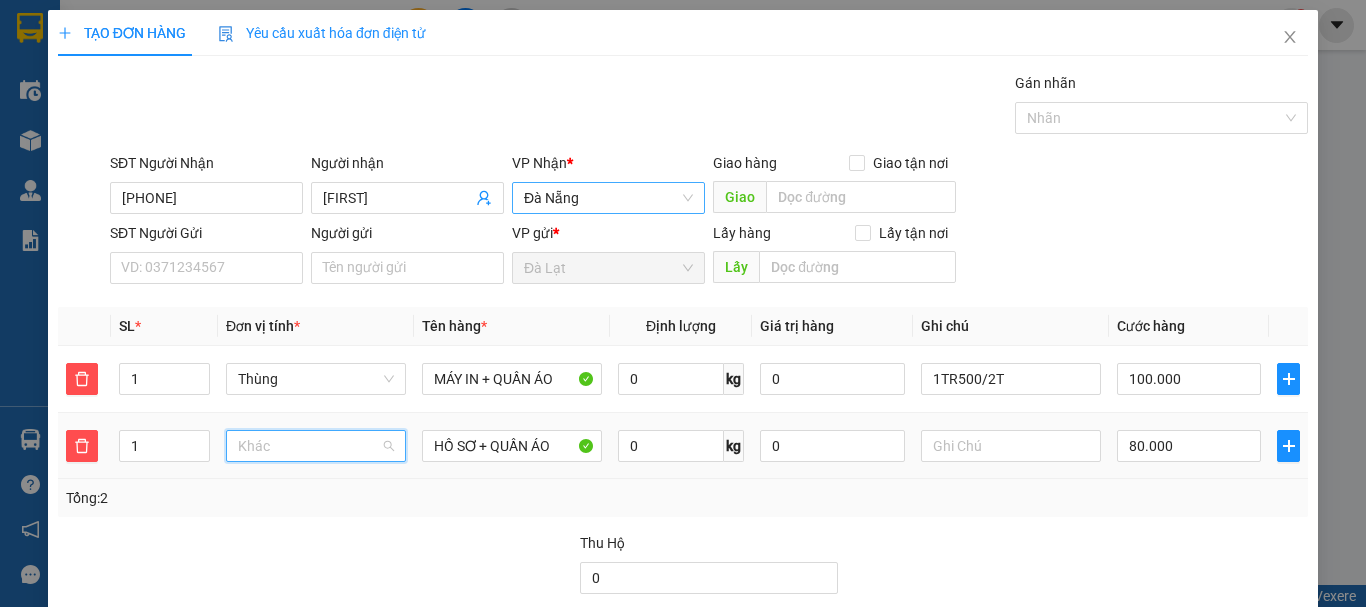 scroll, scrollTop: 192, scrollLeft: 0, axis: vertical 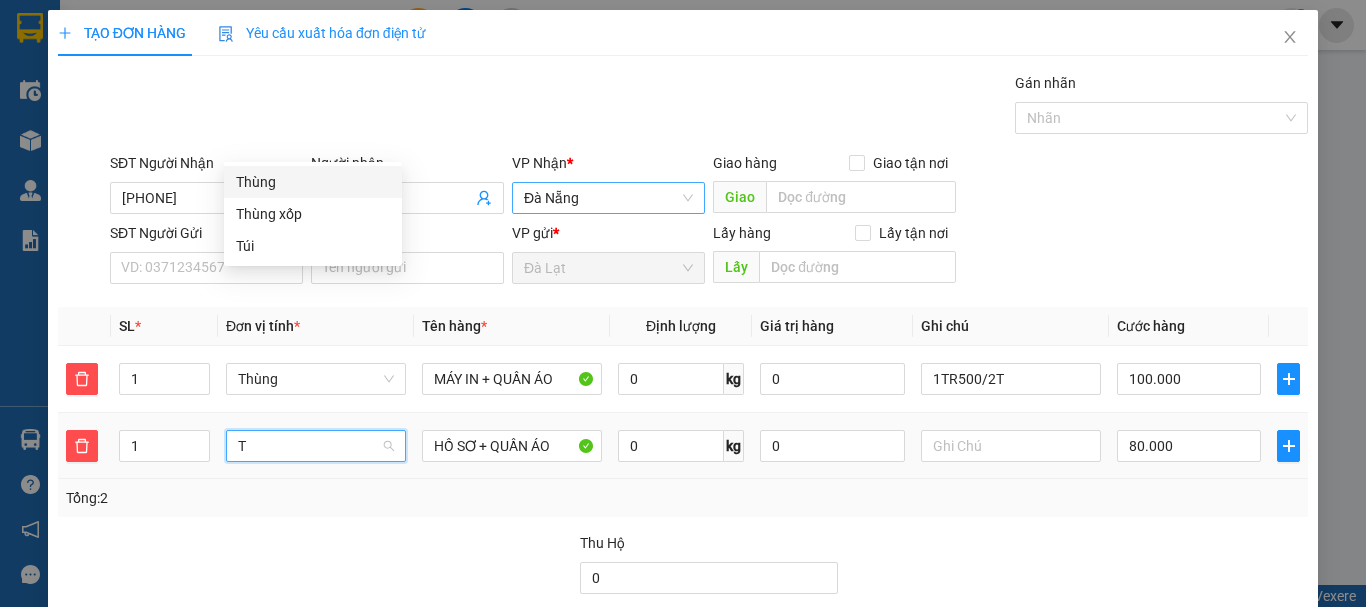 type on "0" 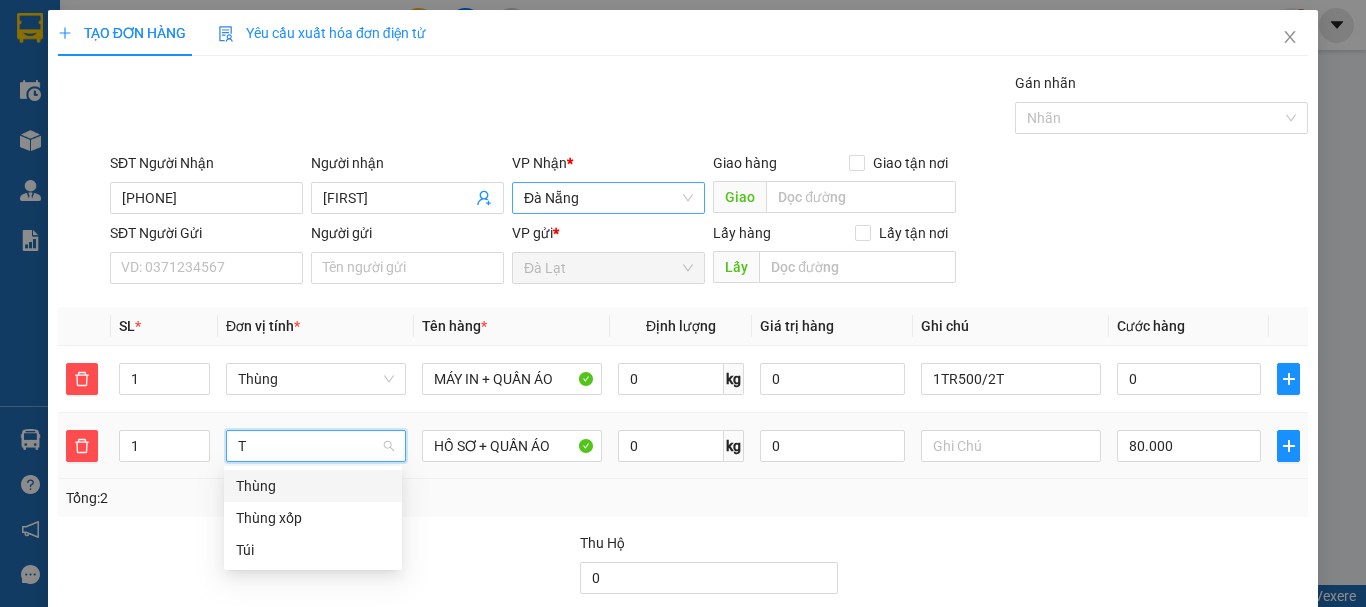 scroll, scrollTop: 0, scrollLeft: 0, axis: both 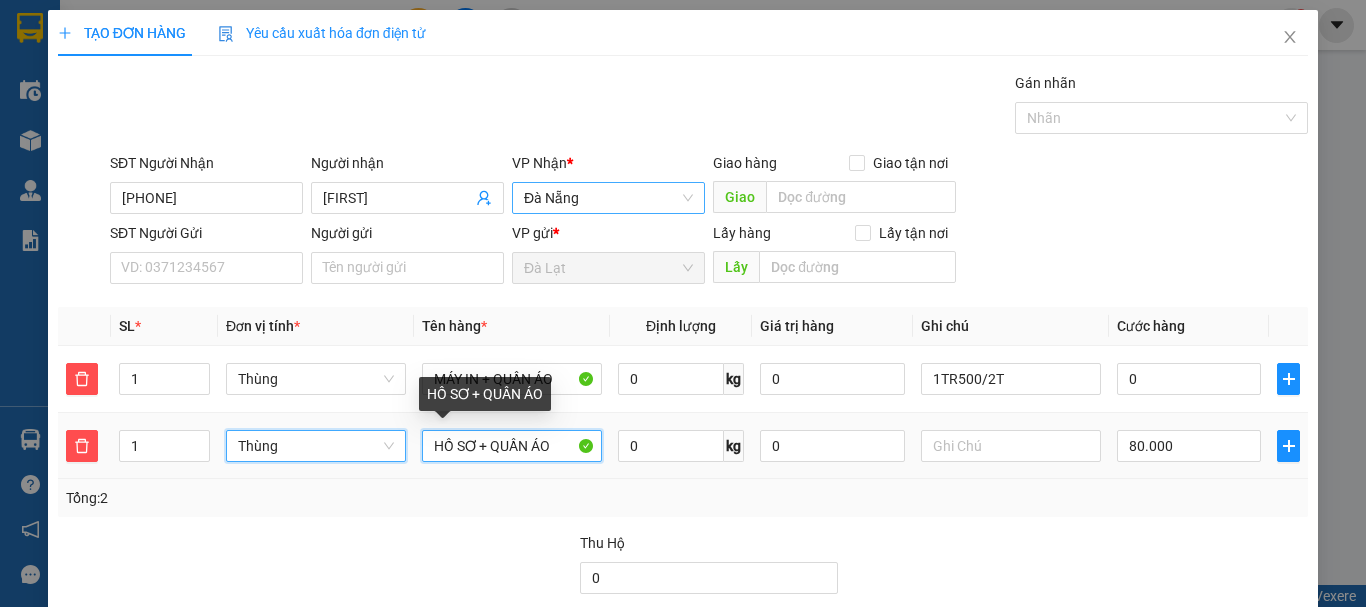 click on "HỒ SƠ + QUẦN ÁO" at bounding box center (512, 446) 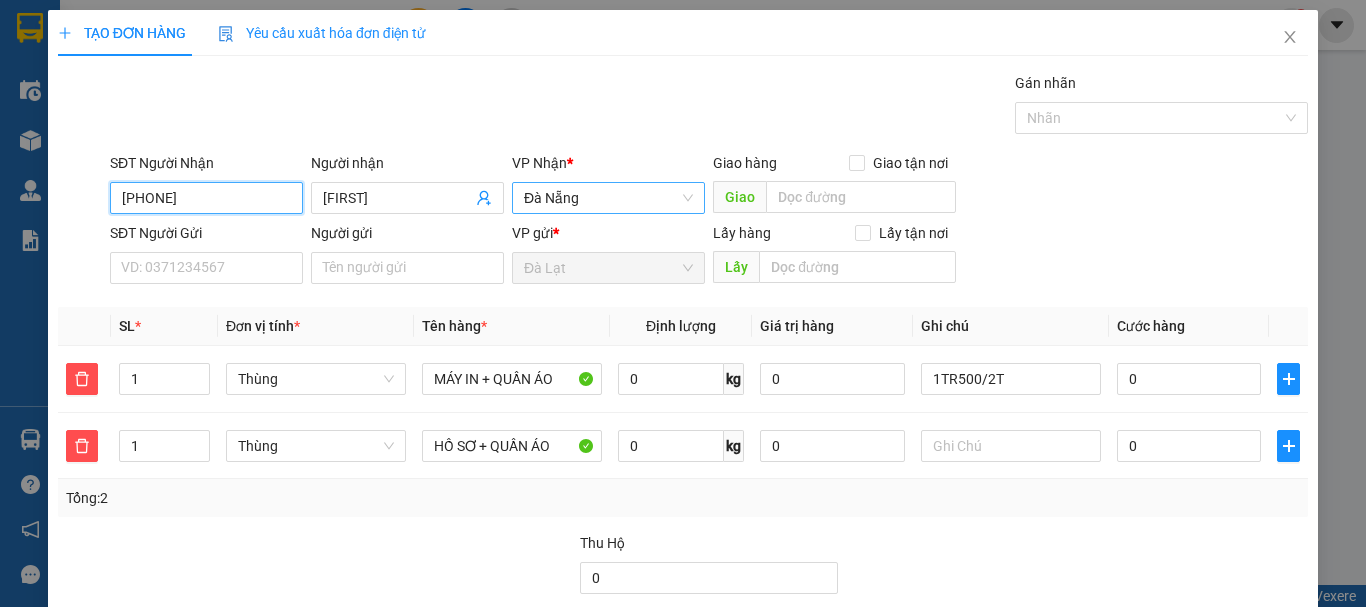 click on "[PHONE]" at bounding box center (206, 198) 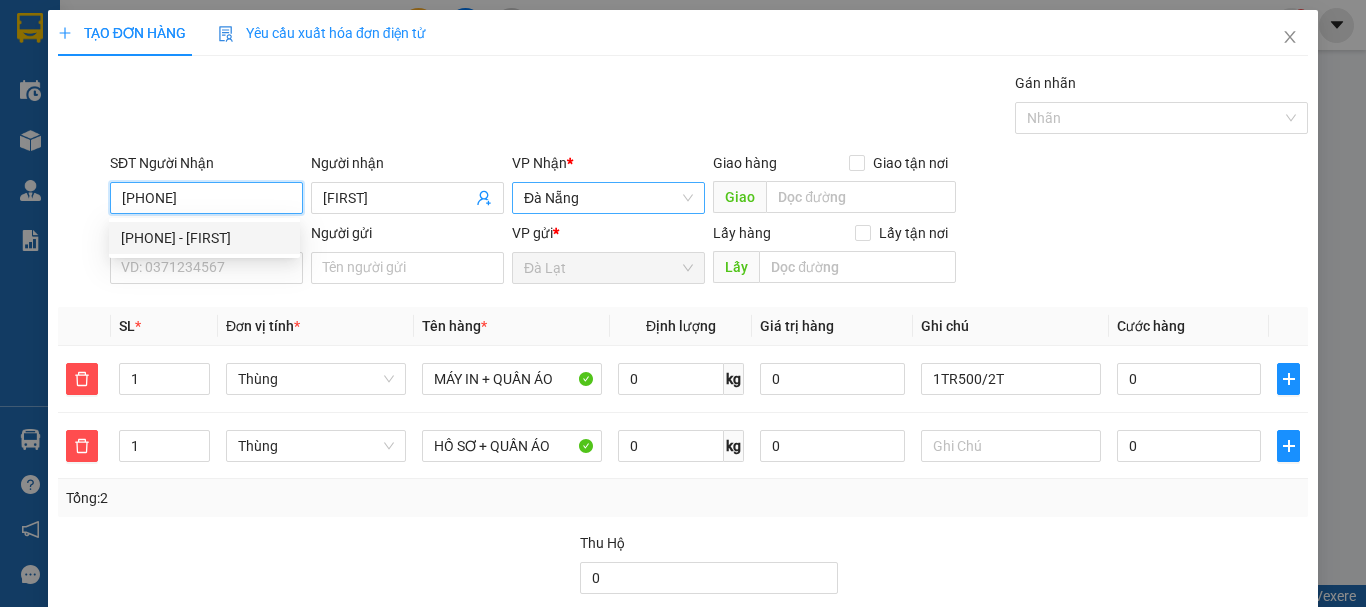 click on "[PHONE]" at bounding box center (206, 198) 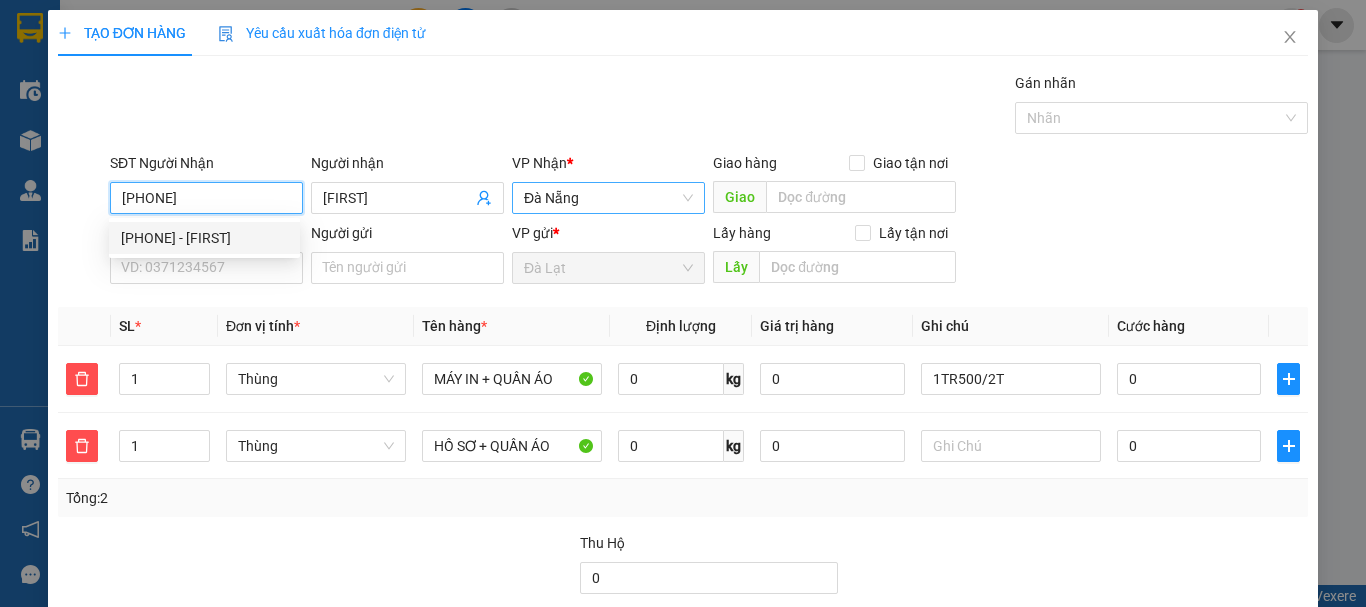 click on "[PHONE]" at bounding box center [206, 198] 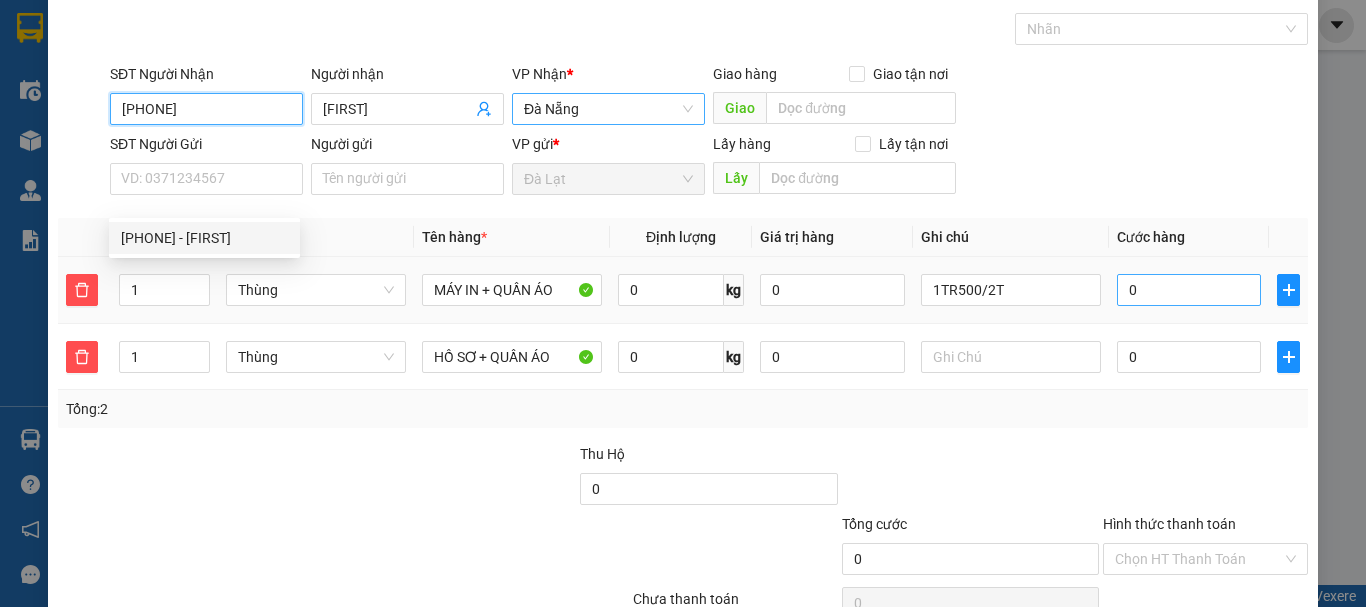 scroll, scrollTop: 191, scrollLeft: 0, axis: vertical 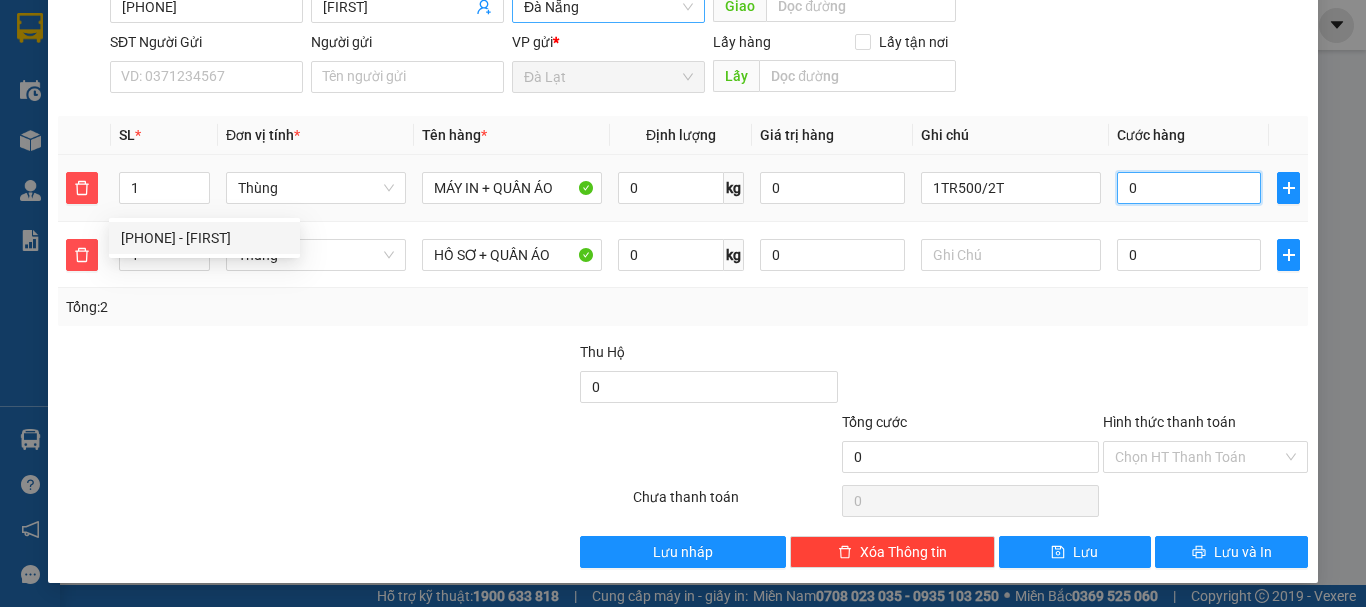 click on "0" at bounding box center [1189, 188] 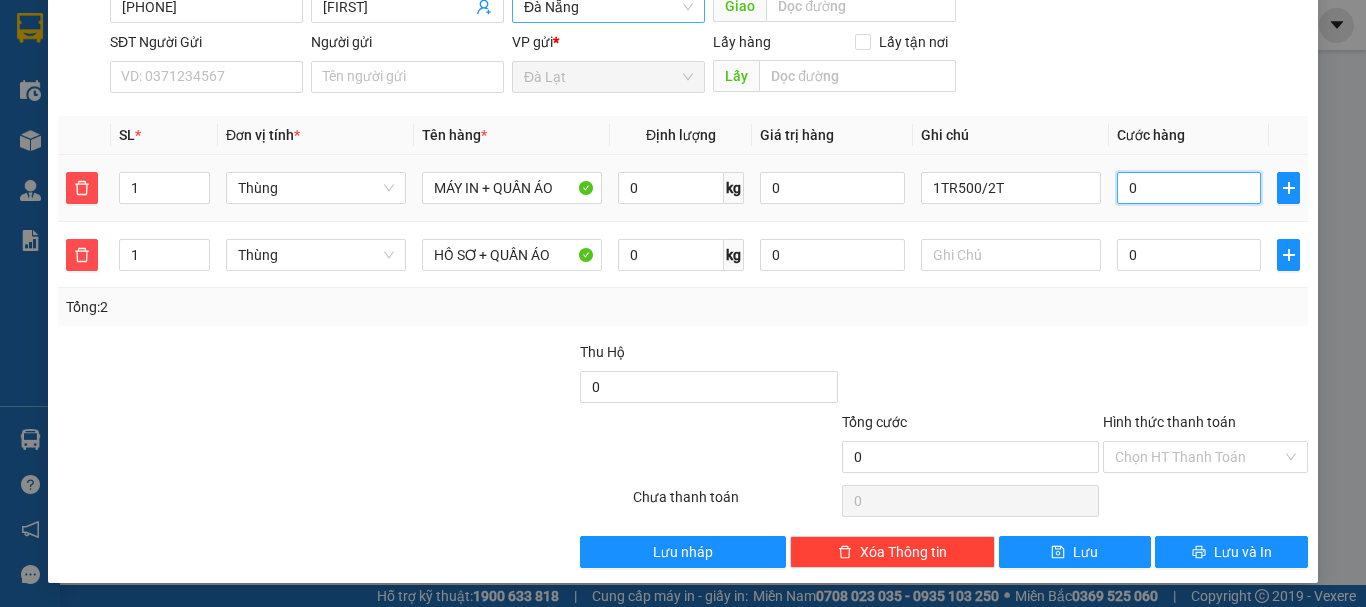 type on "1" 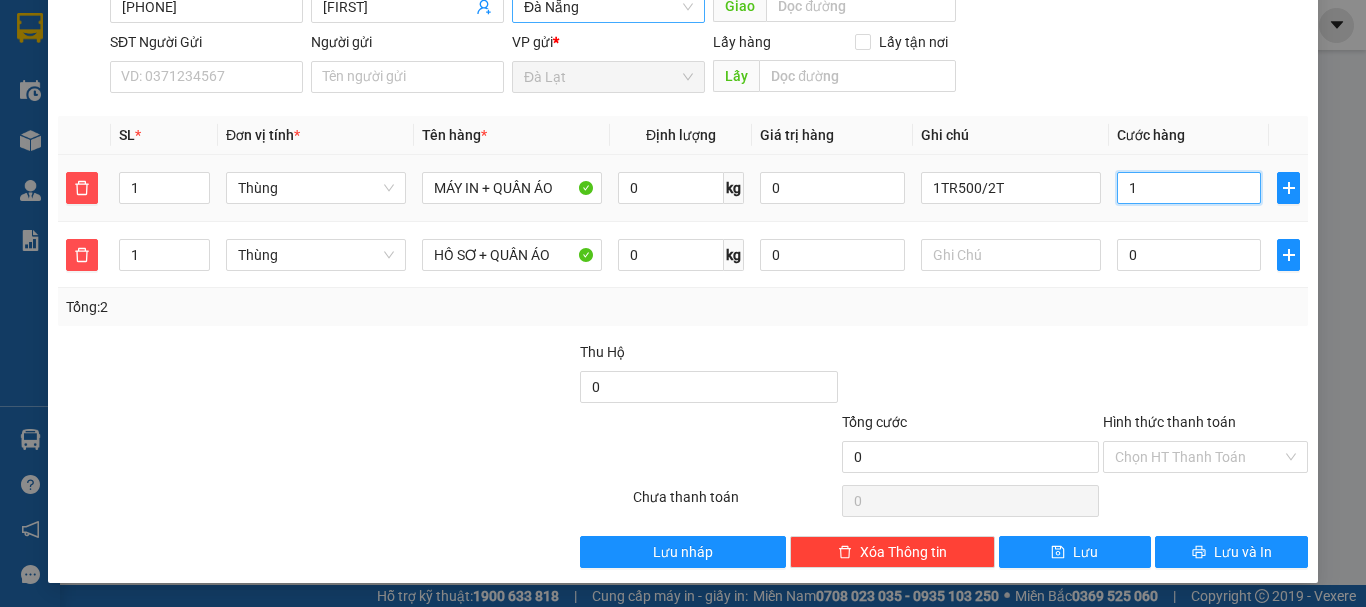 type on "1" 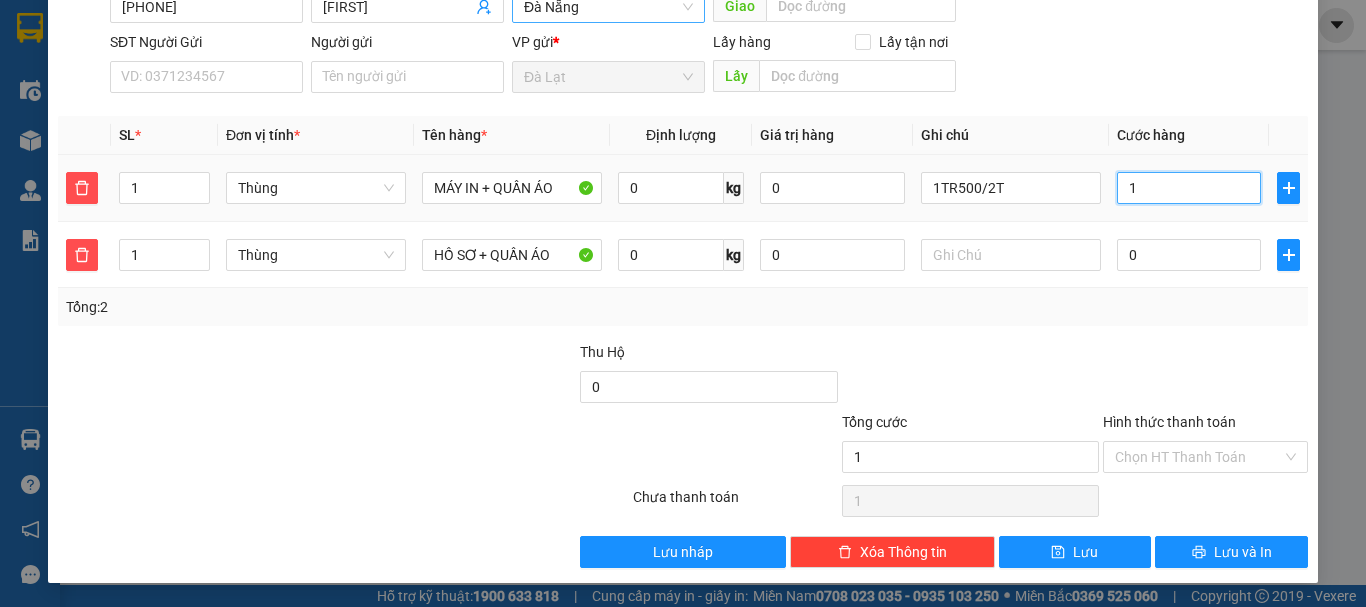 type on "10" 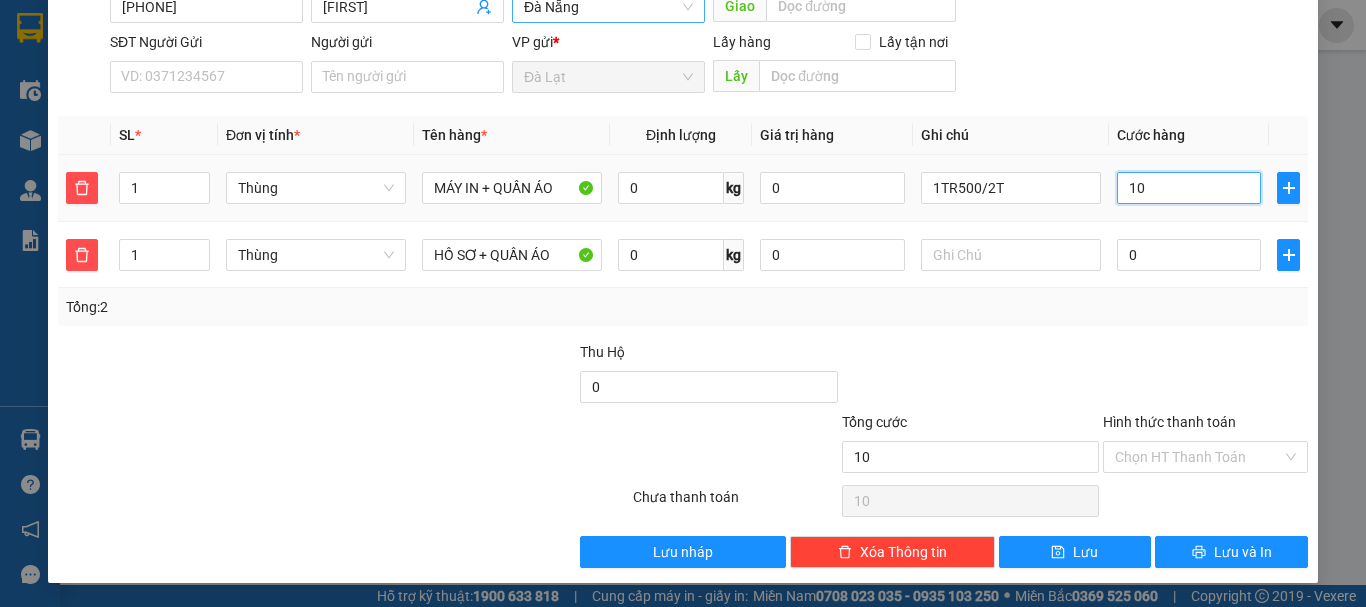 type on "100" 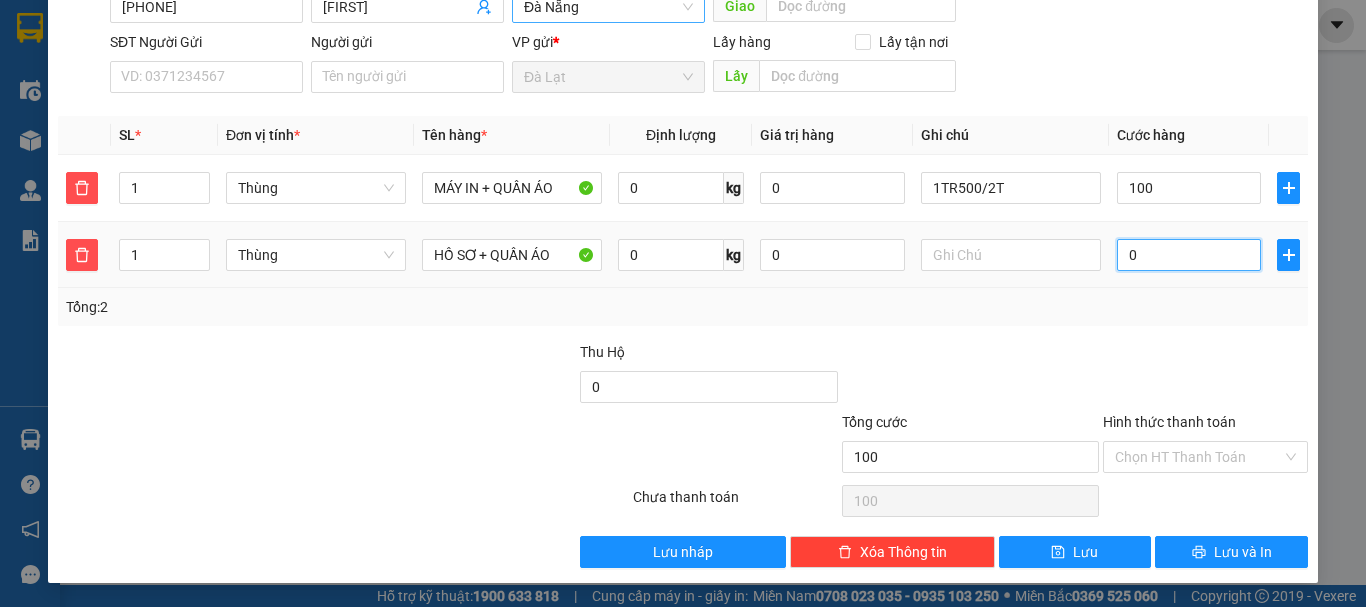 type on "100.000" 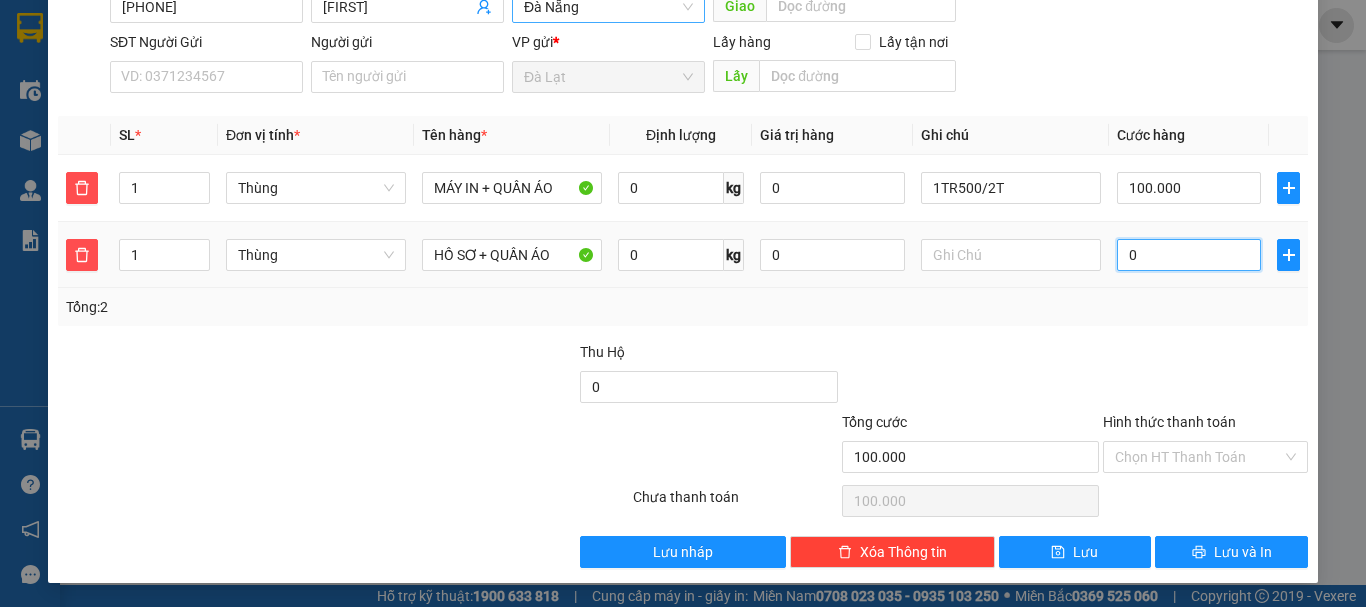 click on "0" at bounding box center (1189, 255) 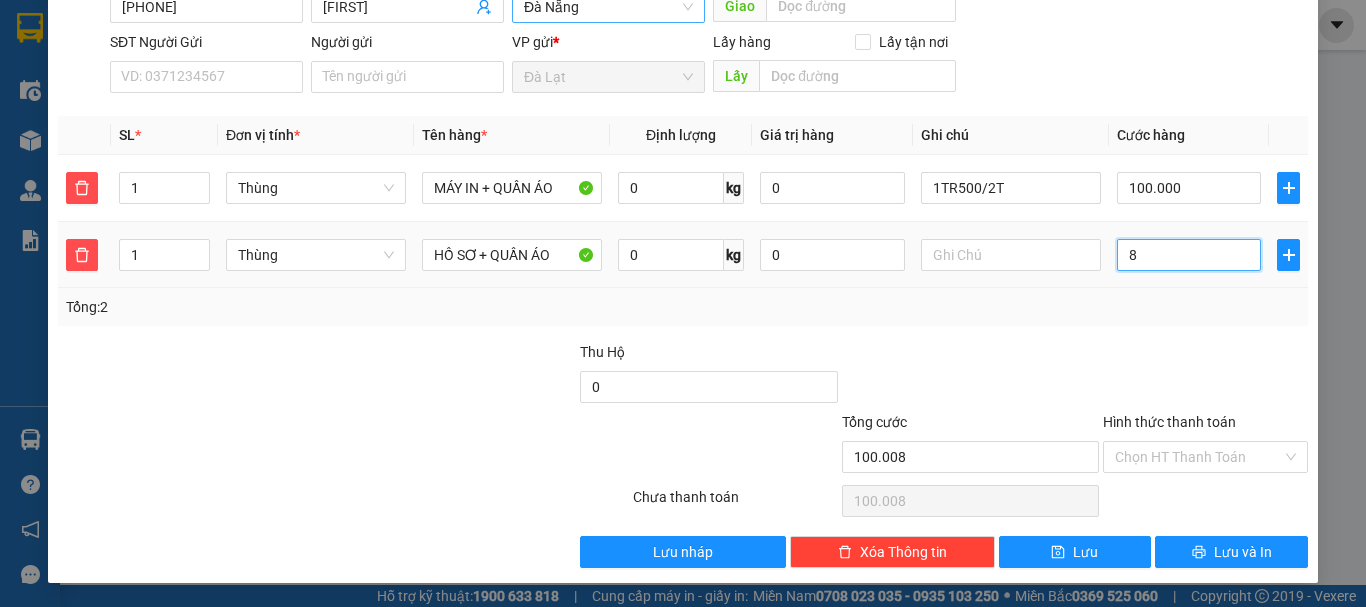 type on "100.080" 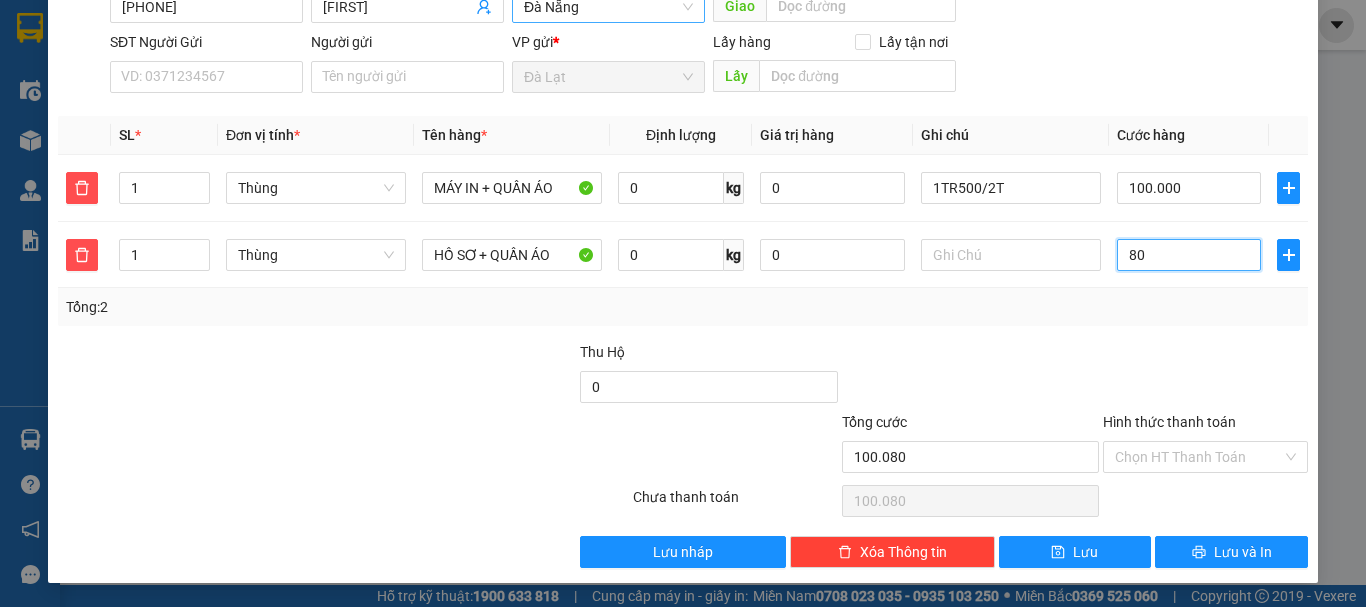 type on "80" 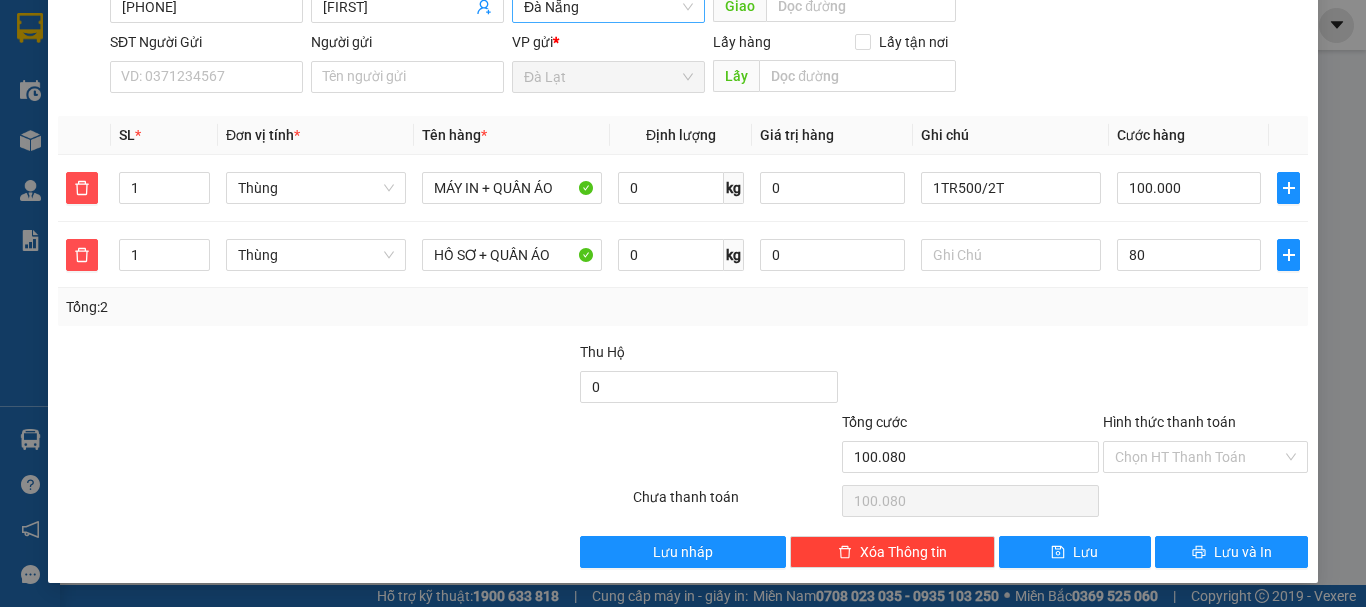 click on "SĐT Người Nhận [PHONE] Người nhận [FIRST] VP Nhận  * Đà Nẵng Giao hàng Giao tận nơi Giao SĐT Người Gửi [PHONE] Người gửi [FIRST] VP gửi  * Đà Lạt  Lấy hàng Lấy tận nơi Lấy SL  * Đơn vị tính  * Tên hàng  * Định lượng Giá trị hàng Ghi chú Cước hàng                   1 Thùng MÁY IN + QUẦN ÁO 0 kg 0 1TR500/2T 100.000 1 Thùng HỒ SƠ + QUẦN ÁO 0 kg 0 80 Tổng:  2 Thu Hộ 0 Tổng cước 100.080Hình thức thanh toán Chọn HT Thanh Toán Số tiền thu trước 0 Chưa thanh toán 100.080 Chọn HT Thanh Toán Lưu nháp Xóa Thông tin Lưu Lưu và In HỒ SƠ + QUẦN ÁO MÁY IN + QUẦN ÁO 1TR500/2T" at bounding box center [683, 224] 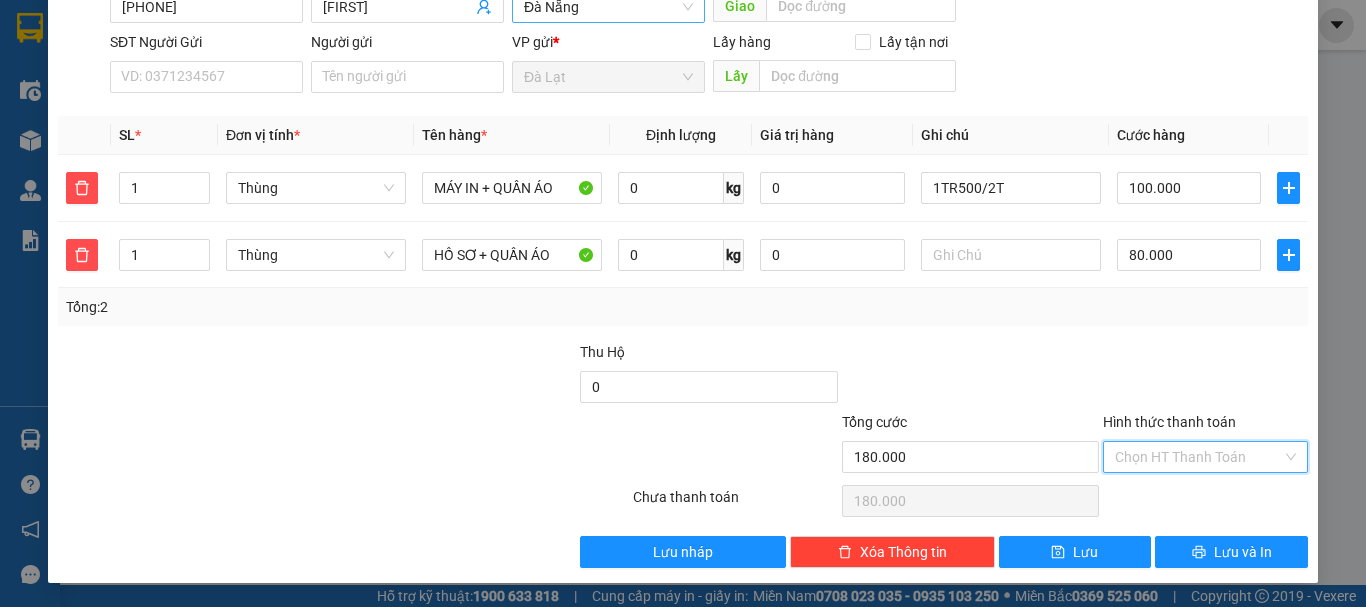 click on "Hình thức thanh toán" at bounding box center (1198, 457) 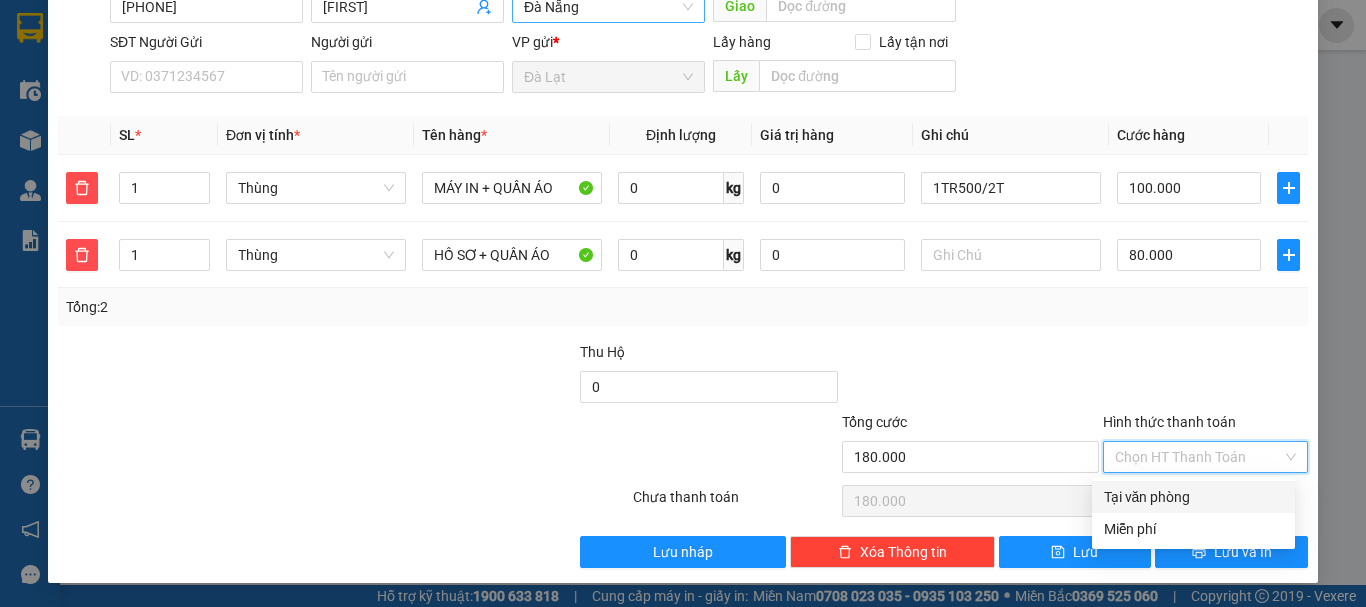 click on "Tại văn phòng" at bounding box center (1193, 497) 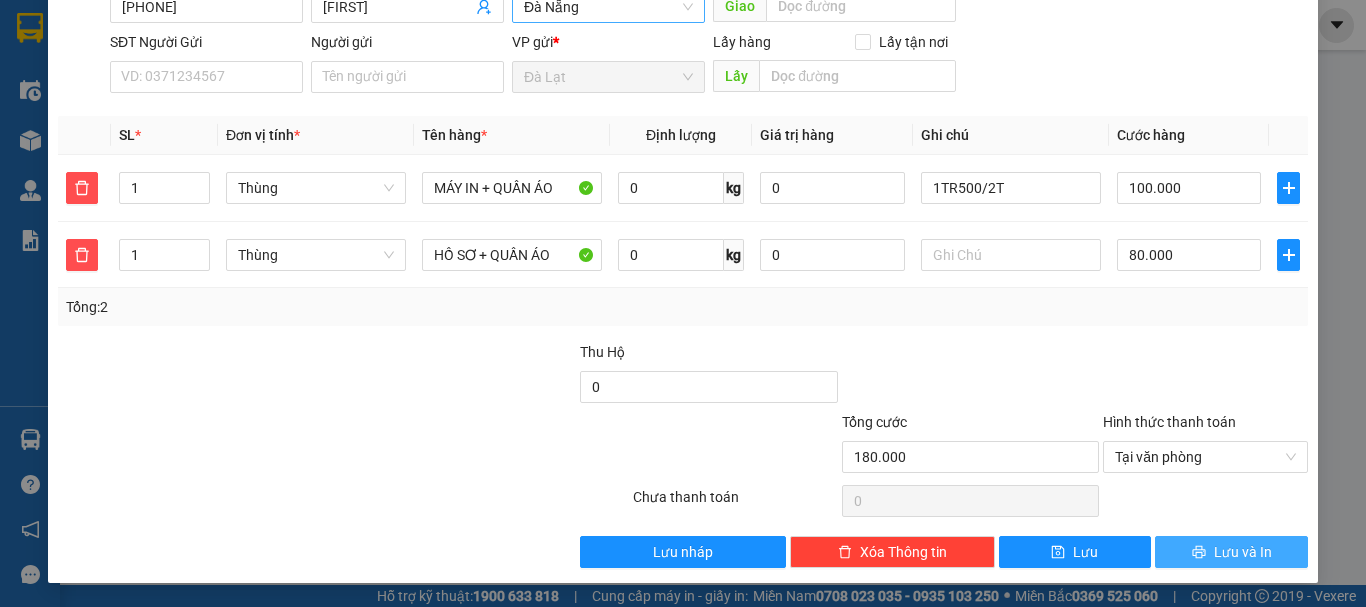 click on "Lưu và In" at bounding box center [1231, 552] 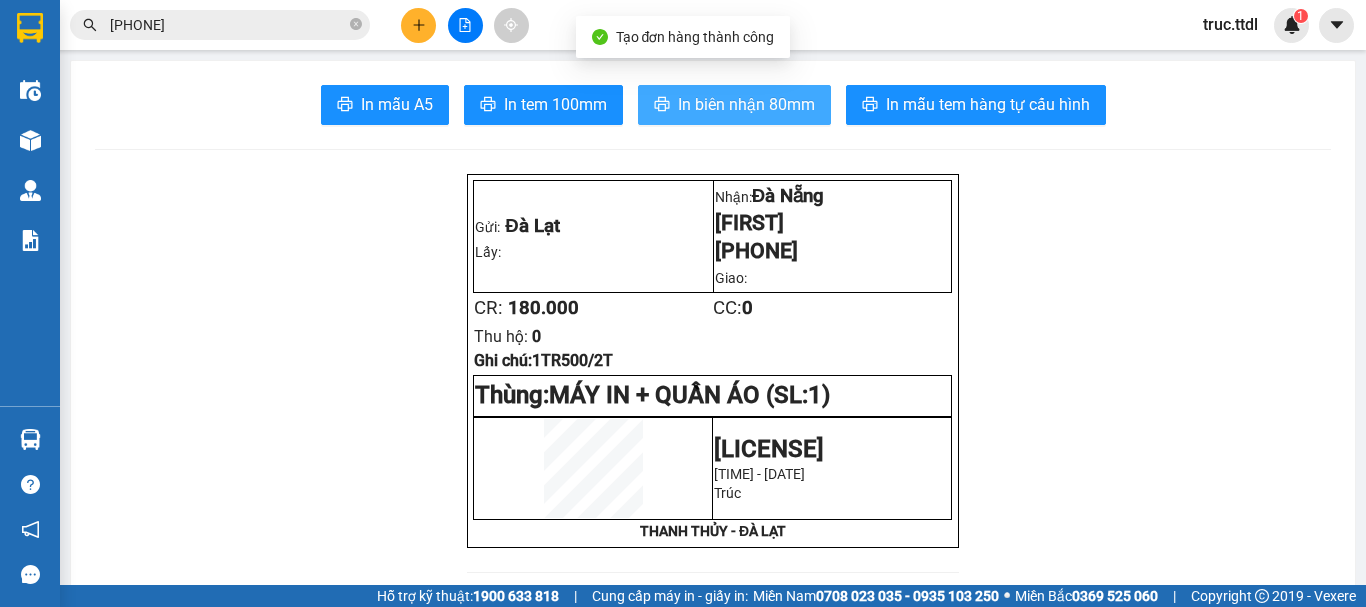 click on "In biên nhận 80mm" at bounding box center (746, 104) 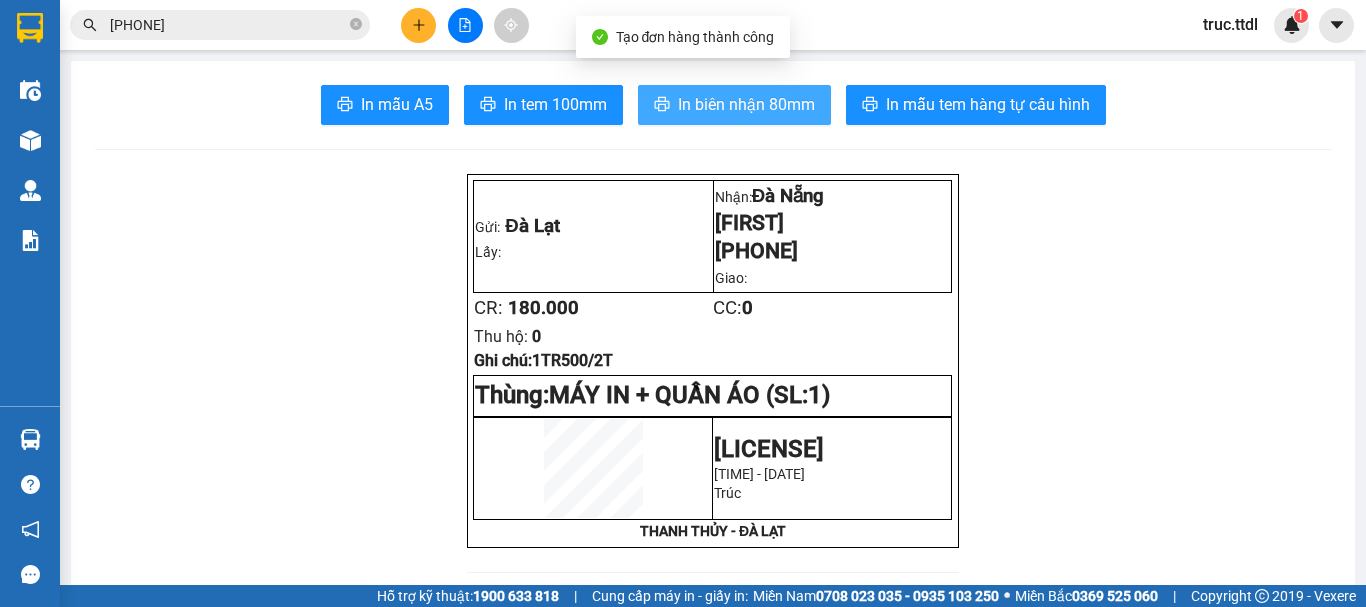 scroll, scrollTop: 0, scrollLeft: 0, axis: both 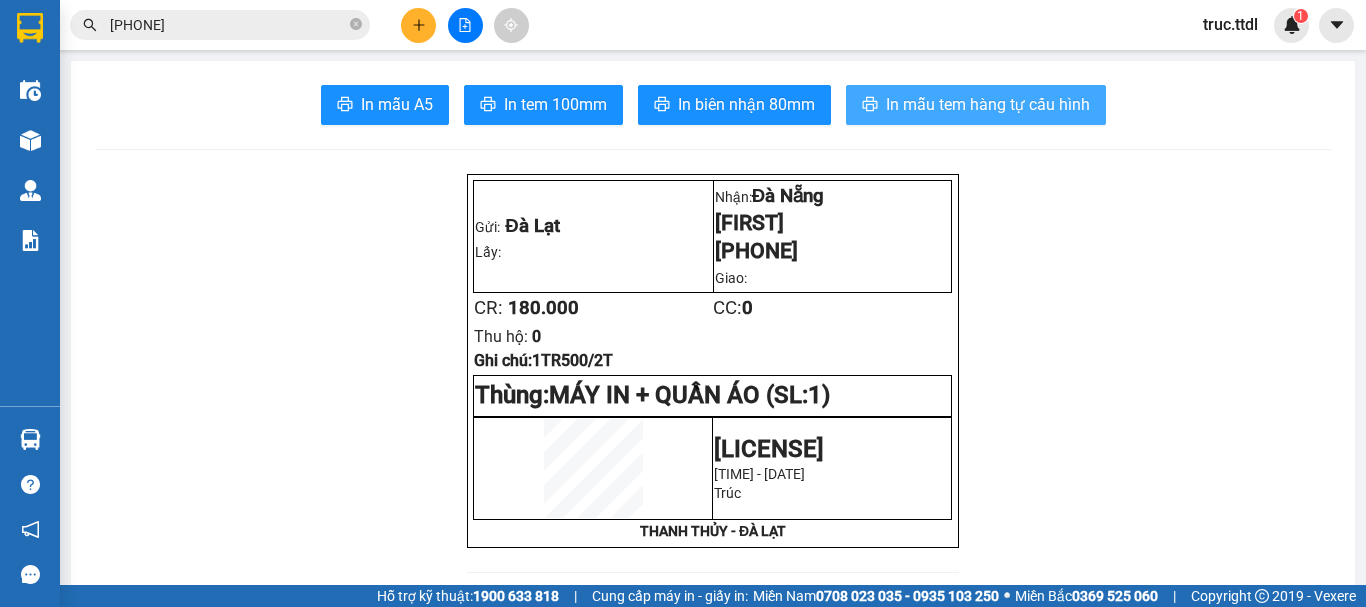 click on "In mẫu tem hàng tự cấu hình" at bounding box center (988, 104) 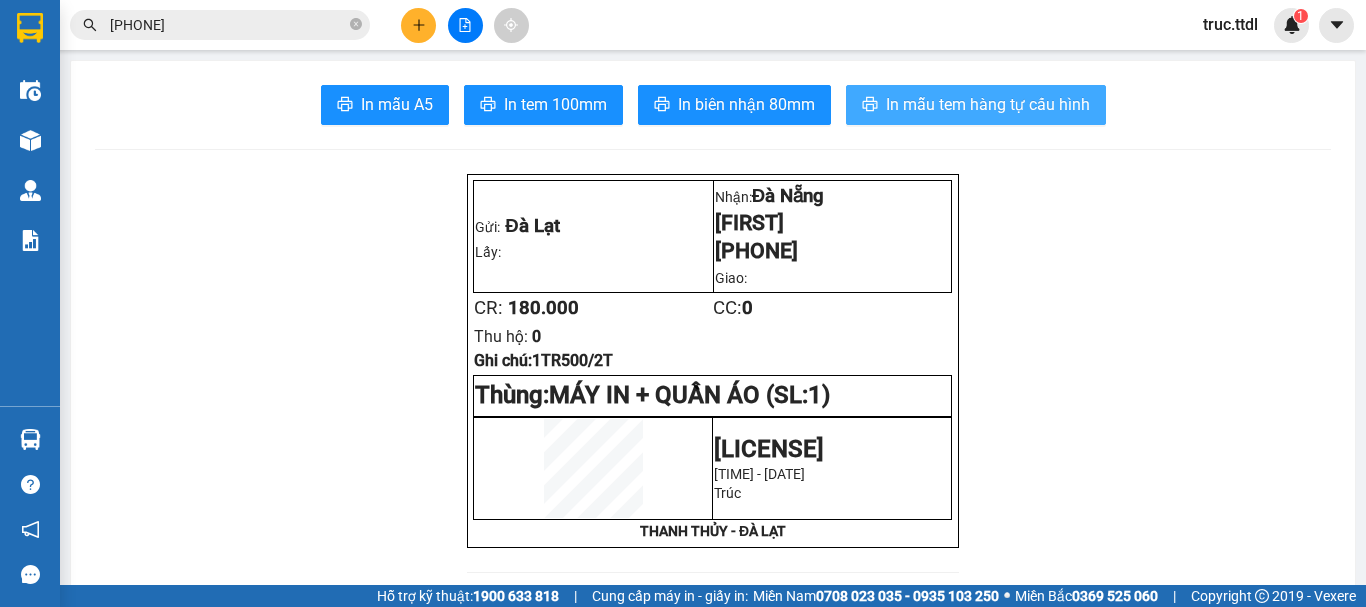 scroll, scrollTop: 0, scrollLeft: 0, axis: both 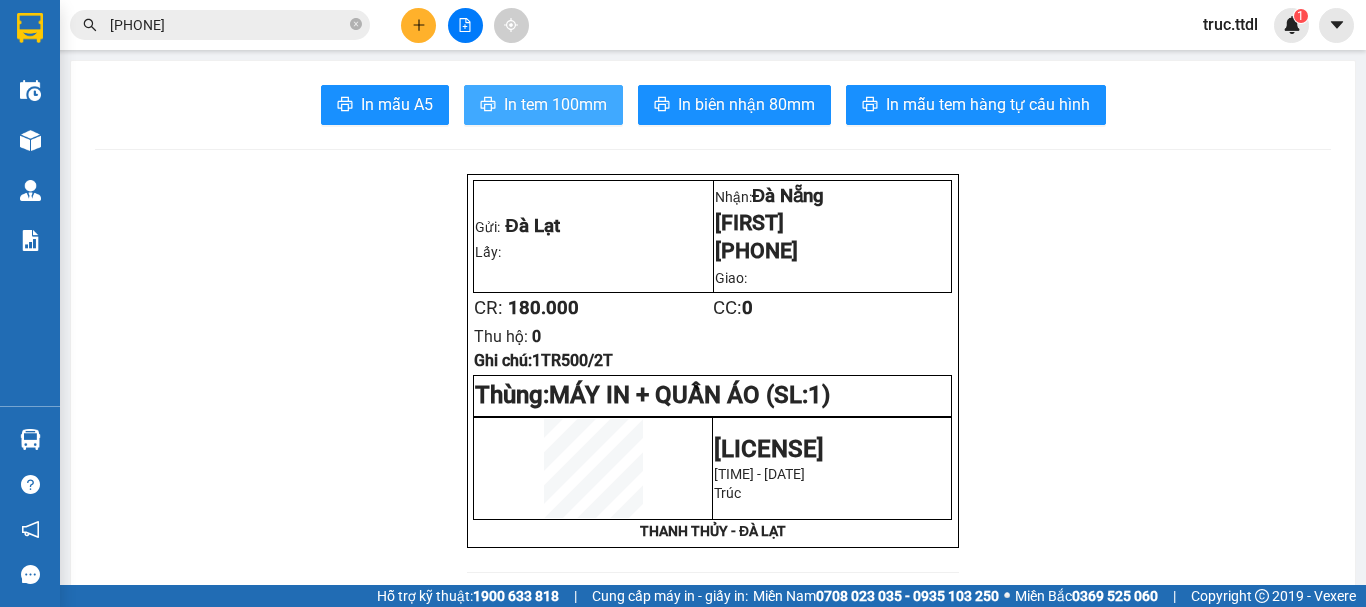 click on "In tem 100mm" at bounding box center [555, 104] 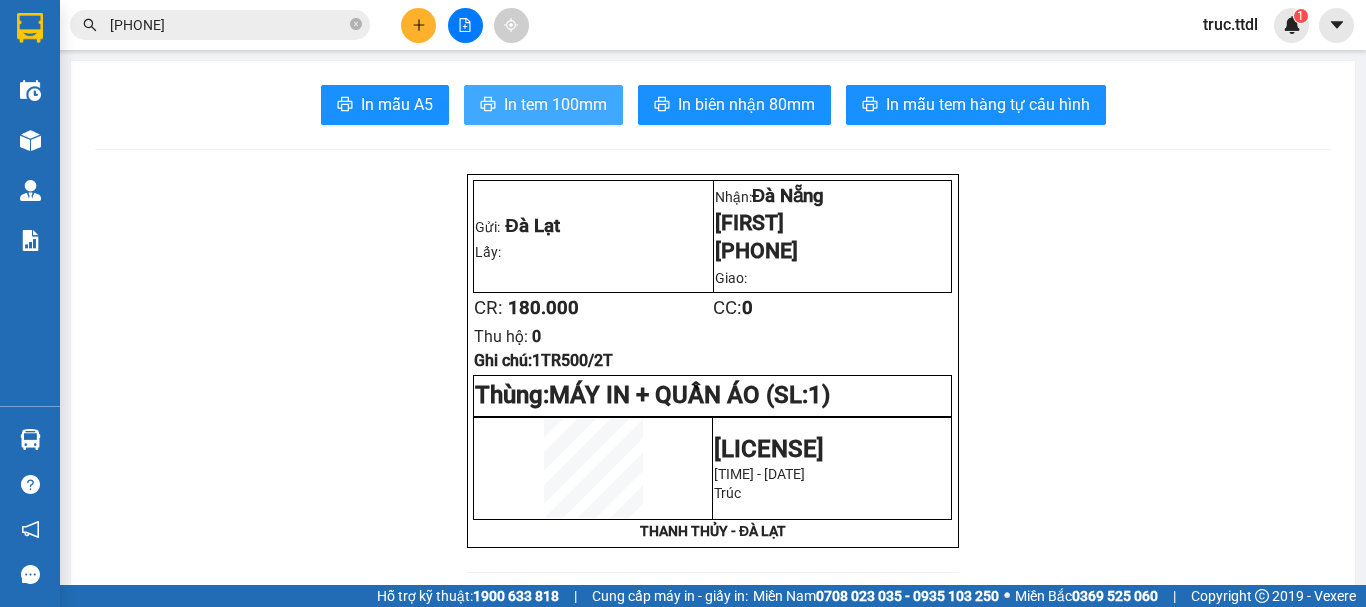 scroll, scrollTop: 0, scrollLeft: 0, axis: both 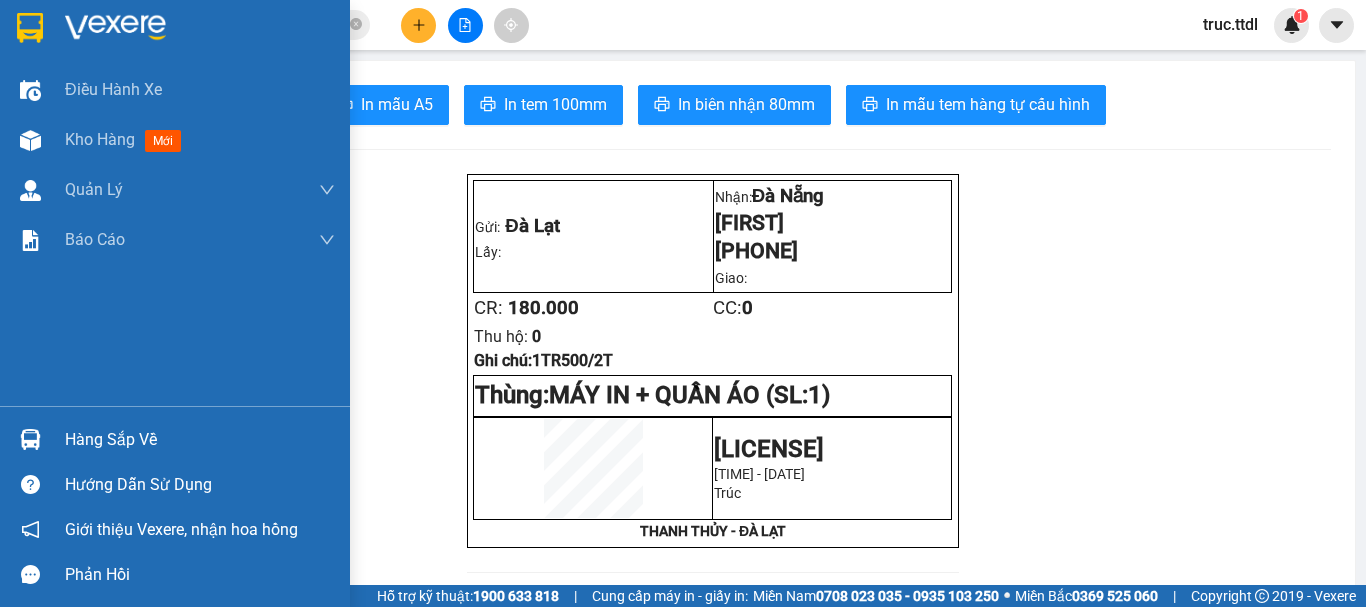 click at bounding box center (30, 28) 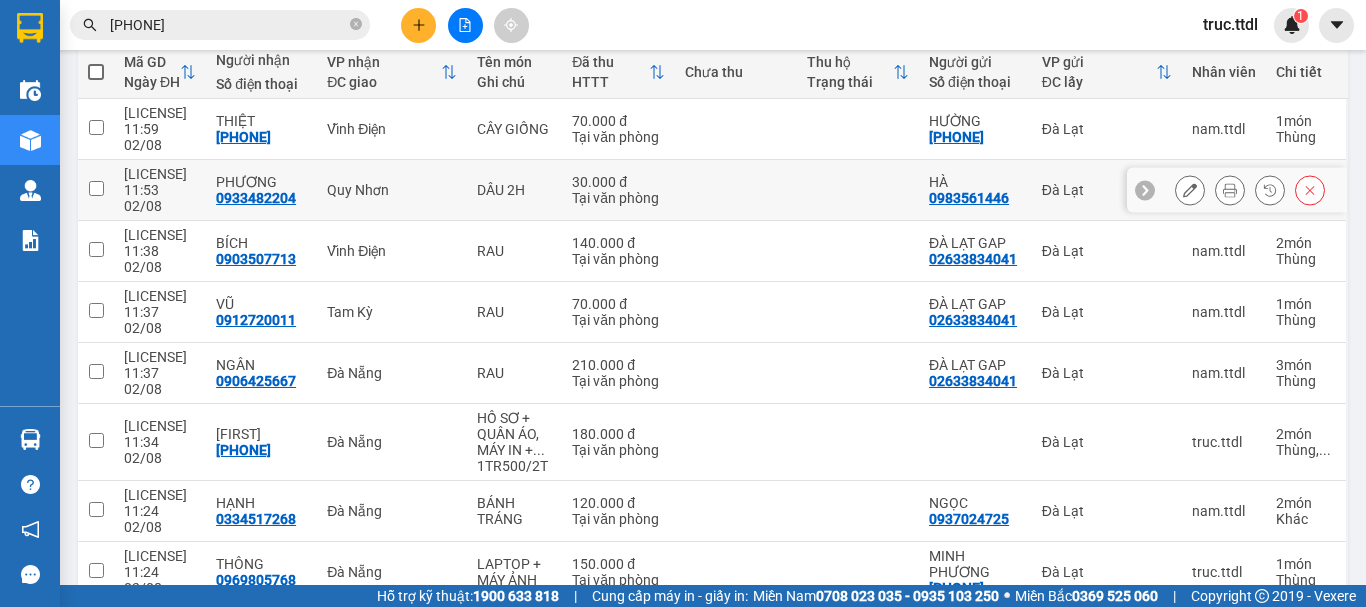 scroll, scrollTop: 338, scrollLeft: 0, axis: vertical 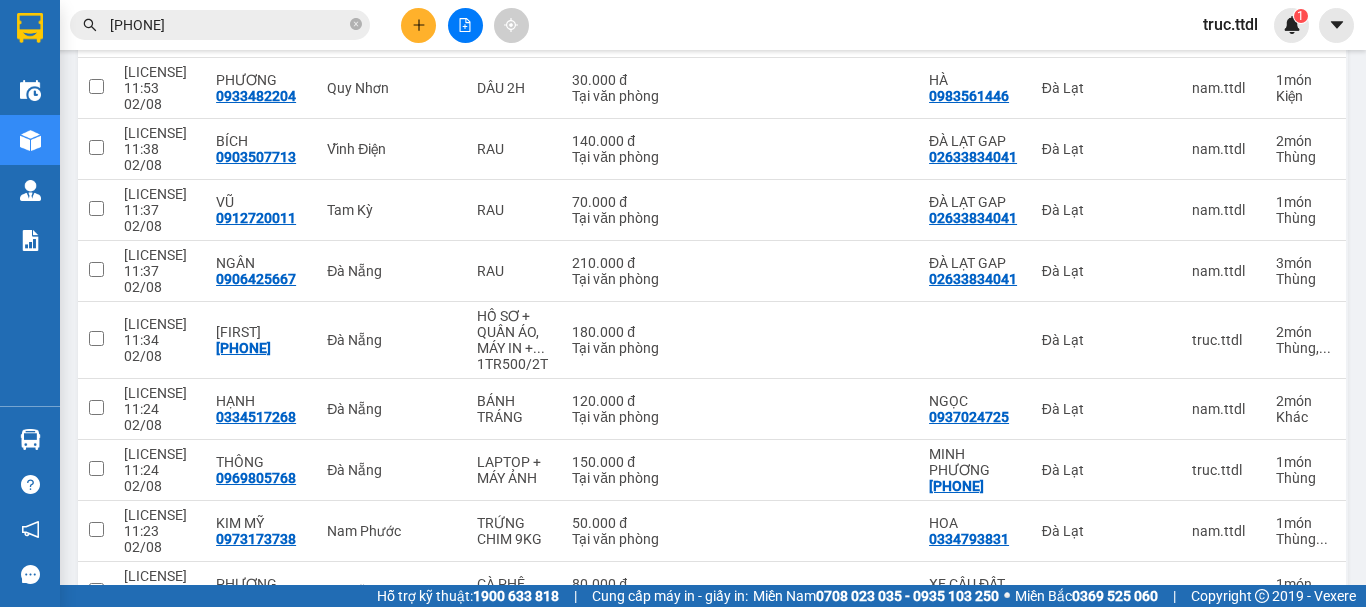 click on "10 / trang" at bounding box center [1264, 655] 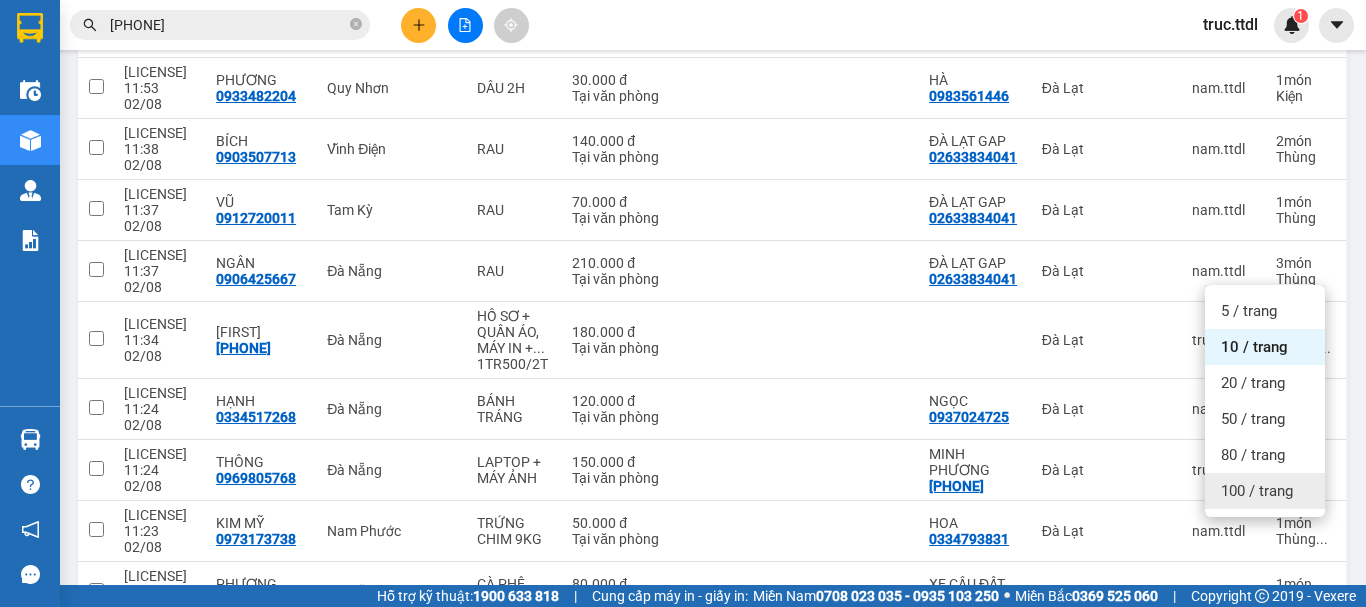 click on "100 / trang" at bounding box center [1265, 491] 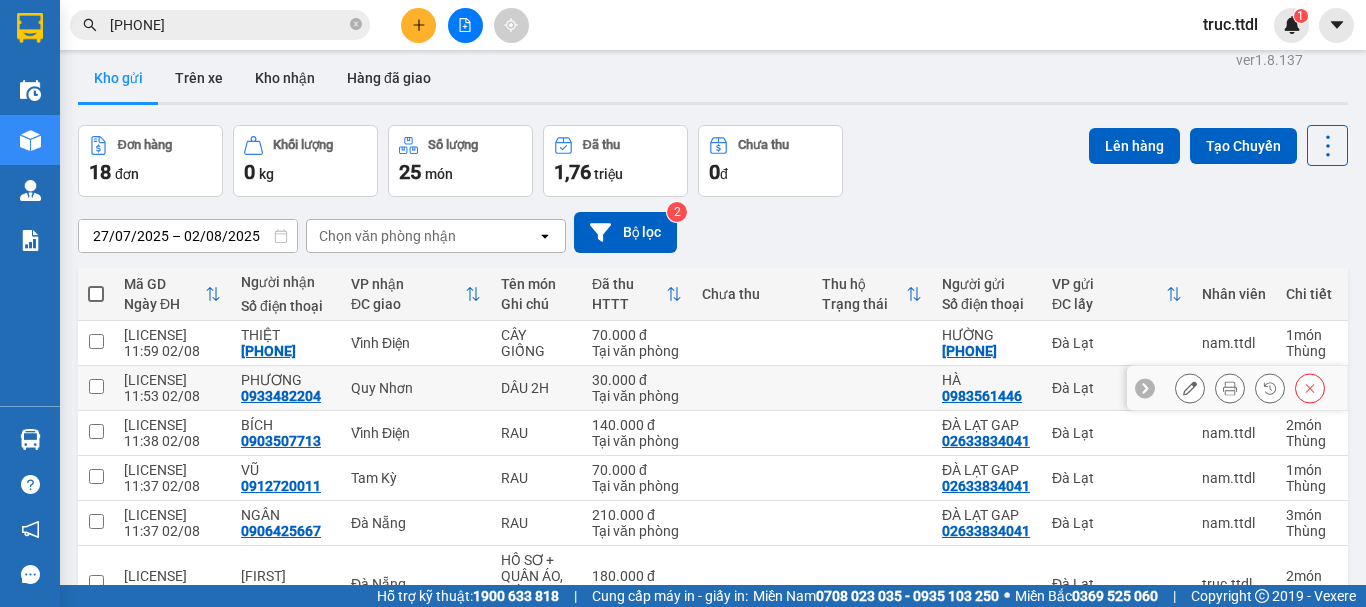 scroll, scrollTop: 0, scrollLeft: 0, axis: both 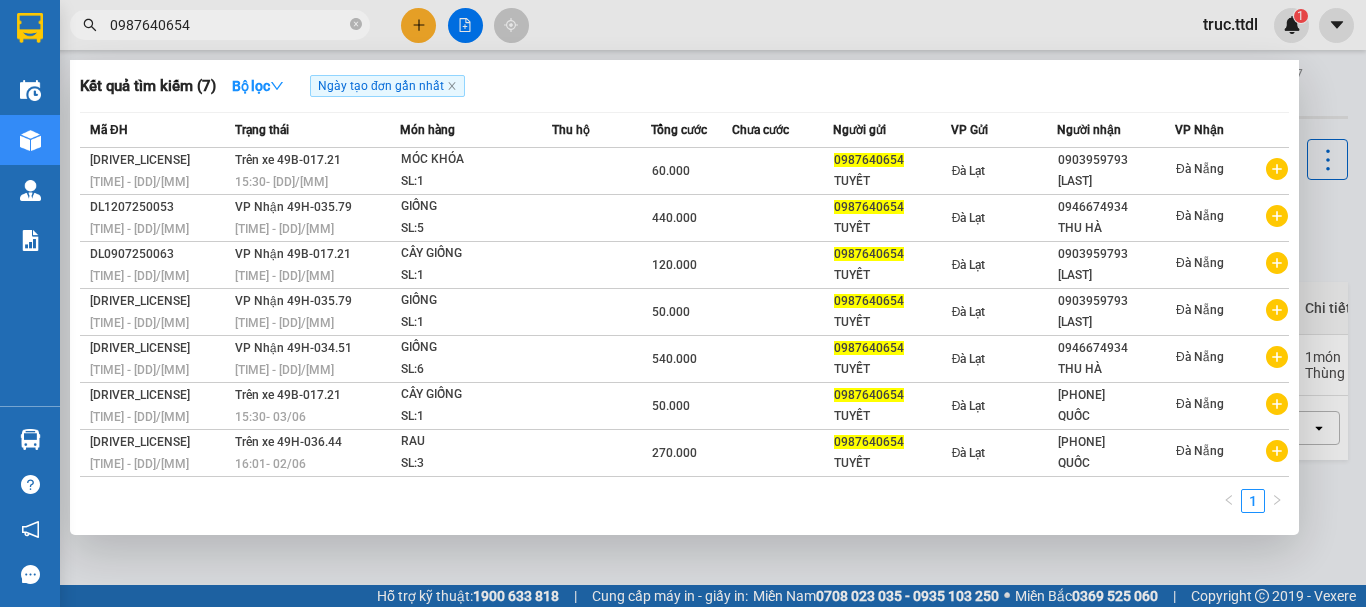 click on "0987640654" at bounding box center (228, 25) 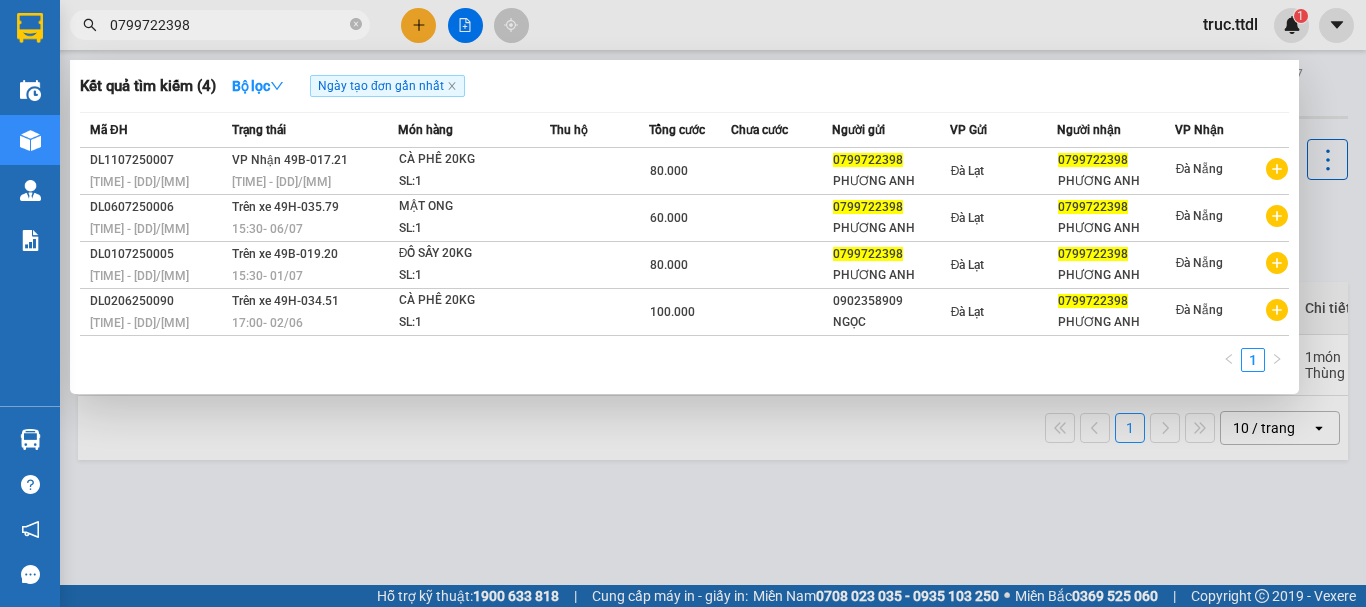 type on "0799722398" 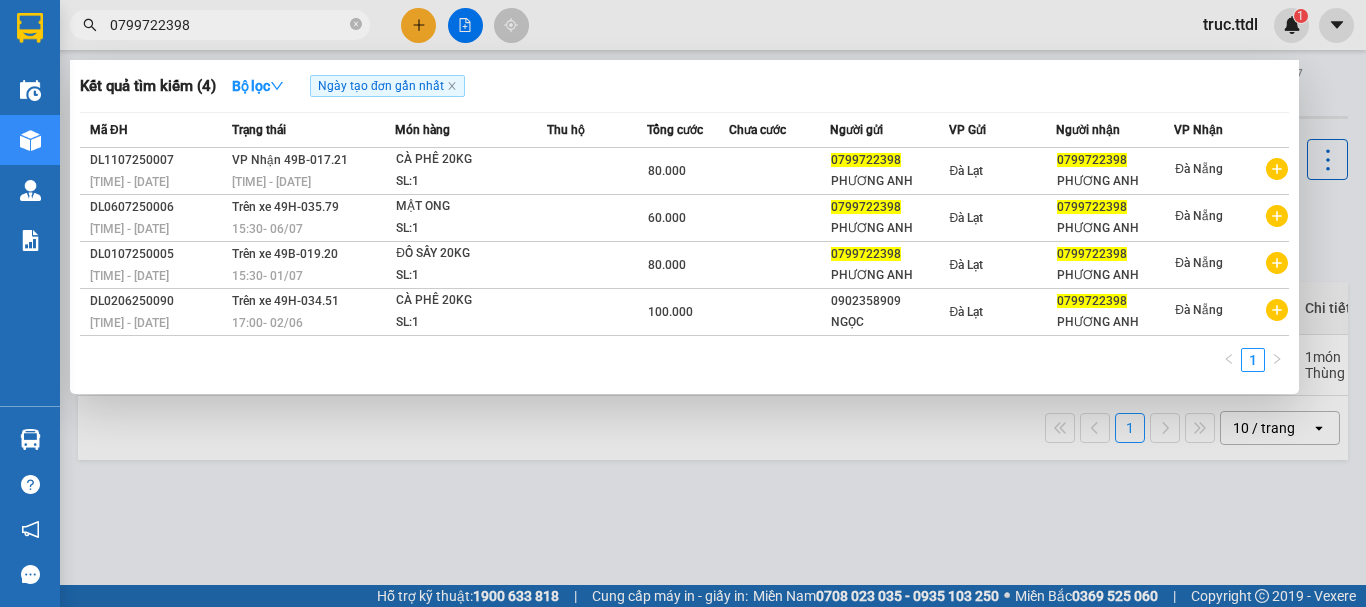 scroll, scrollTop: 0, scrollLeft: 0, axis: both 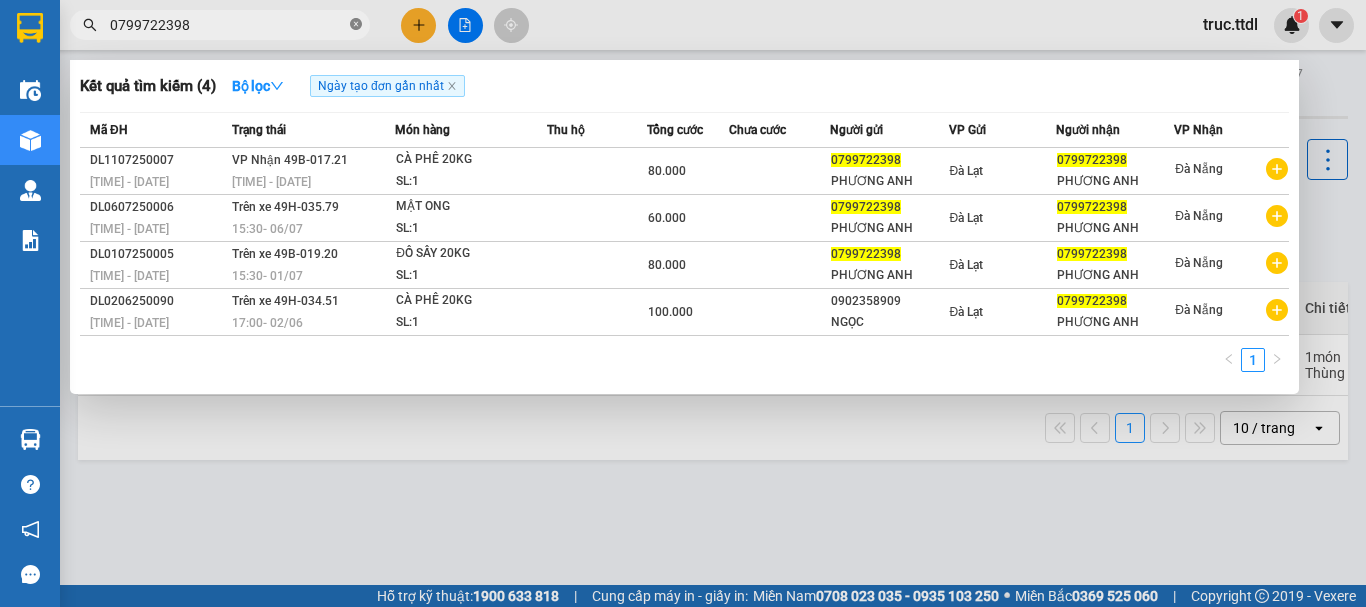 click 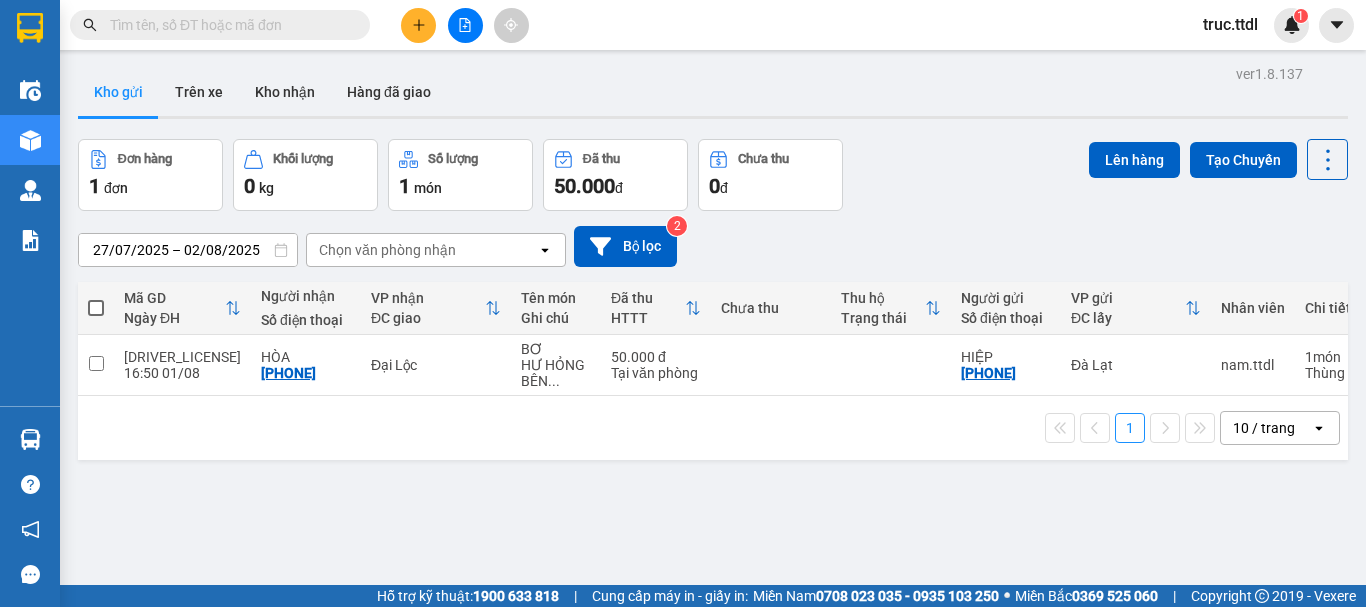 click on "1 10 / trang open" at bounding box center (713, 428) 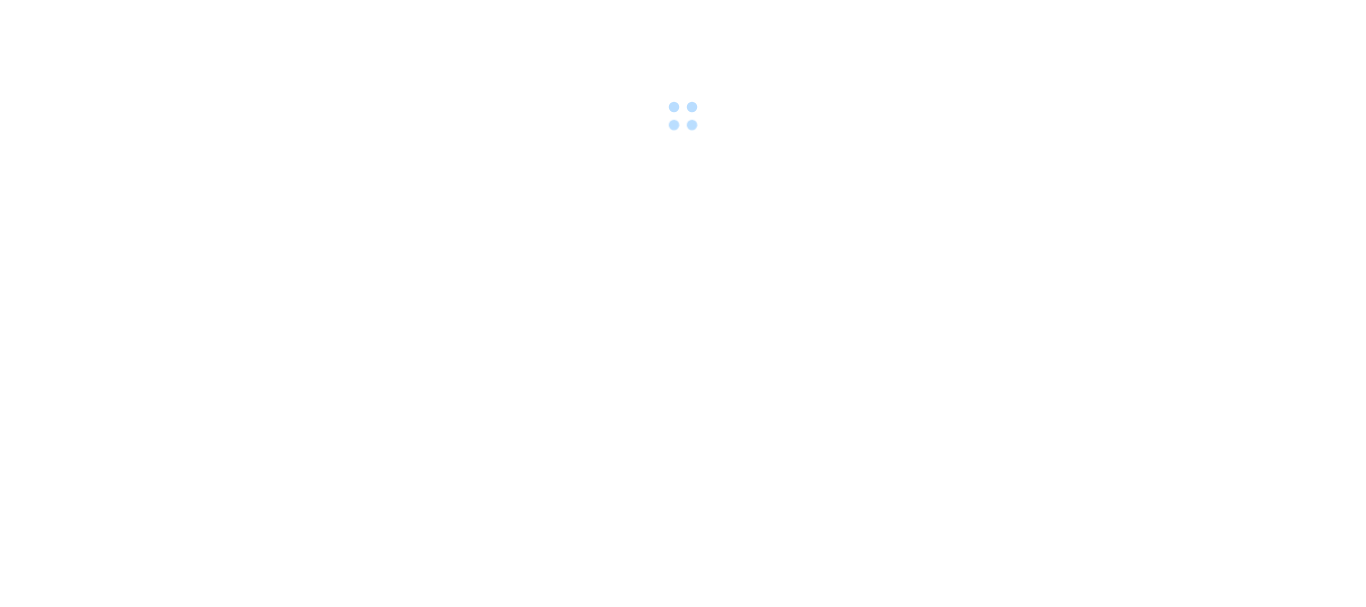 scroll, scrollTop: 0, scrollLeft: 0, axis: both 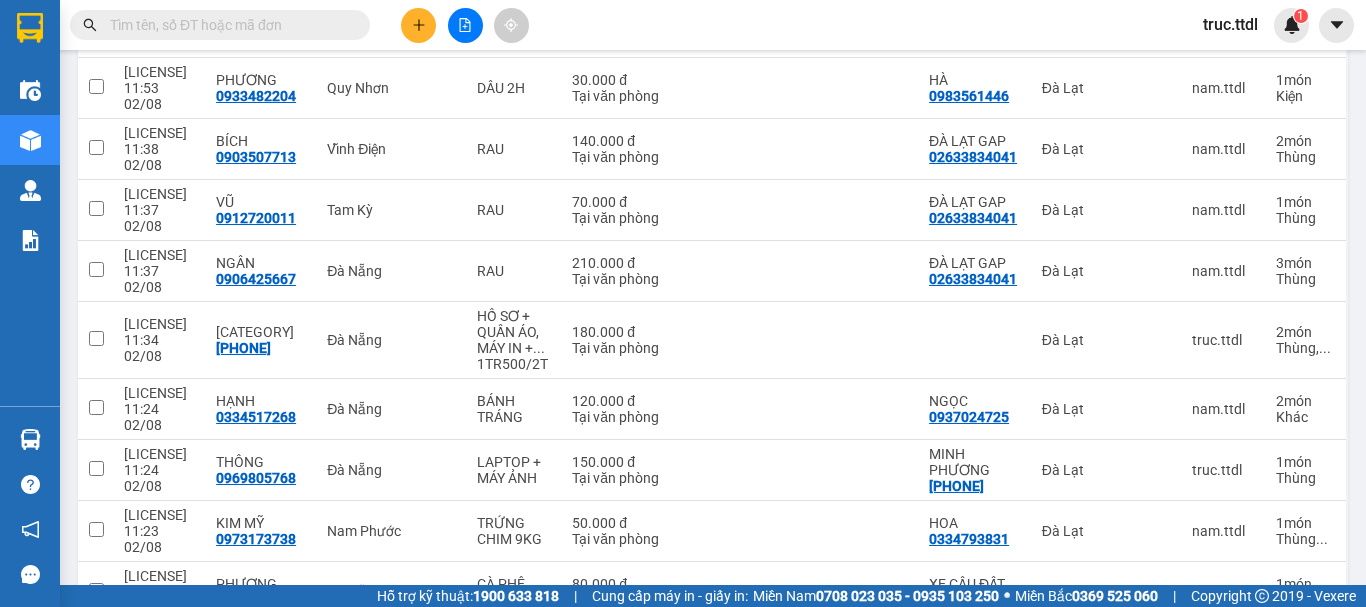 click on "10 / trang" at bounding box center (1264, 655) 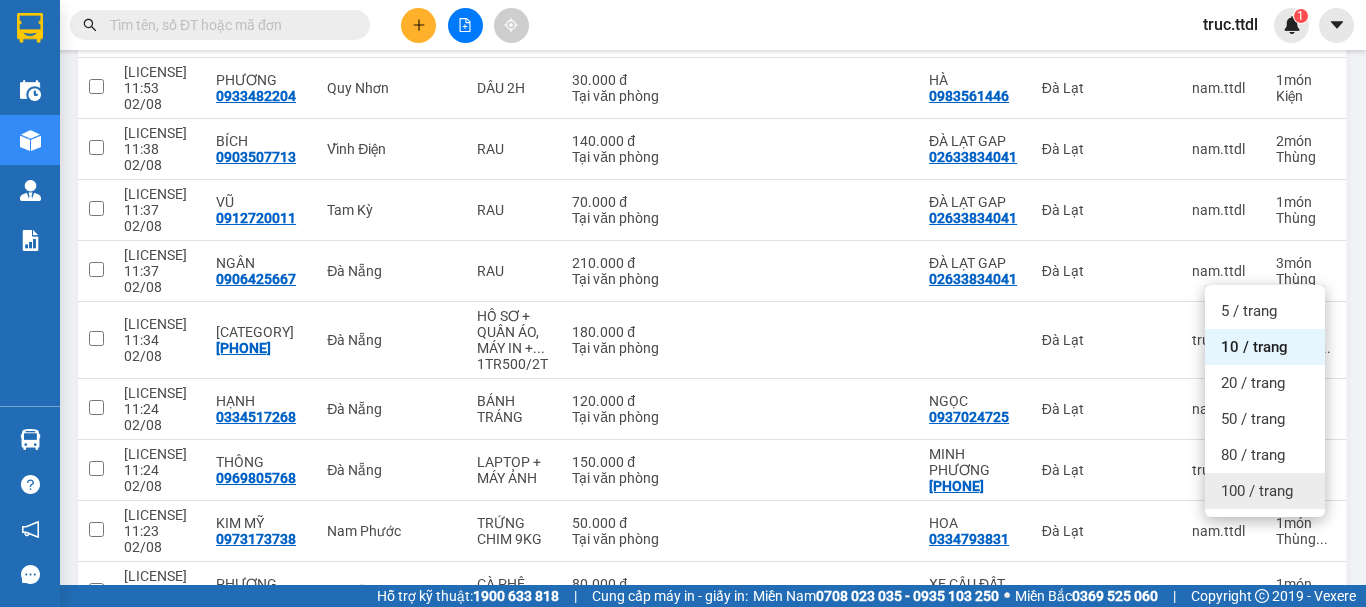 click on "100 / trang" at bounding box center [1257, 491] 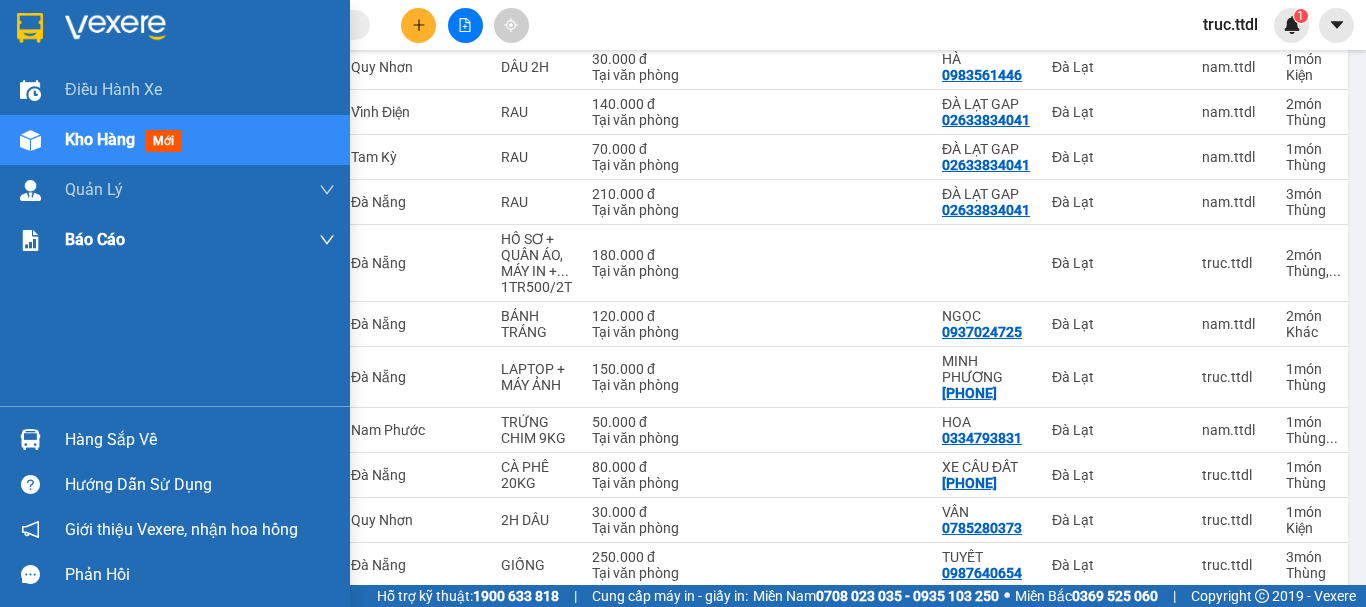 scroll, scrollTop: 338, scrollLeft: 0, axis: vertical 